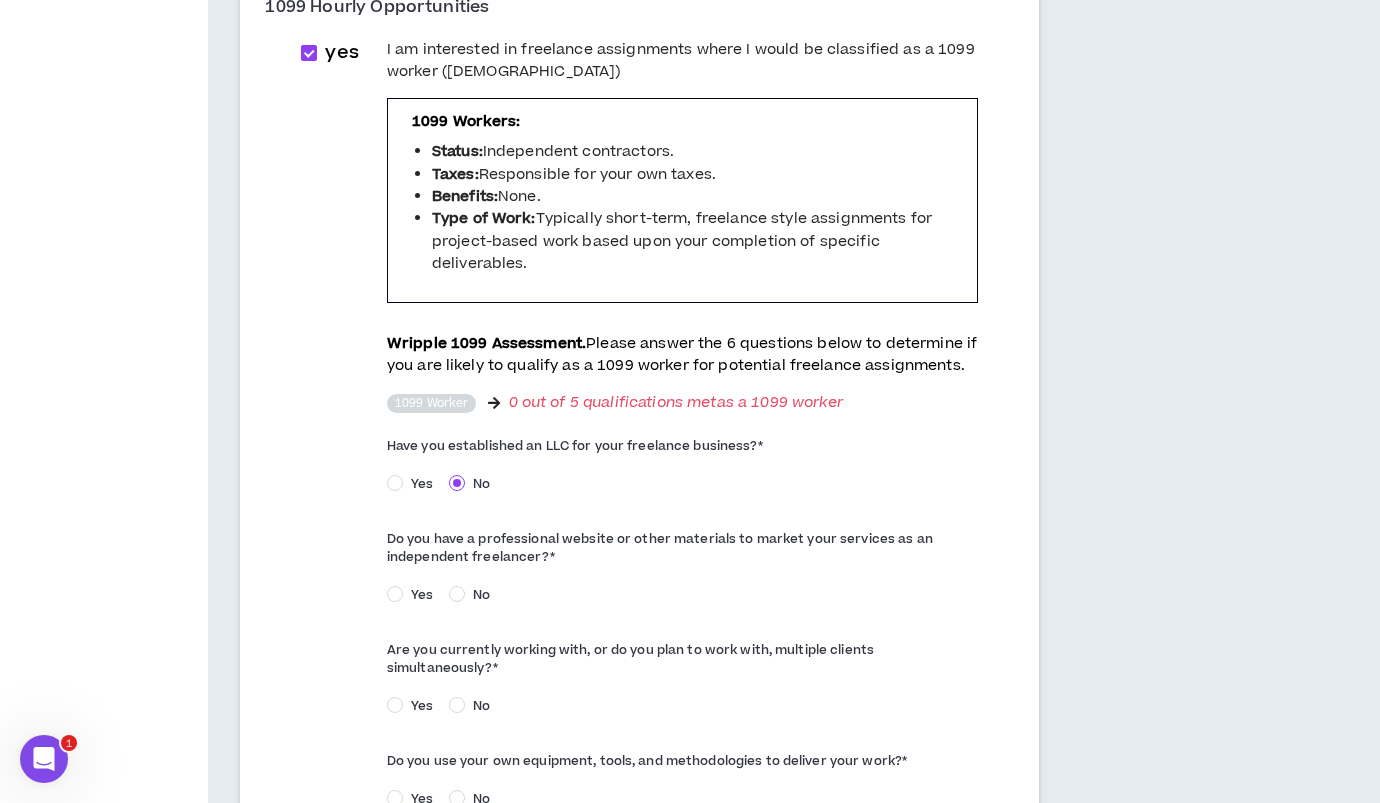 scroll, scrollTop: 0, scrollLeft: 0, axis: both 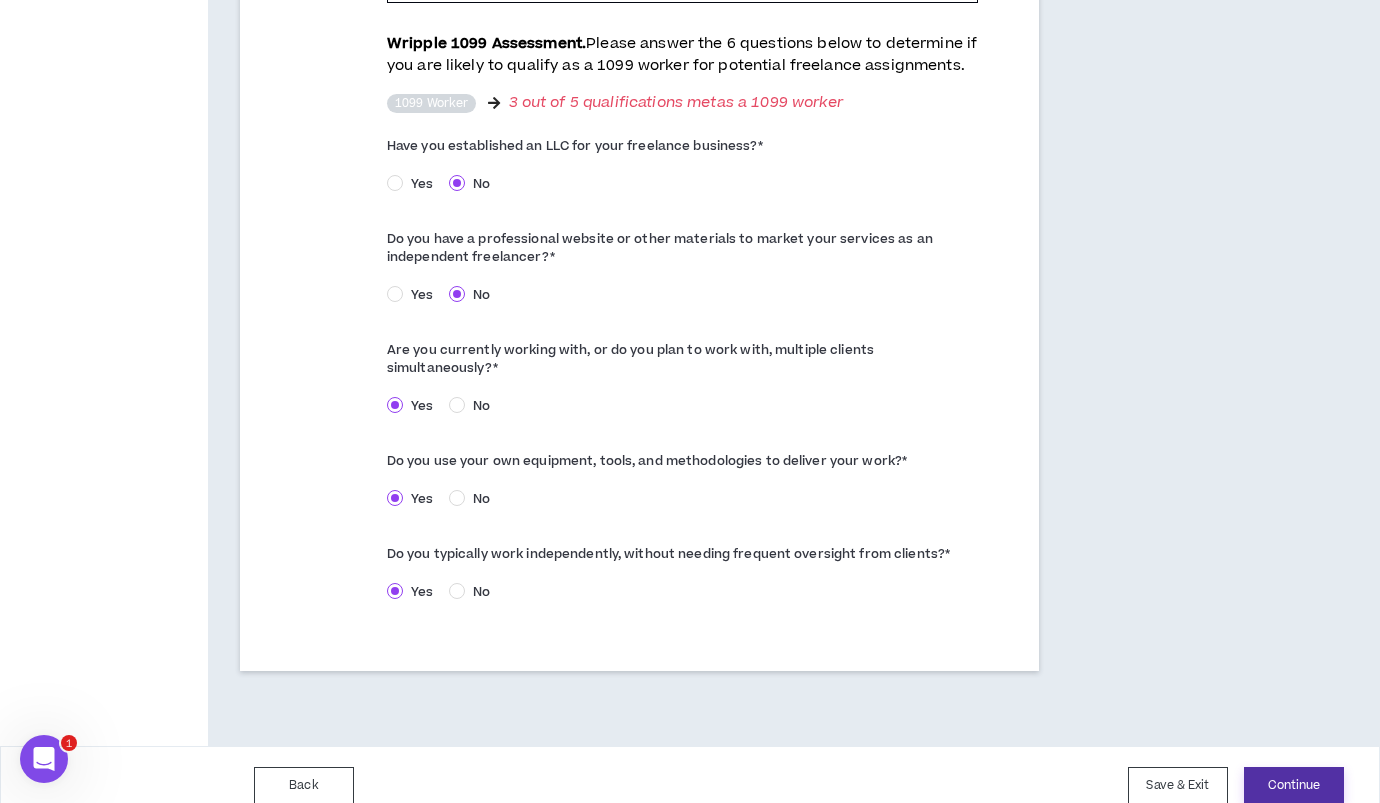click on "Continue" at bounding box center (1294, 785) 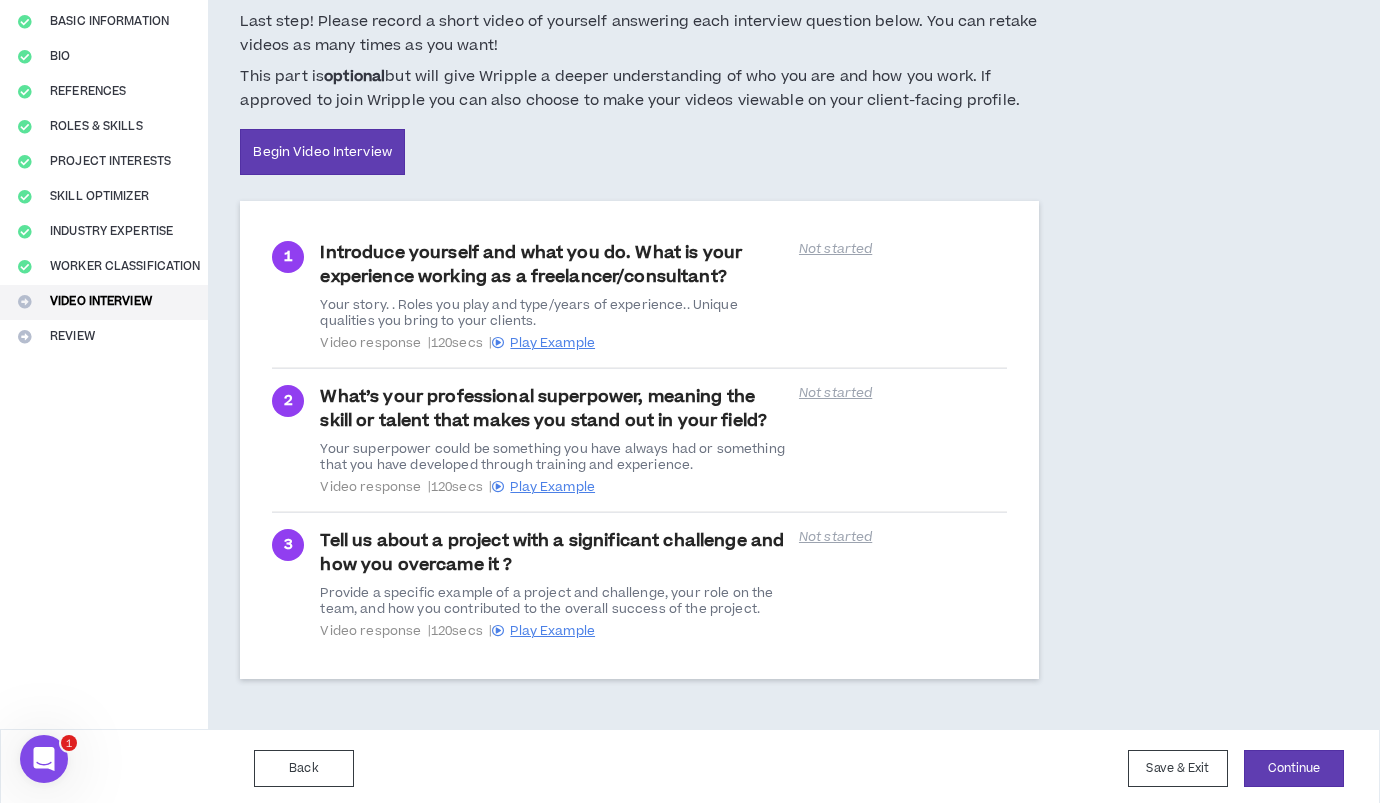 scroll, scrollTop: 172, scrollLeft: 0, axis: vertical 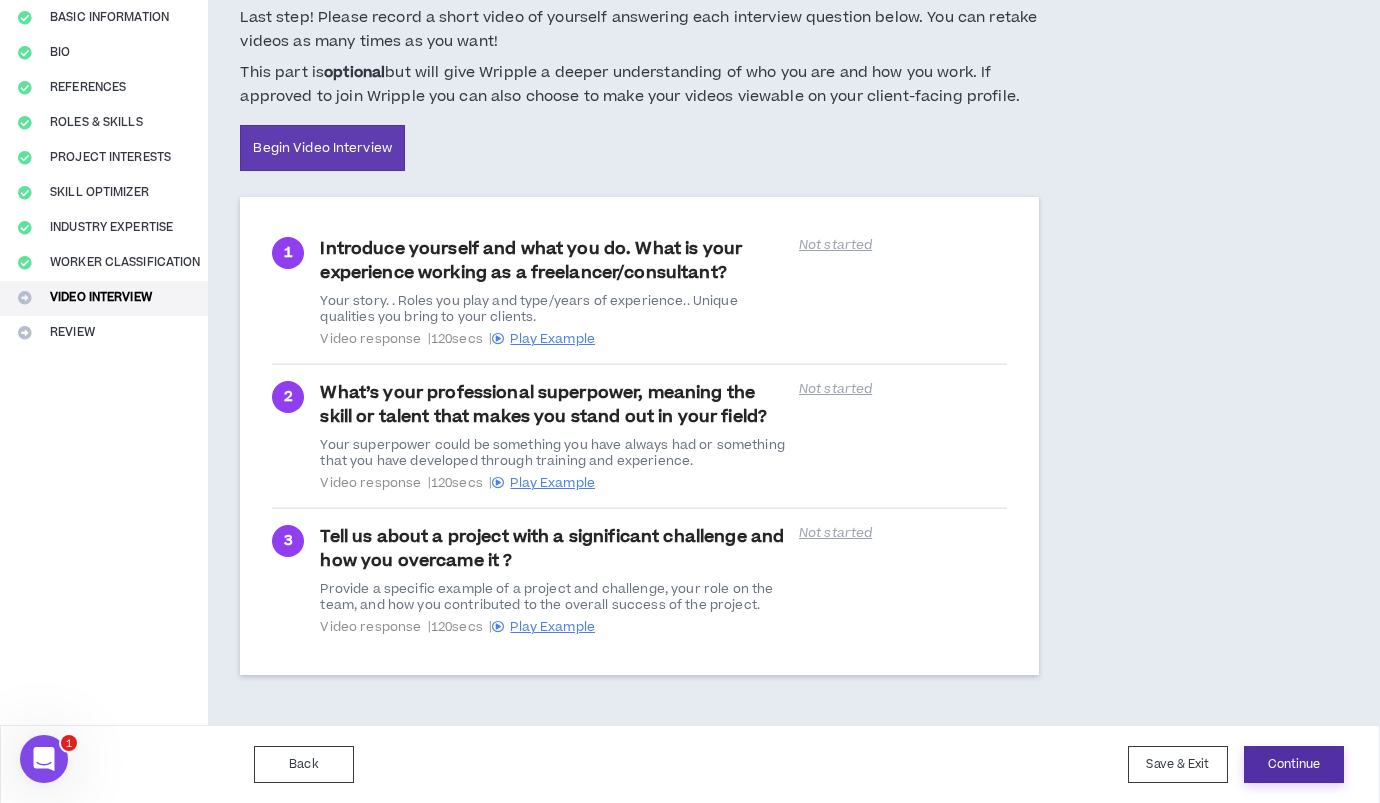 click on "Continue" at bounding box center (1294, 764) 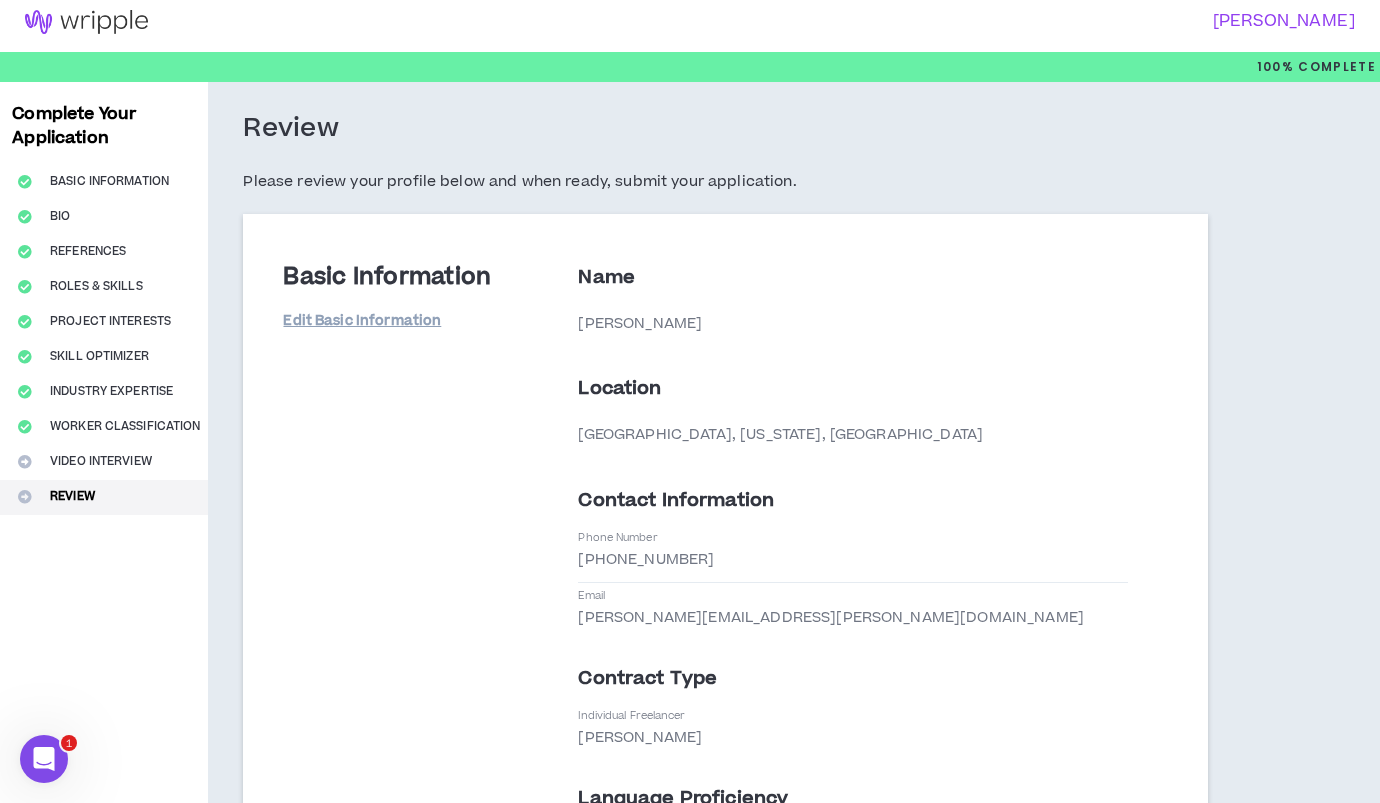scroll, scrollTop: 0, scrollLeft: 0, axis: both 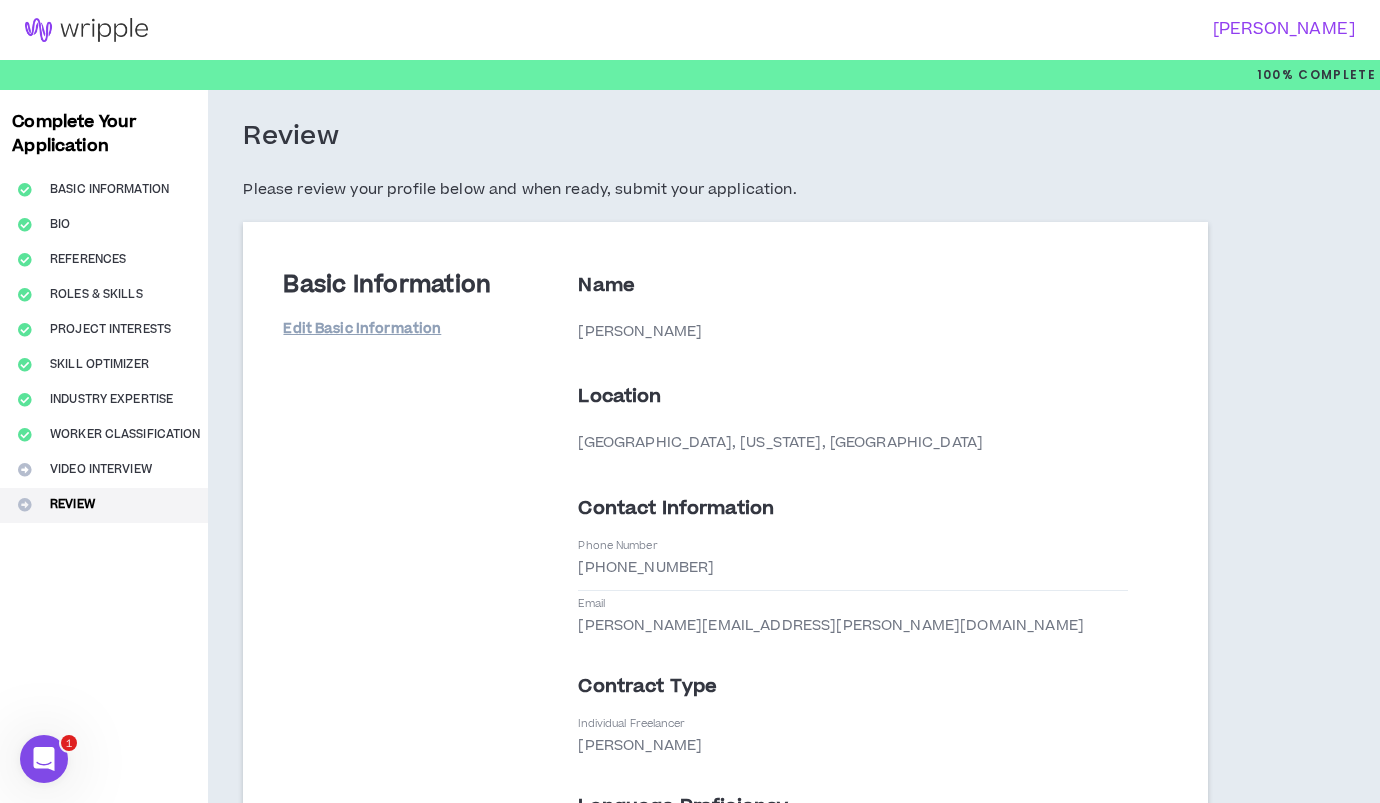 click on "Bio" at bounding box center [104, 225] 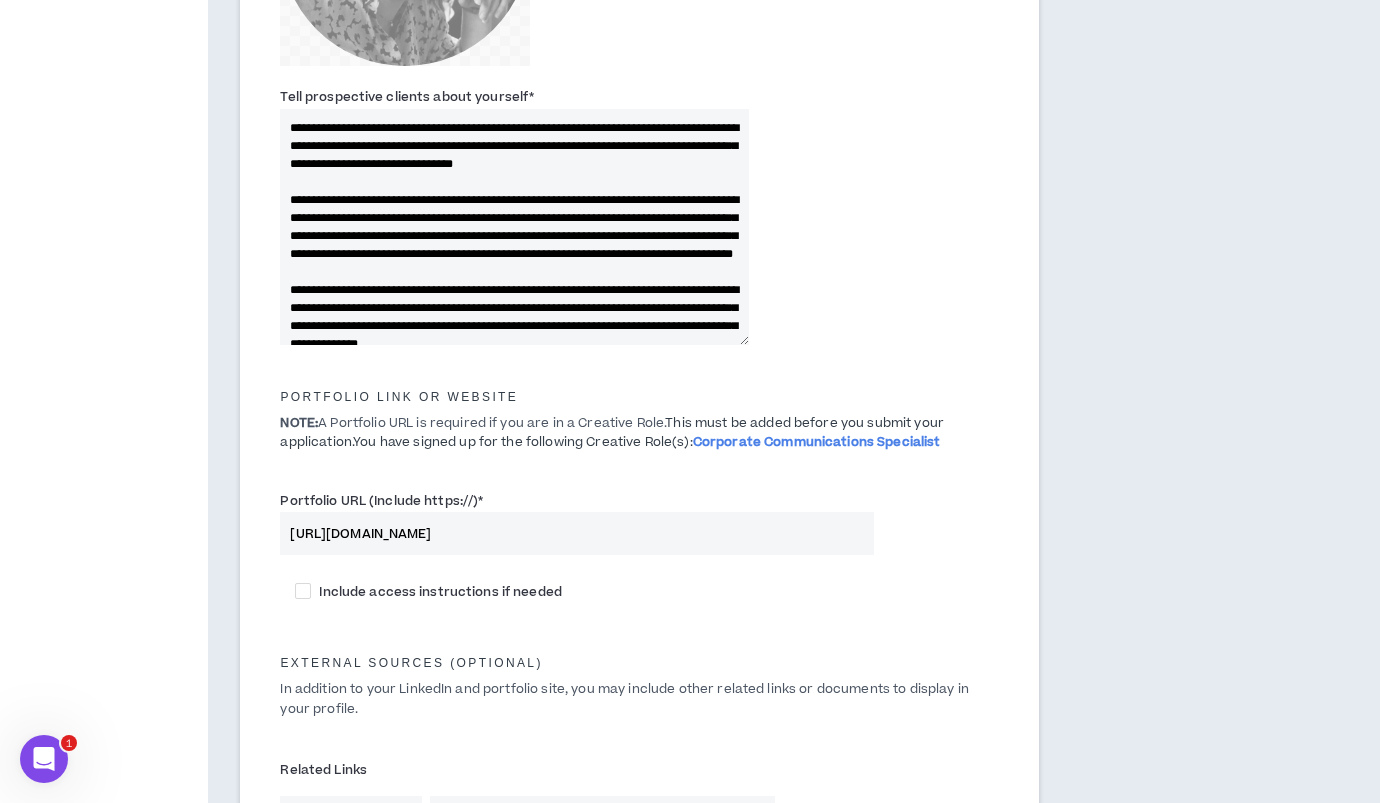 scroll, scrollTop: 627, scrollLeft: 0, axis: vertical 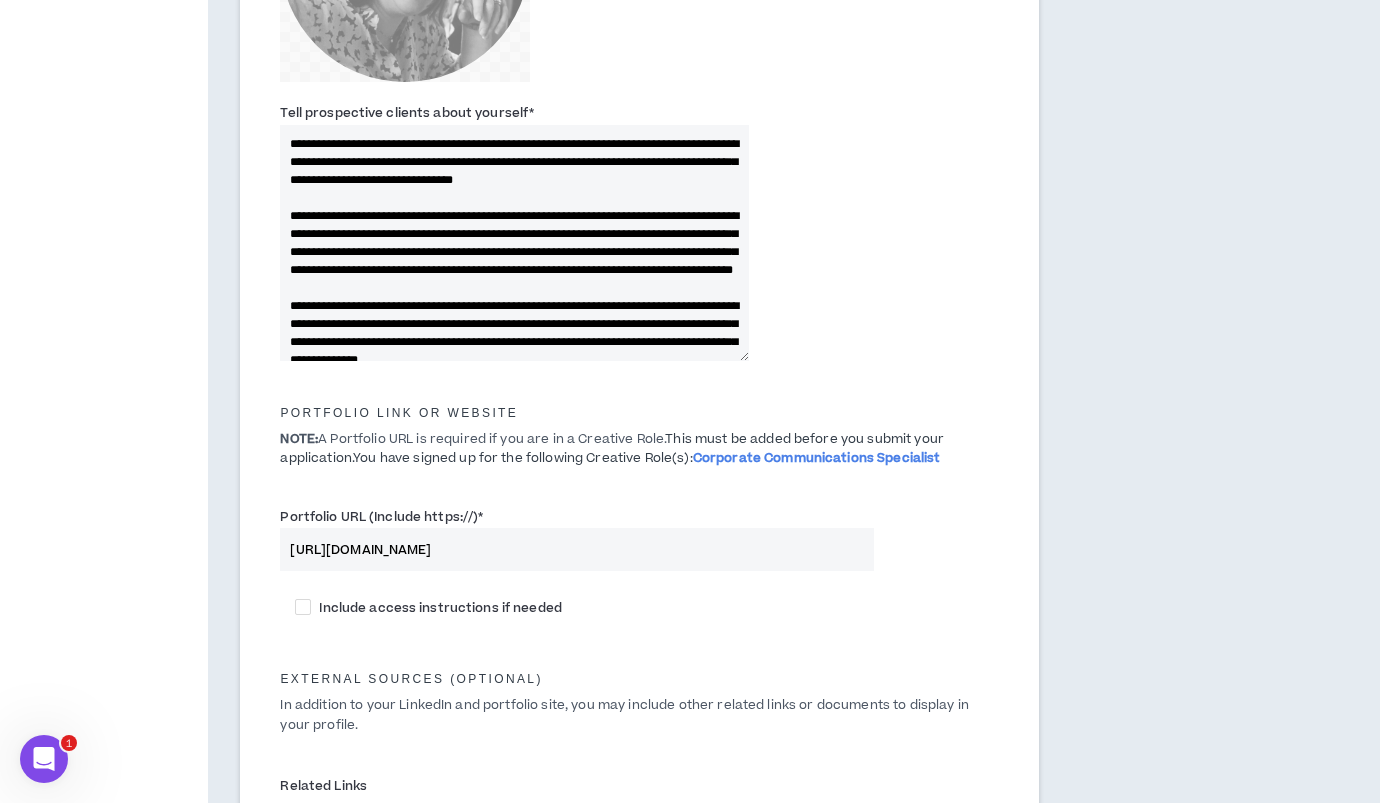 click on "Tell prospective clients about yourself  *" at bounding box center [514, 243] 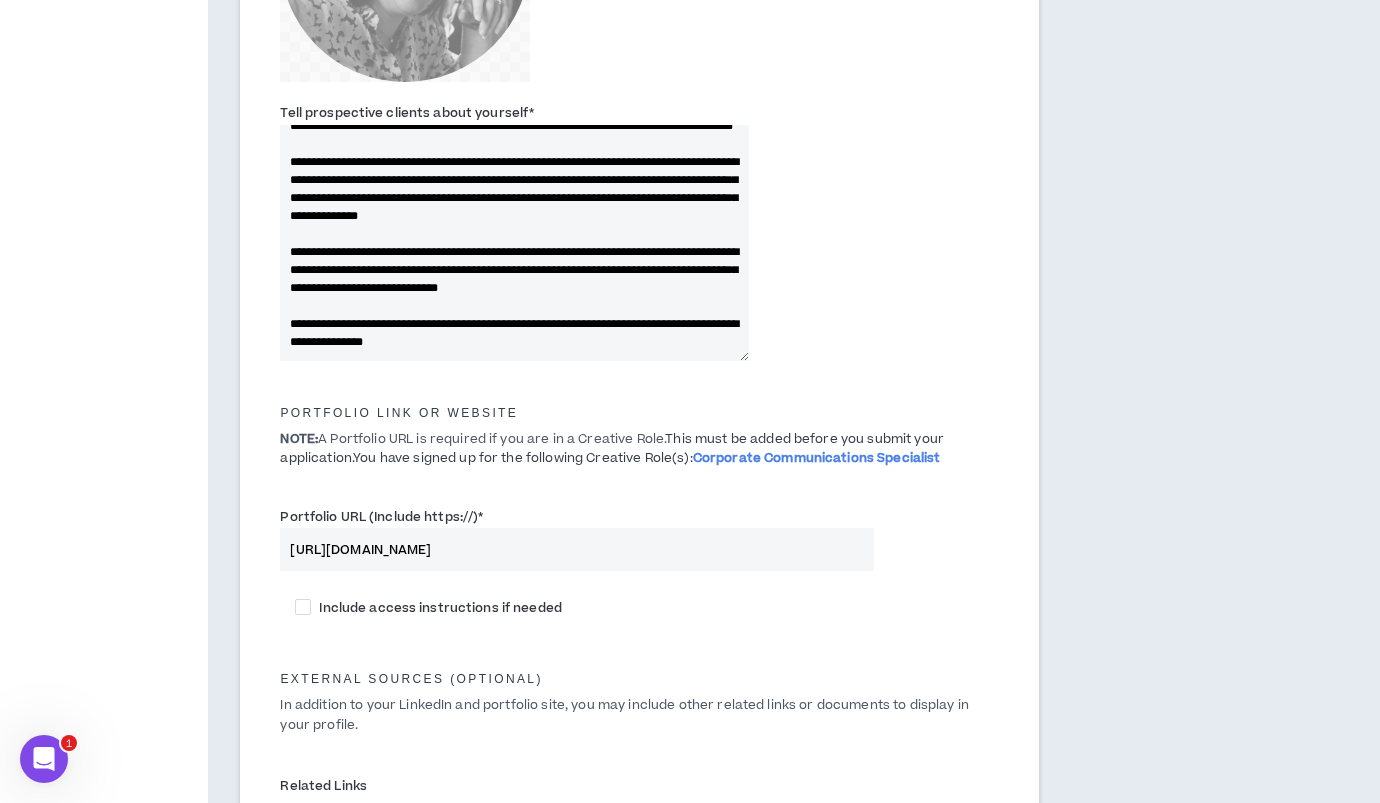 scroll, scrollTop: 234, scrollLeft: 0, axis: vertical 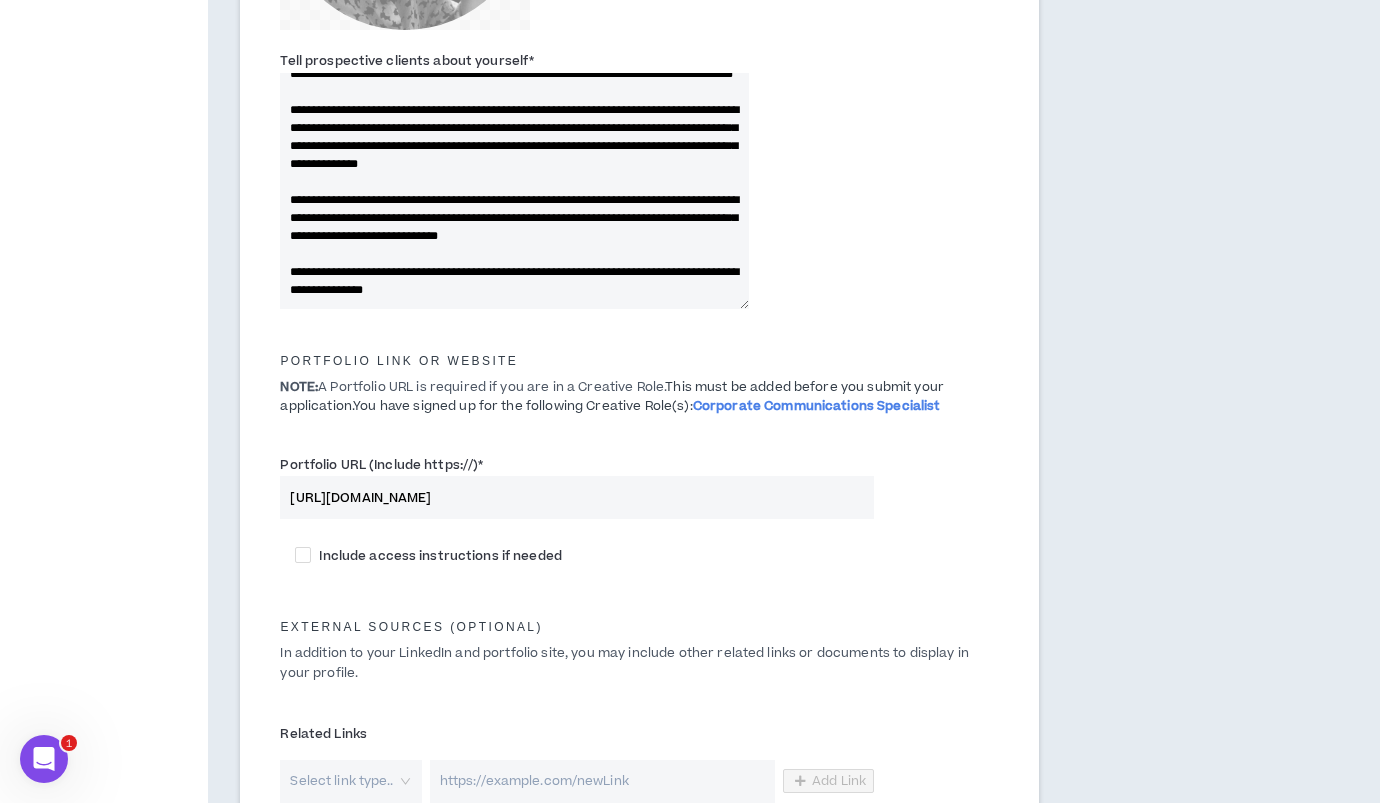 drag, startPoint x: 436, startPoint y: 182, endPoint x: 641, endPoint y: 174, distance: 205.15604 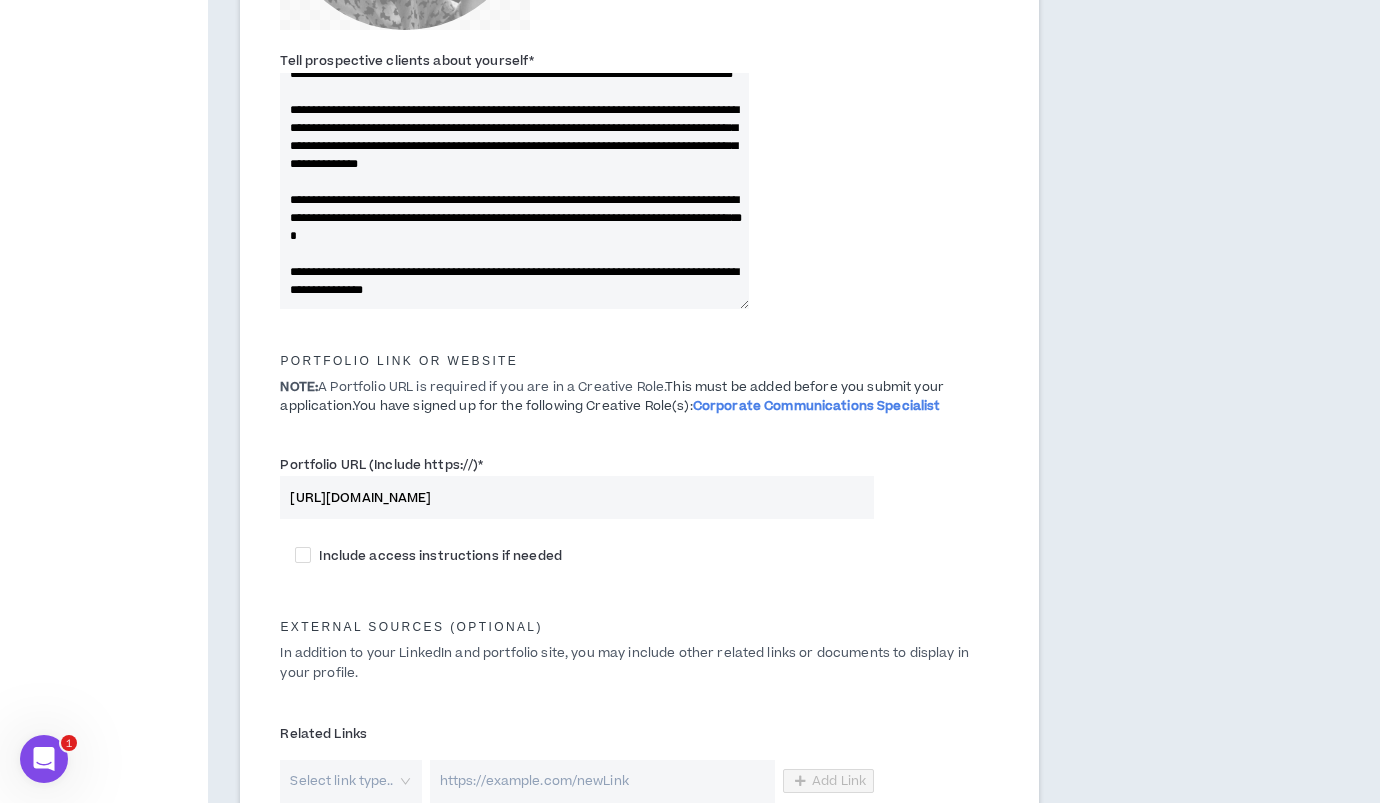 scroll, scrollTop: 216, scrollLeft: 0, axis: vertical 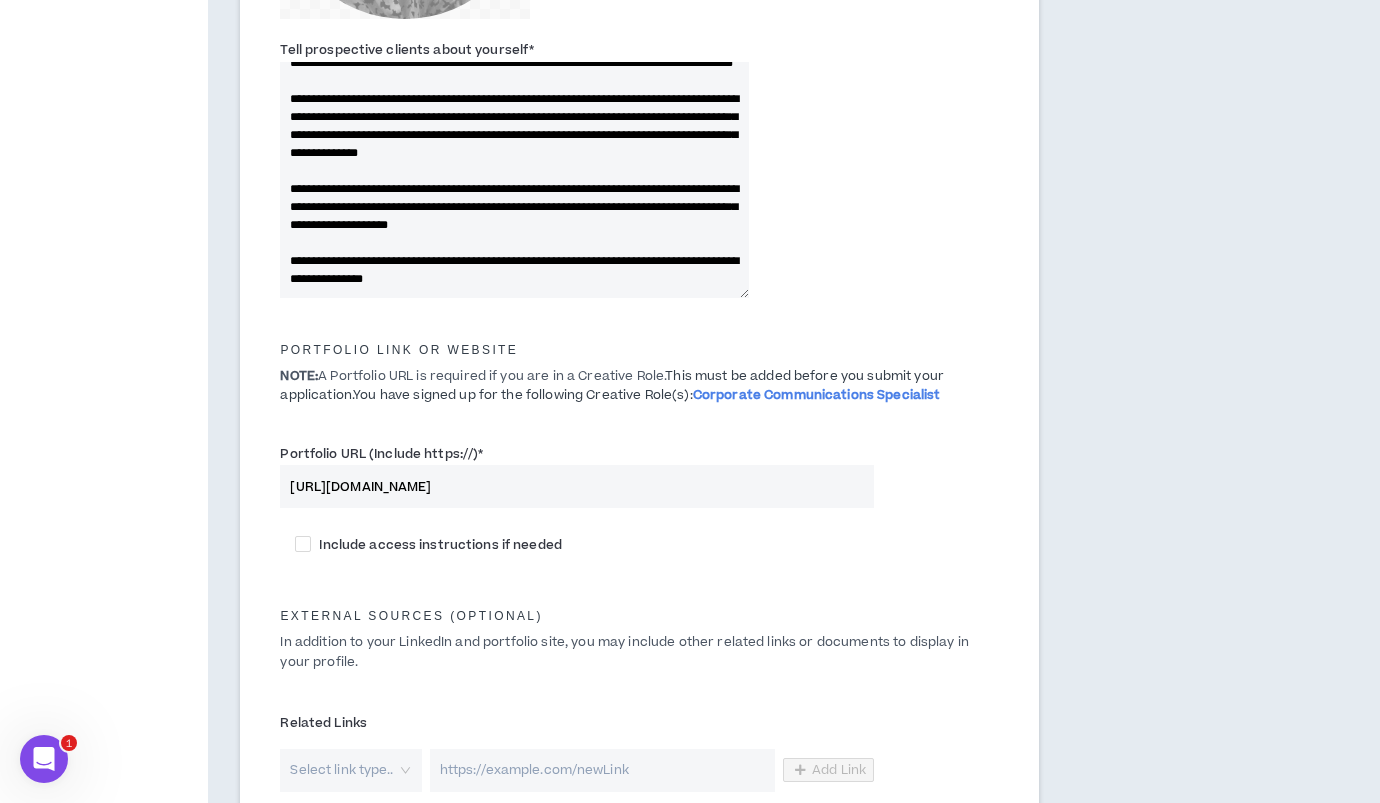 type on "**********" 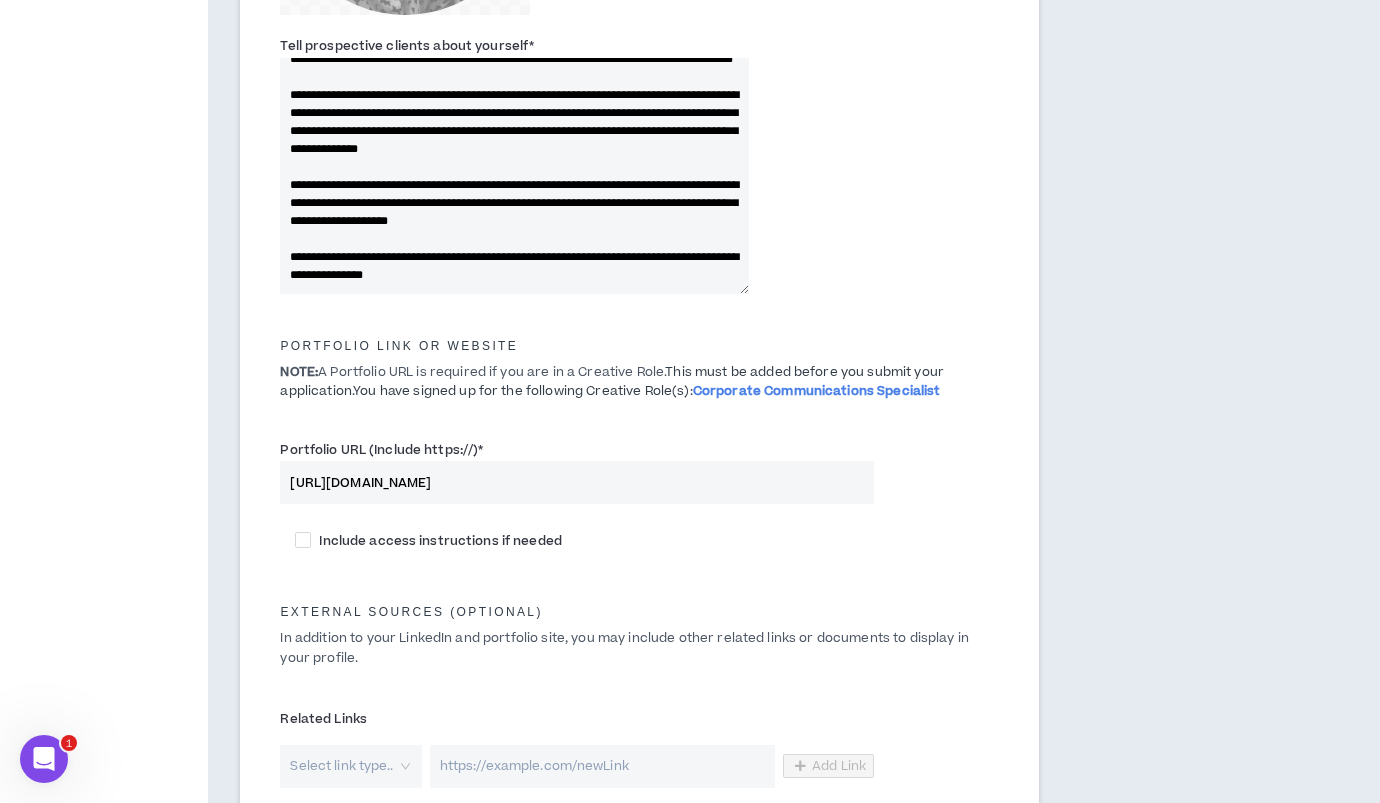 click on "Tell prospective clients about yourself  *" at bounding box center (514, 176) 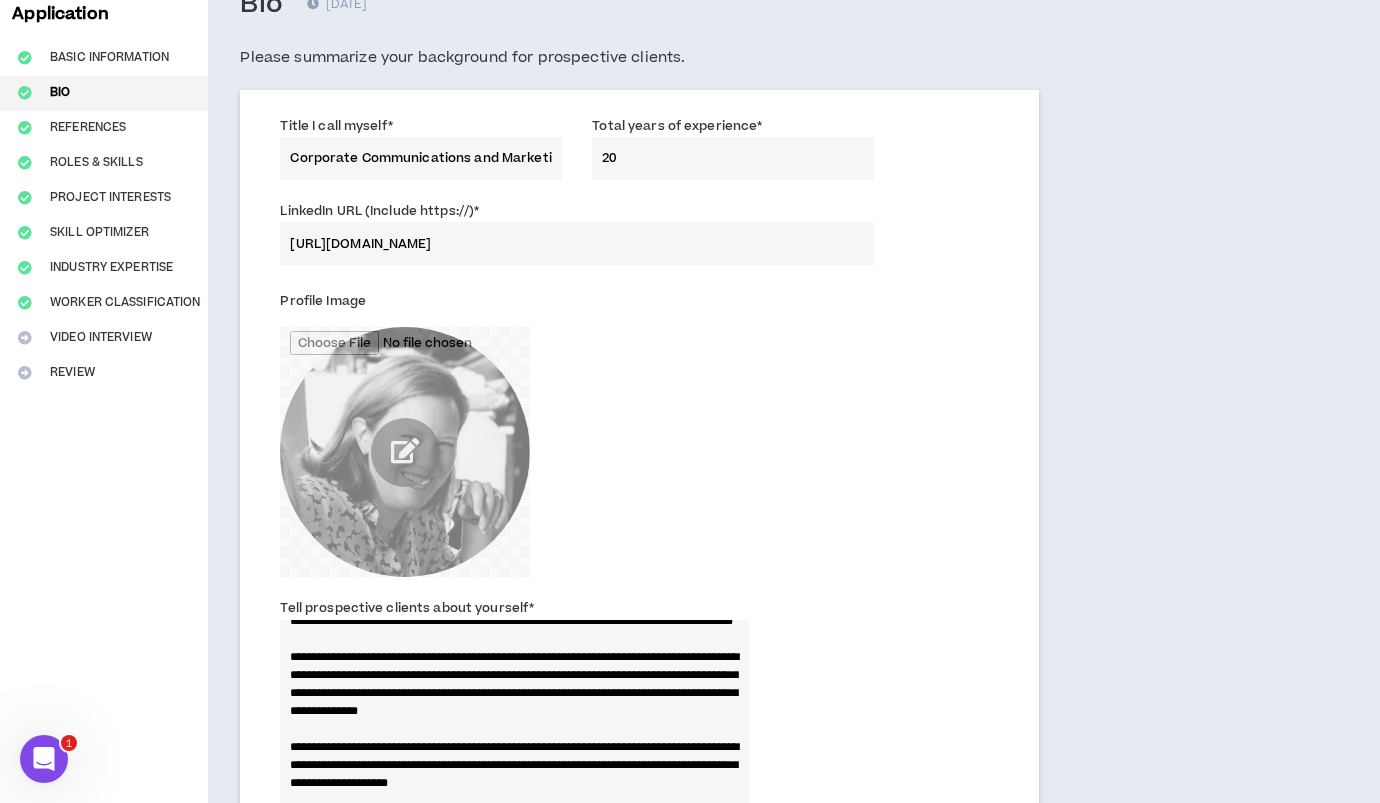 scroll, scrollTop: 128, scrollLeft: 0, axis: vertical 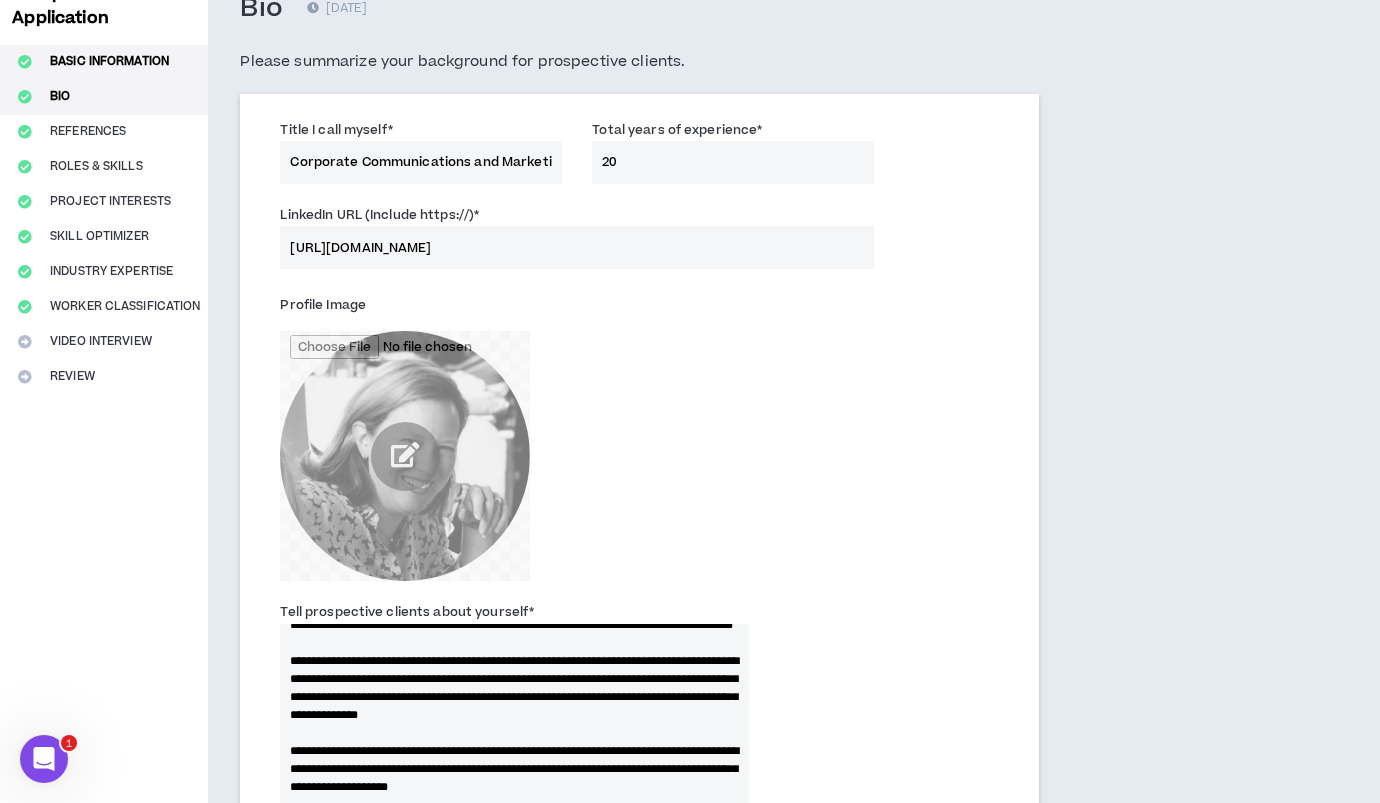 click on "Basic Information" at bounding box center (104, 62) 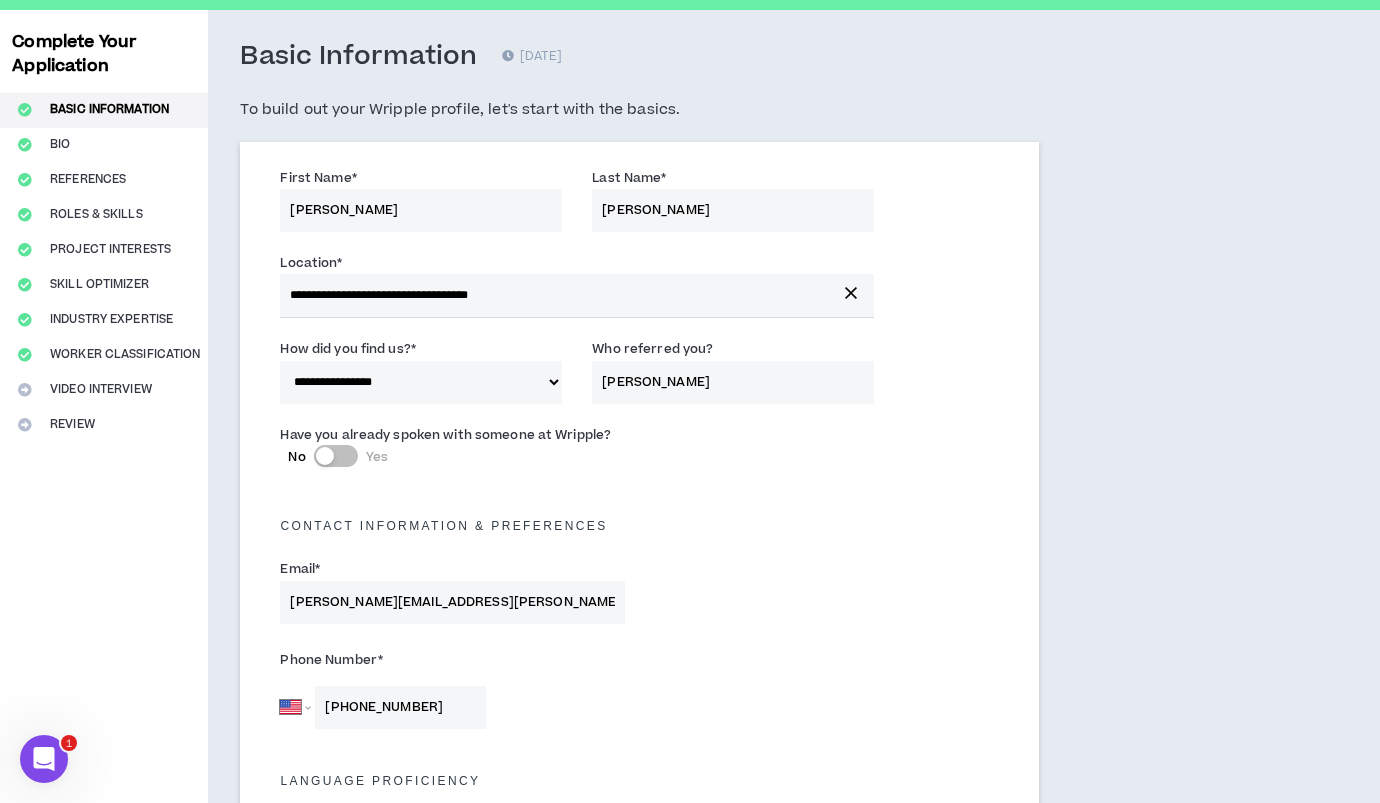 scroll, scrollTop: 0, scrollLeft: 0, axis: both 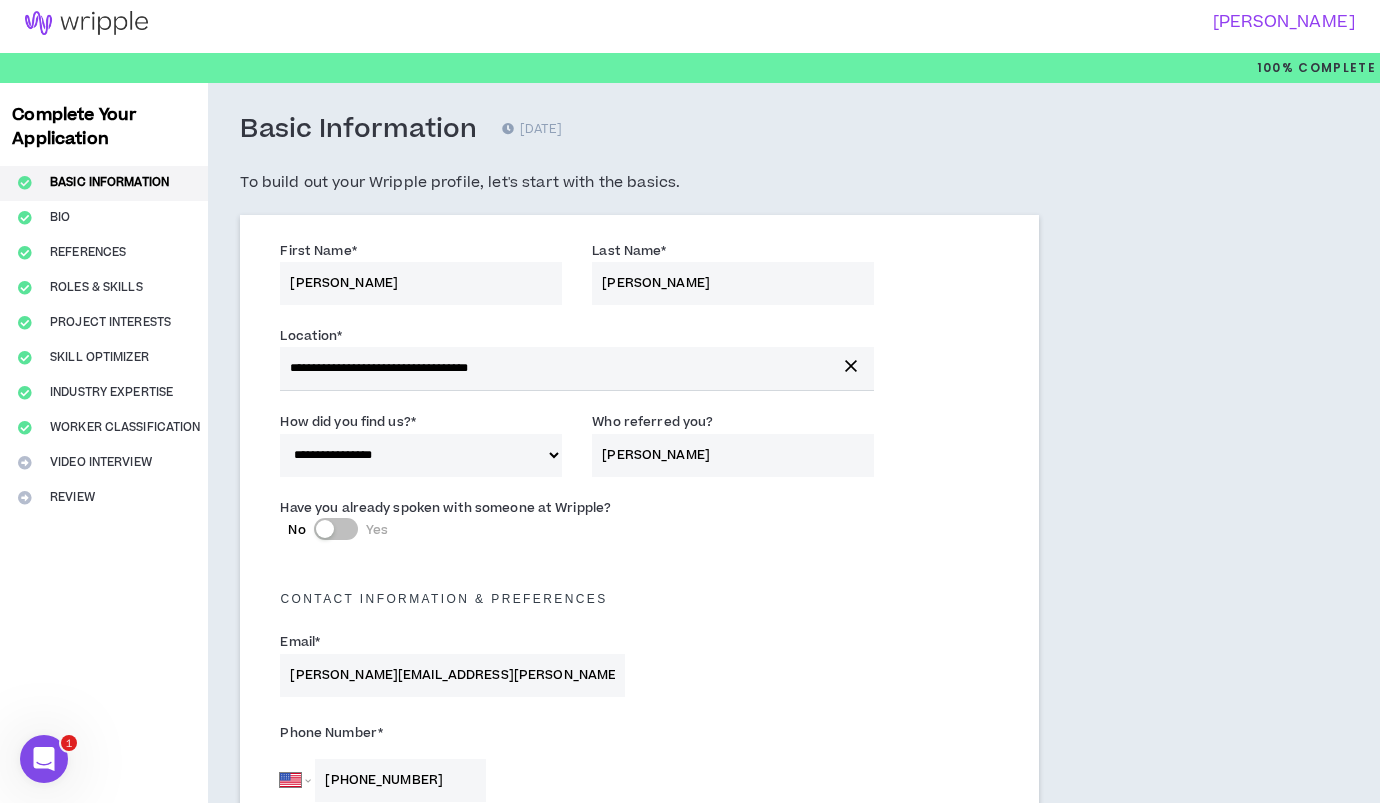 click on "Complete Your Application Basic Information Bio References Roles & Skills Project Interests Skill Optimizer Industry Expertise Worker Classification Video Interview Review" at bounding box center (104, 1103) 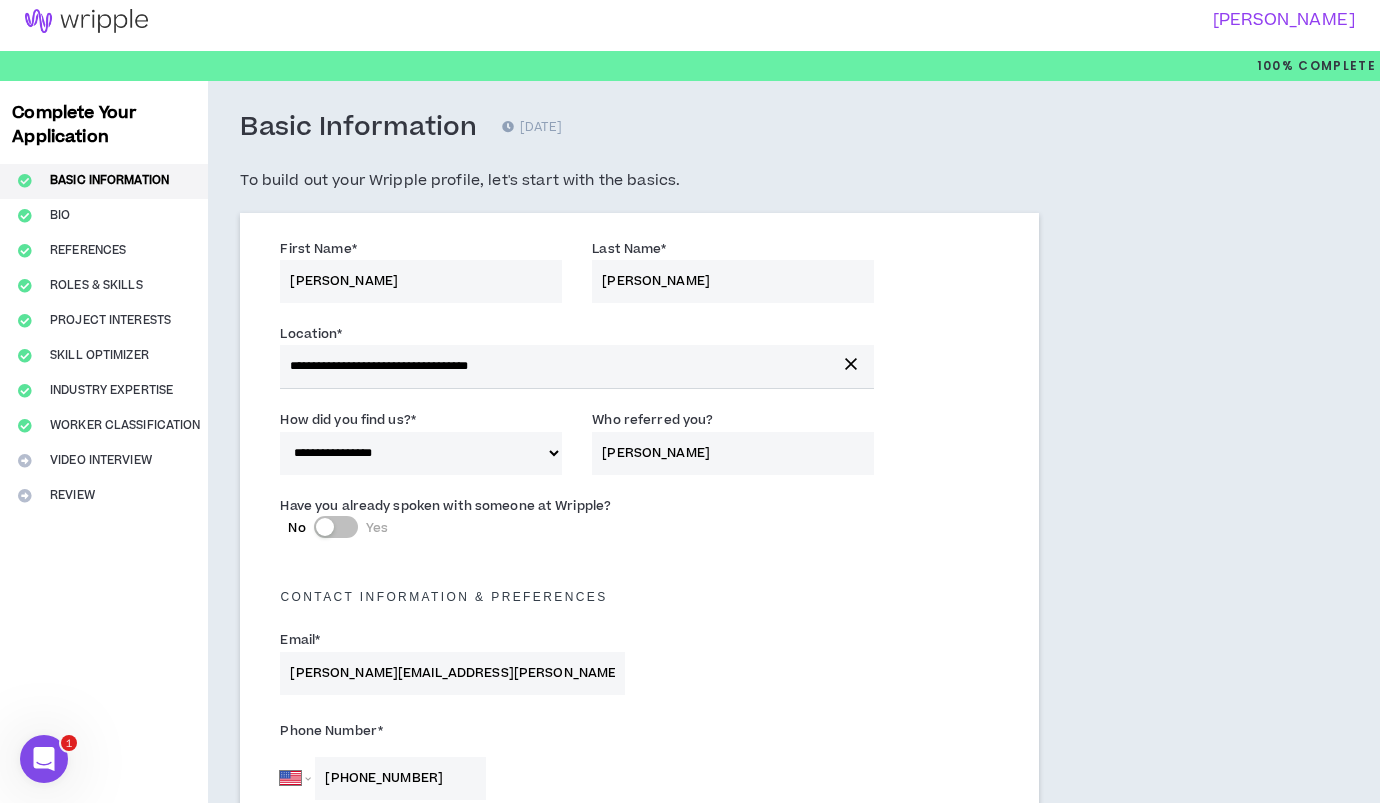 click on "Complete Your Application Basic Information Bio References Roles & Skills Project Interests Skill Optimizer Industry Expertise Worker Classification Video Interview Review" at bounding box center (104, 1101) 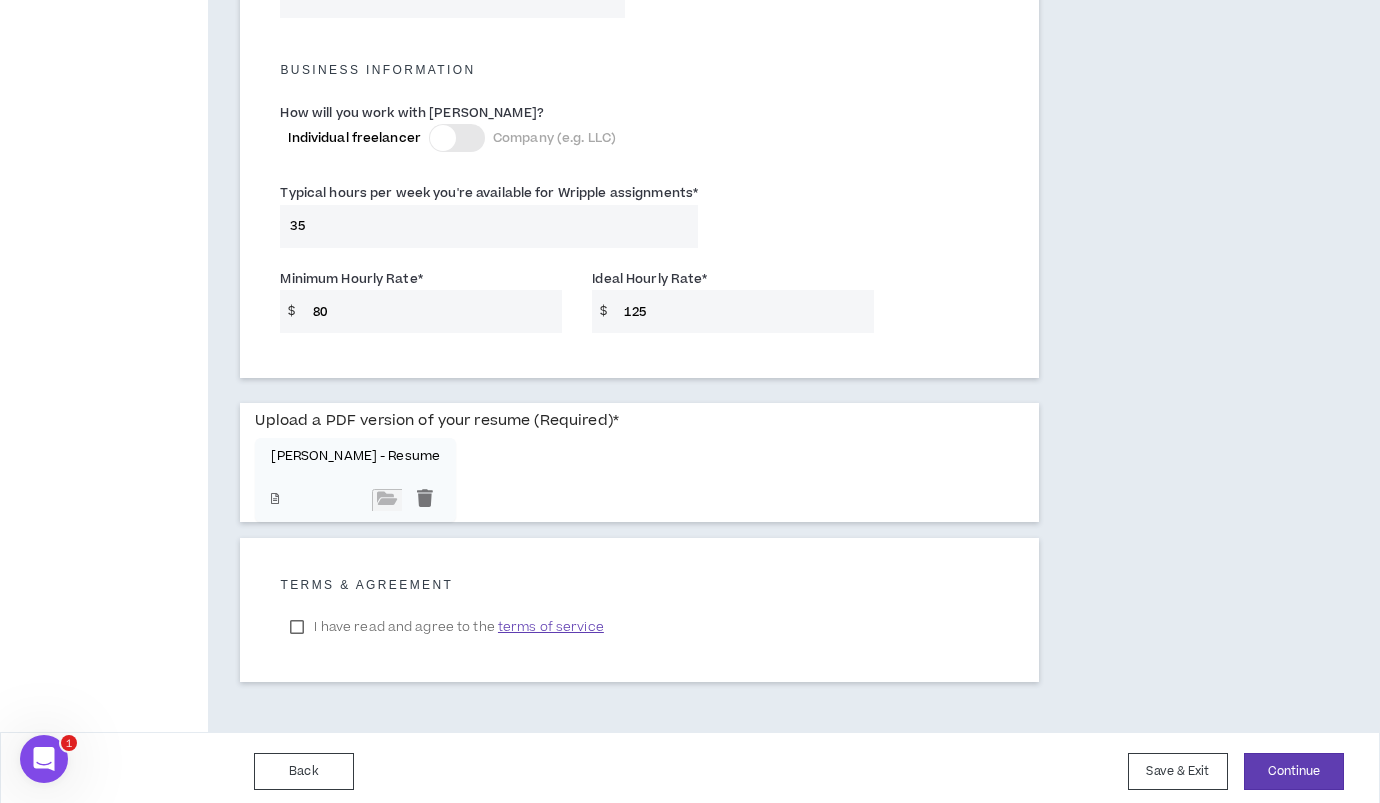 scroll, scrollTop: 1402, scrollLeft: 0, axis: vertical 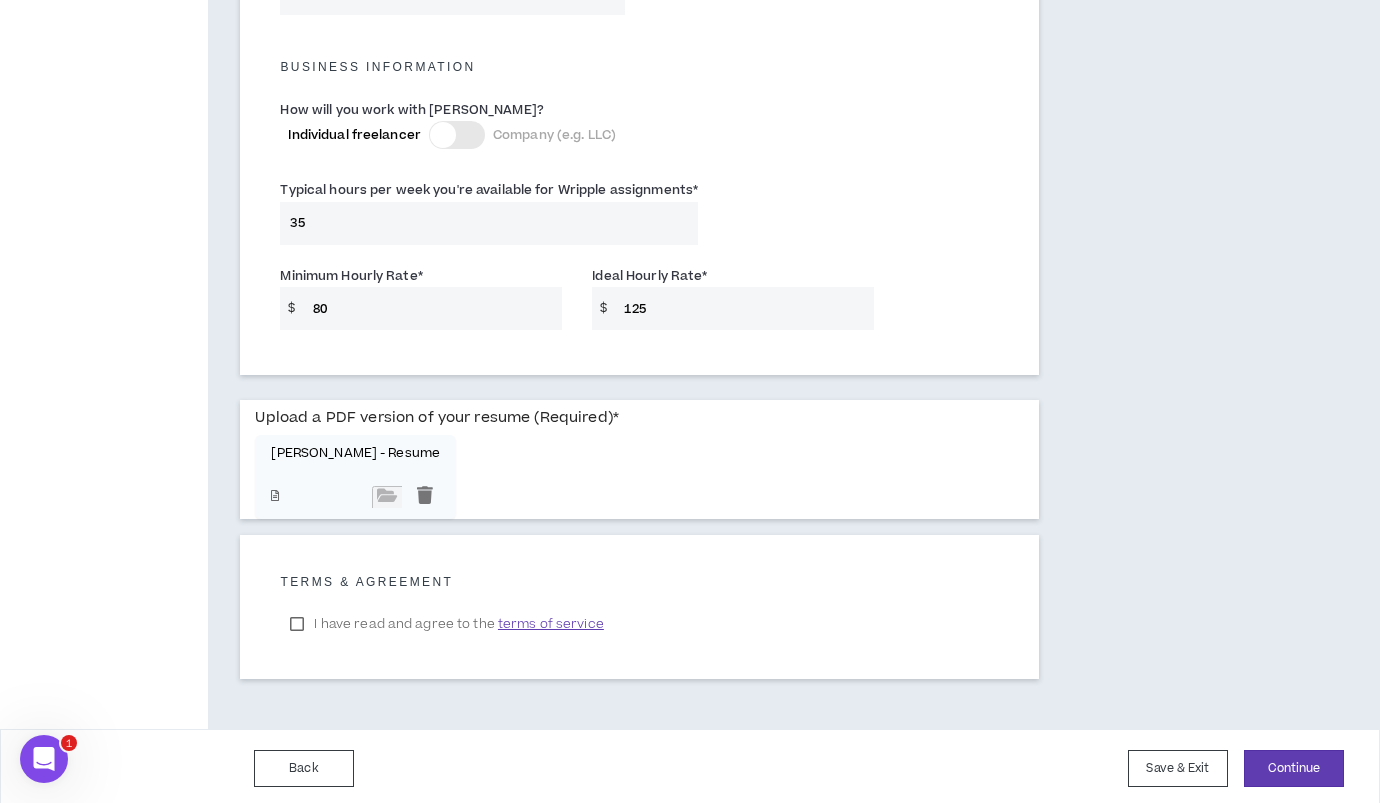 drag, startPoint x: 306, startPoint y: 222, endPoint x: 287, endPoint y: 221, distance: 19.026299 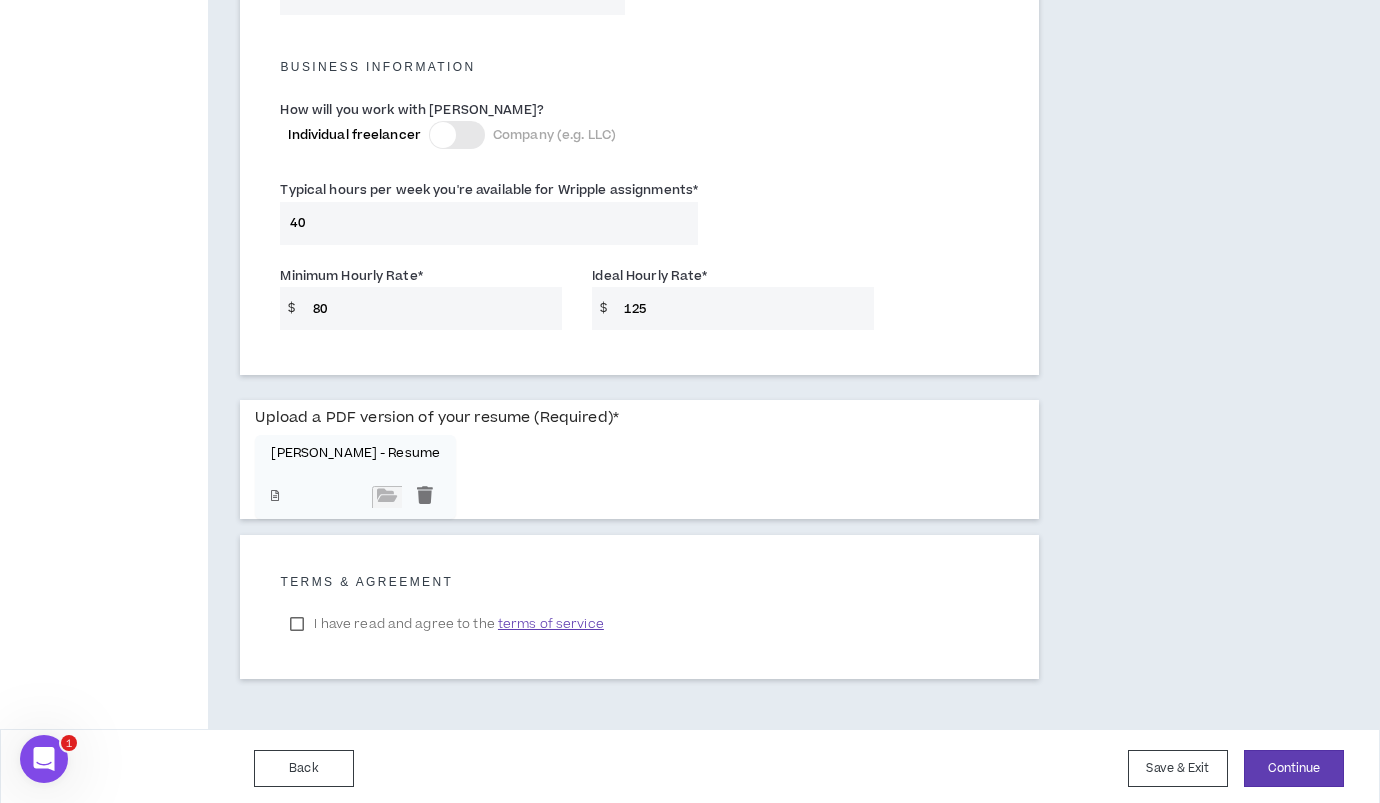 drag, startPoint x: 307, startPoint y: 221, endPoint x: 286, endPoint y: 221, distance: 21 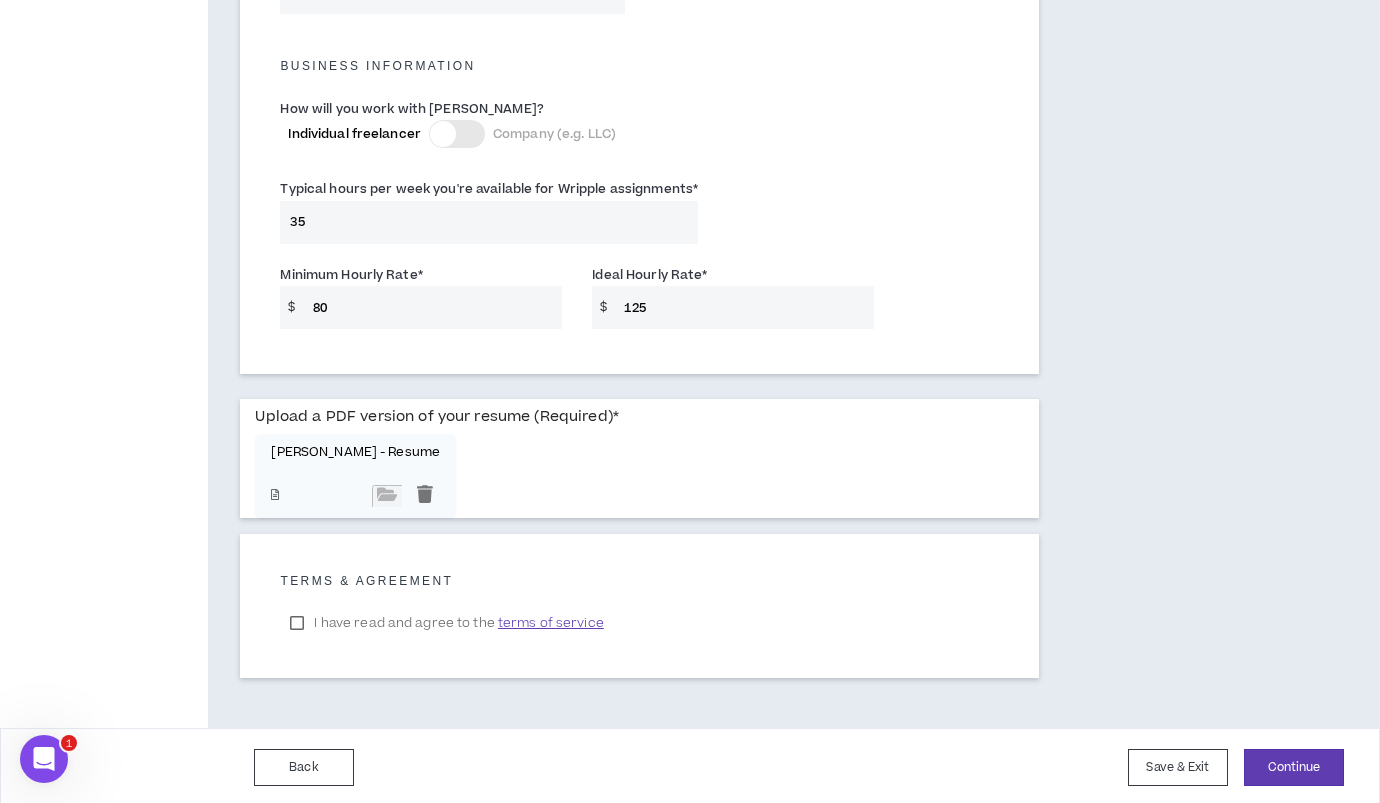 drag, startPoint x: 307, startPoint y: 221, endPoint x: 286, endPoint y: 222, distance: 21.023796 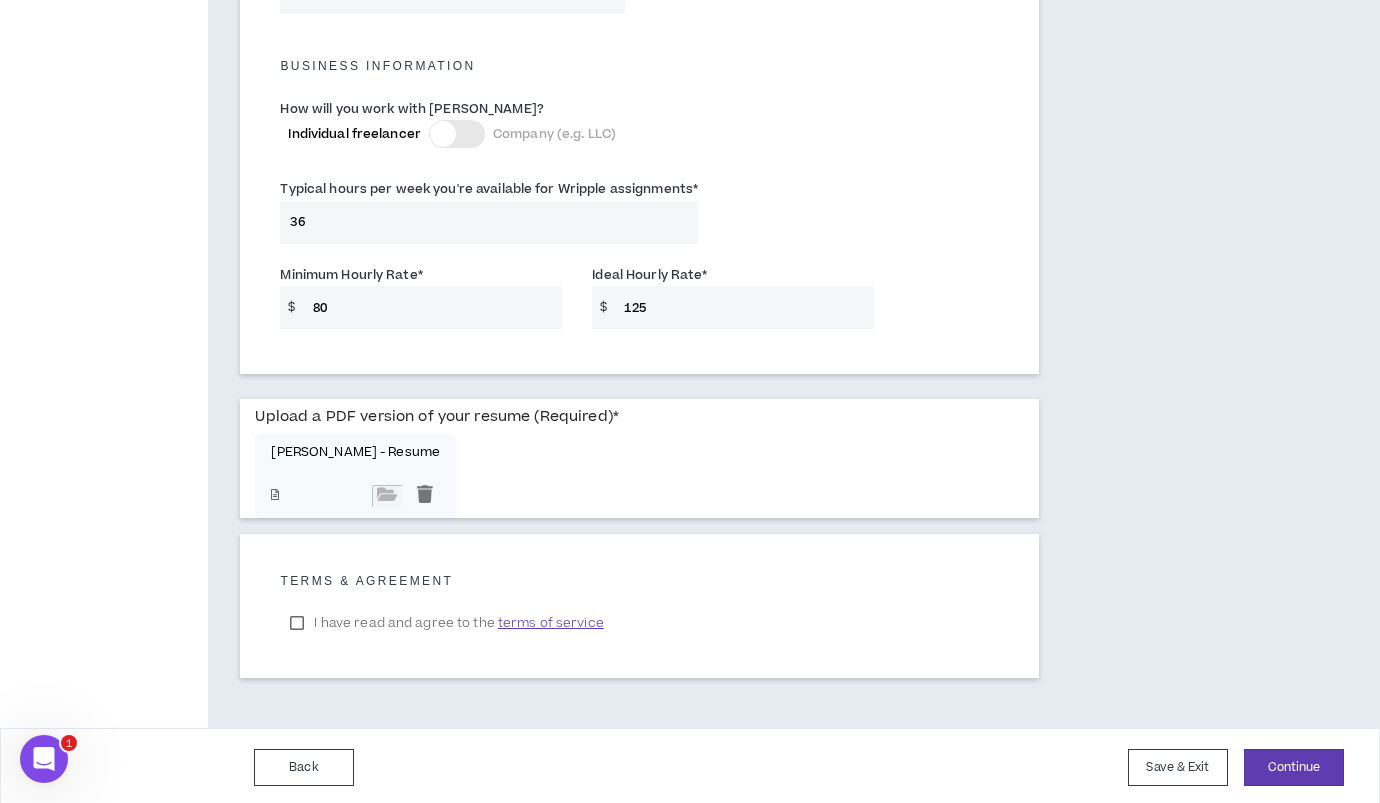 scroll, scrollTop: 1401, scrollLeft: 0, axis: vertical 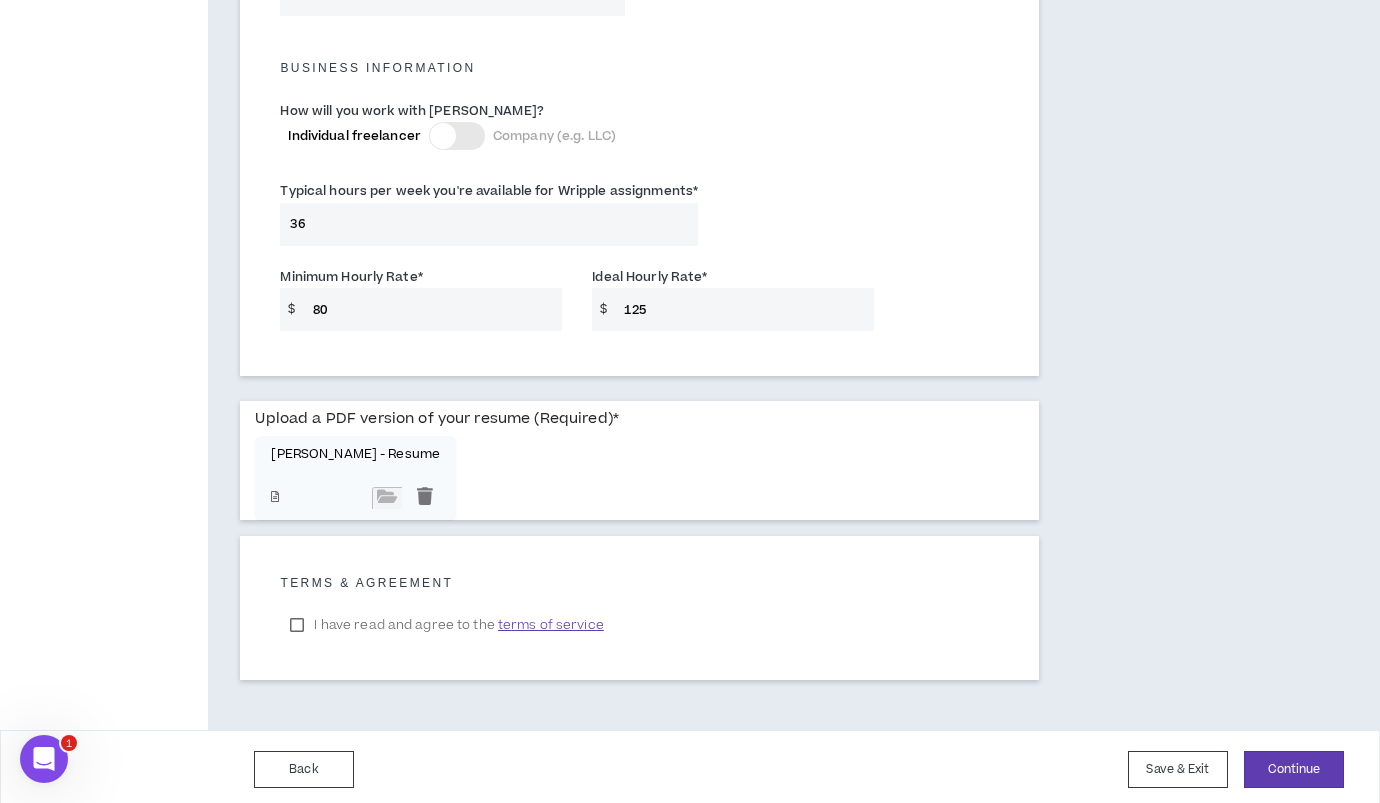 type on "3" 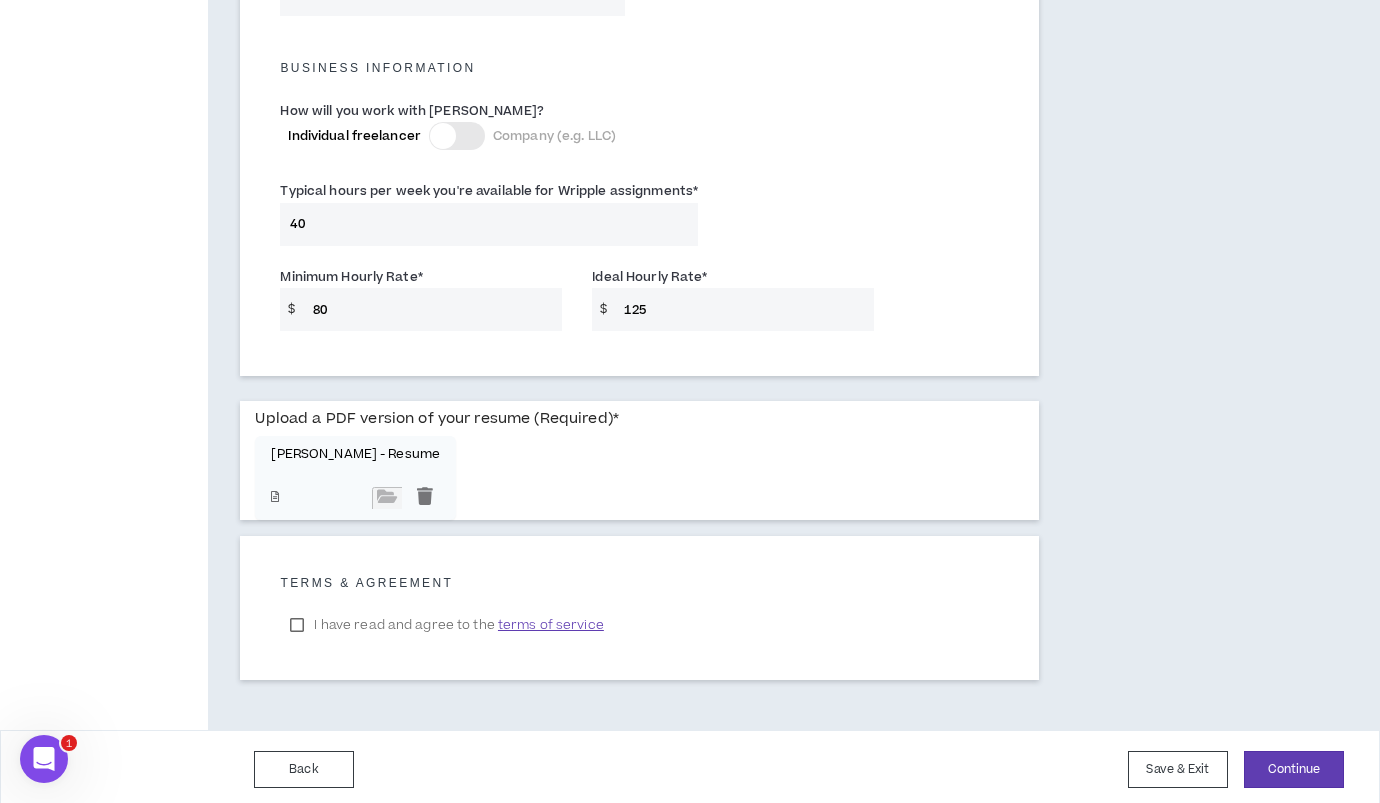 type on "40" 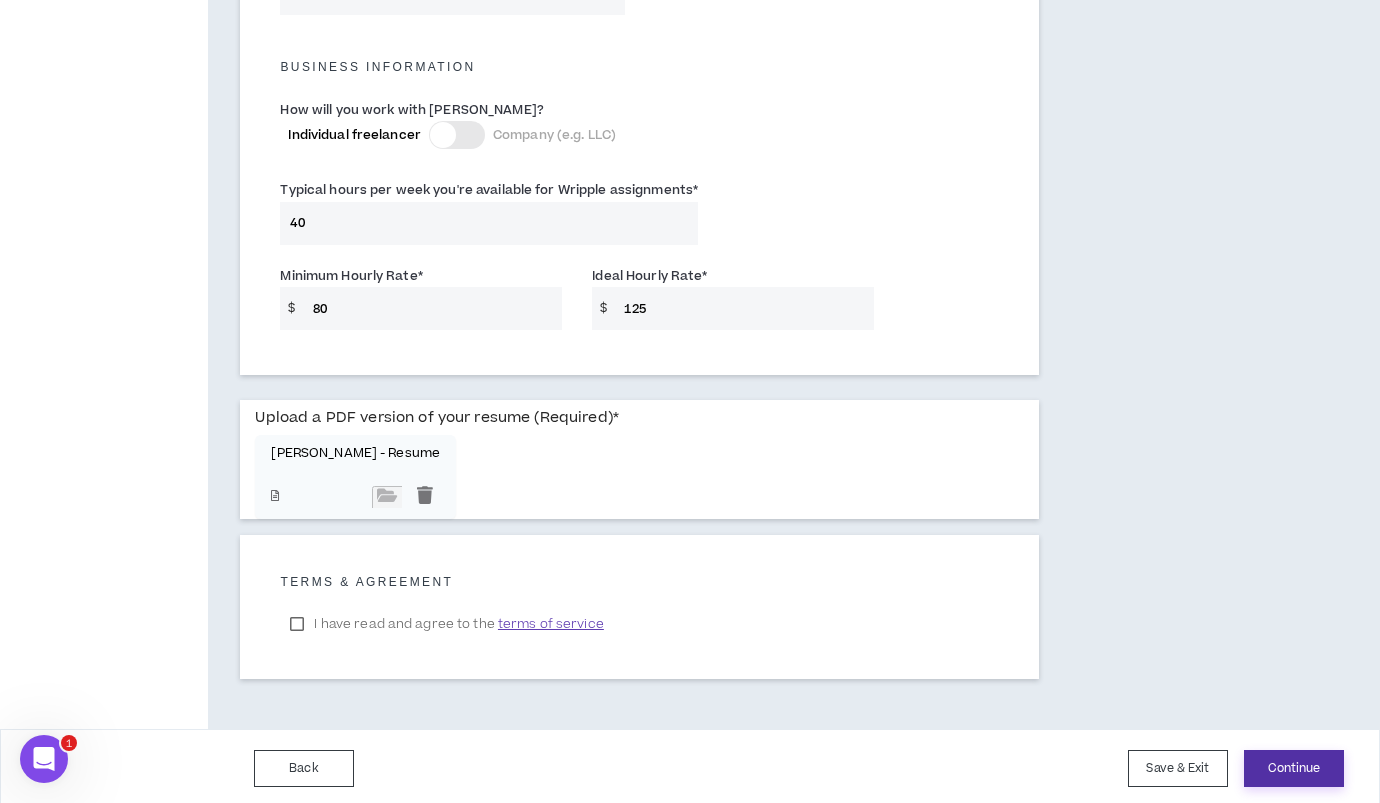 drag, startPoint x: 1295, startPoint y: 767, endPoint x: 949, endPoint y: 592, distance: 387.7383 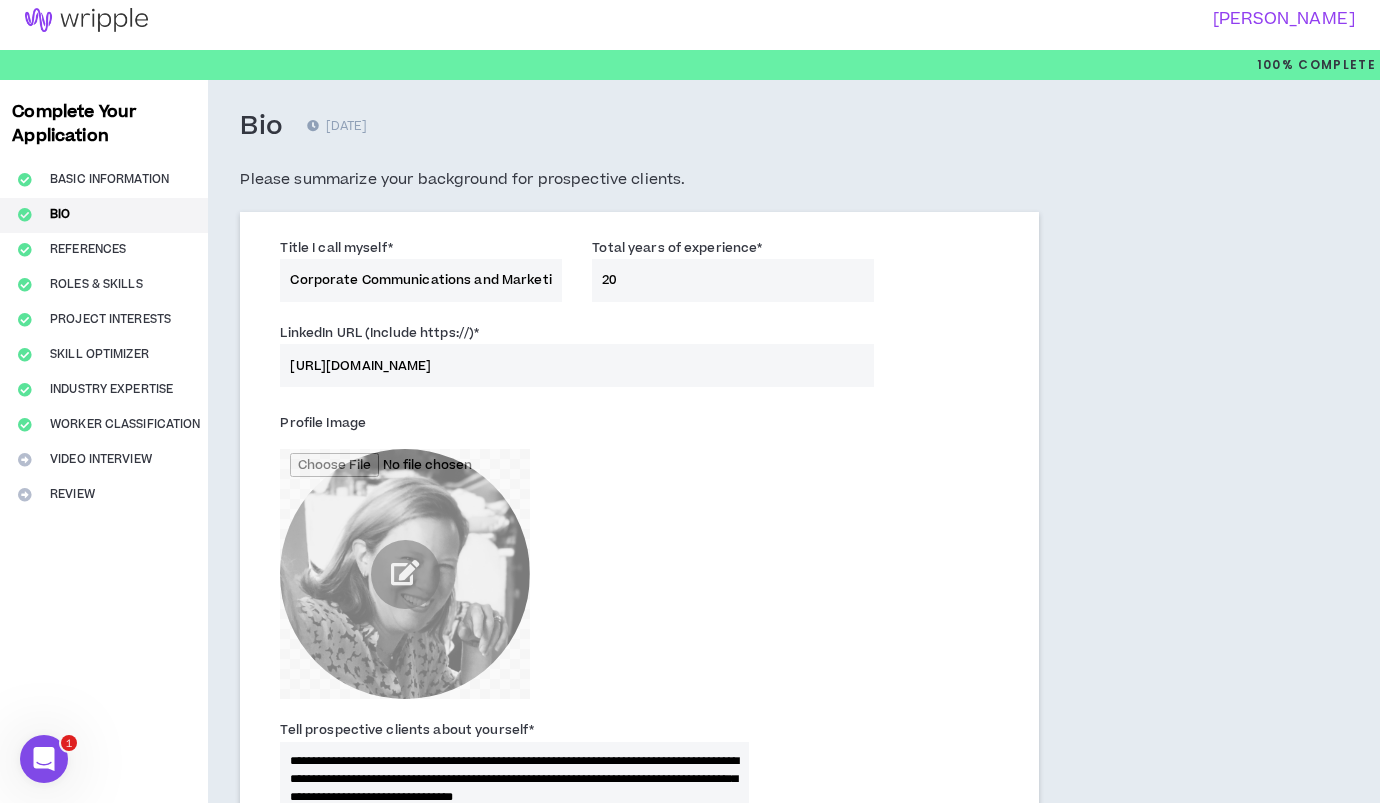 scroll, scrollTop: 0, scrollLeft: 0, axis: both 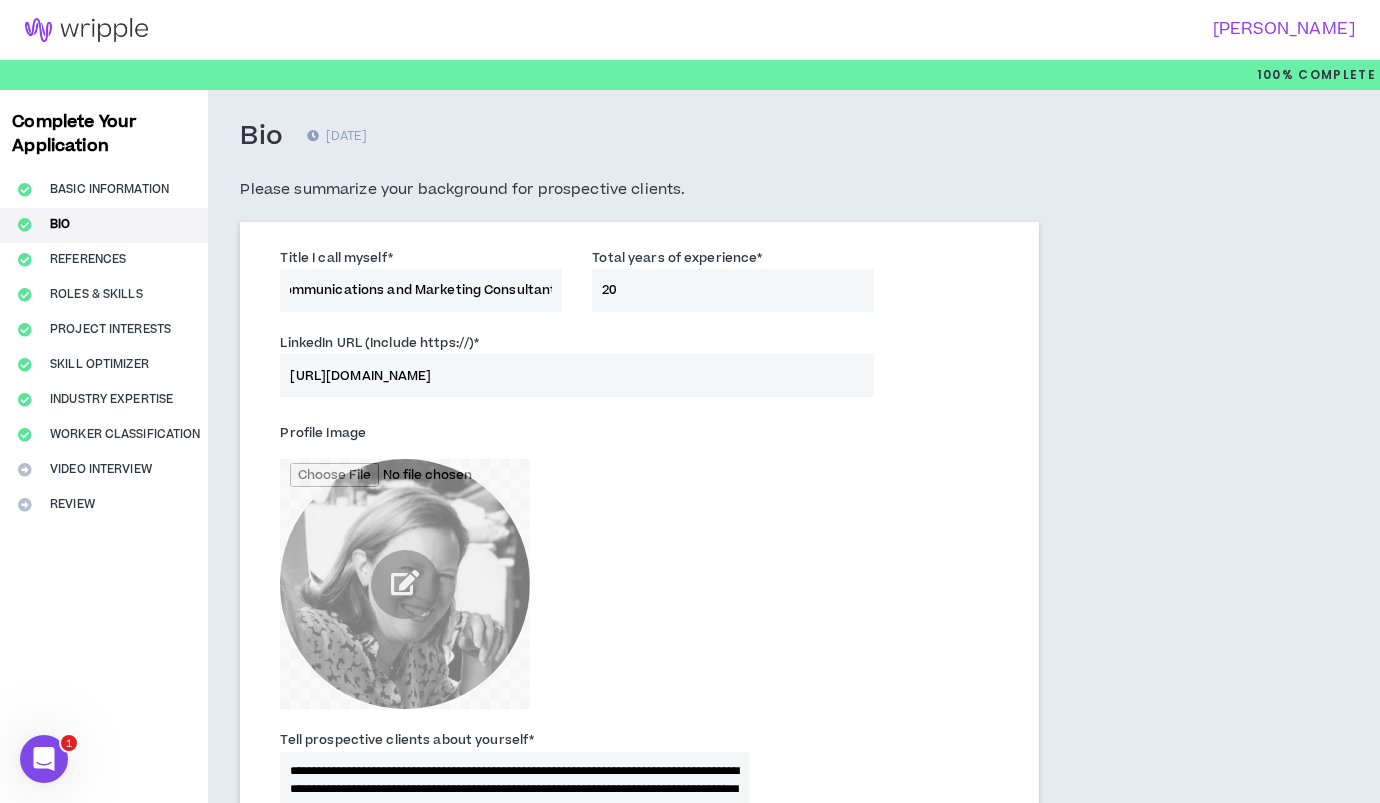 drag, startPoint x: 461, startPoint y: 282, endPoint x: 669, endPoint y: 295, distance: 208.40585 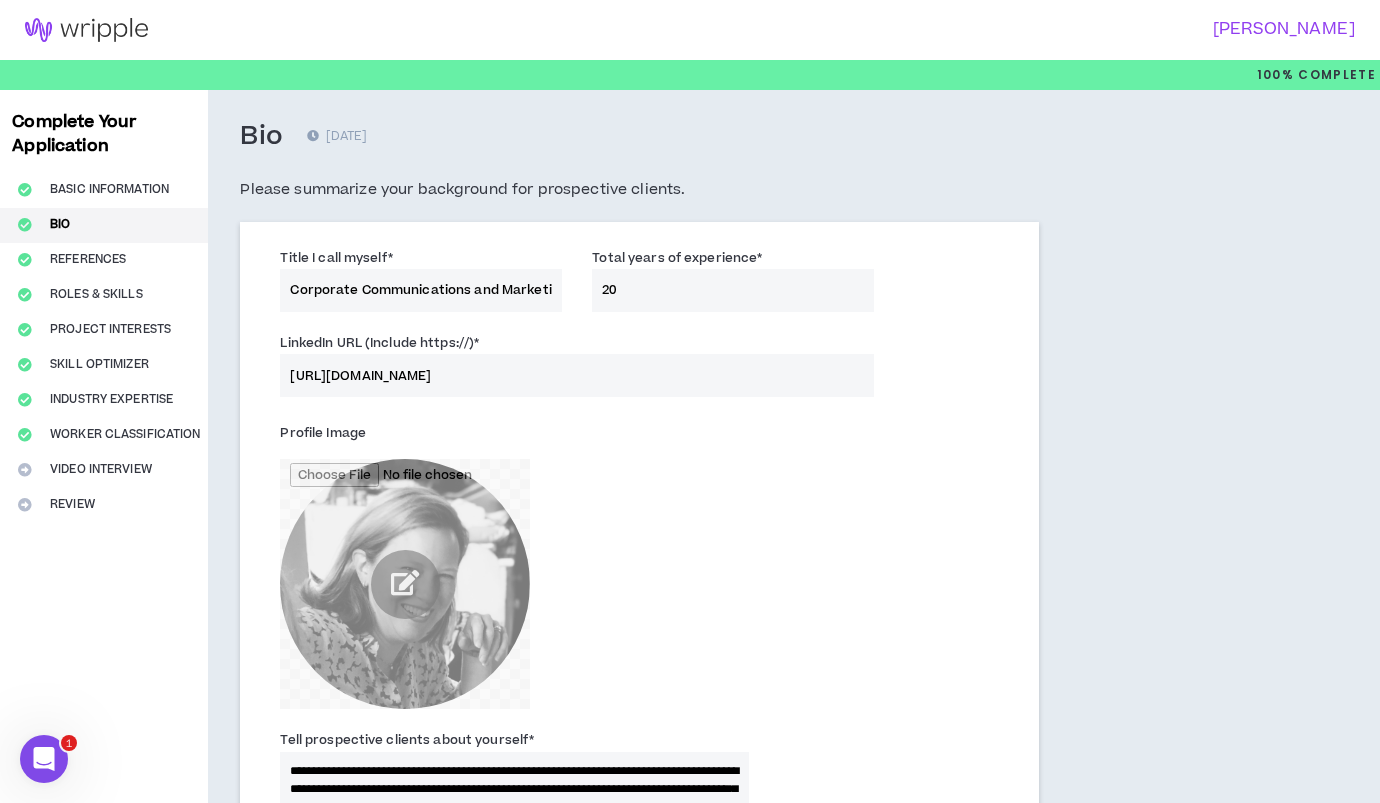 click on "Title I call myself  * Corporate Communications and Marketing Consultant Total years of experience  * 20 LinkedIn URL (Include https://)  * [URL][DOMAIN_NAME] Profile Image Tell prospective clients about yourself  * Portfolio Link or Website NOTE:  A Portfolio URL is required if you are in a Creative Role. This must be added before you submit your application.  You have signed up for the following Creative Role(s):  Corporate Communications Specialist Portfolio URL (Include https://)  * [URL][DOMAIN_NAME] Include access instructions if needed External Sources (optional) In addition to your LinkedIn and portfolio site, you may include other related links or documents to display in your profile. Related Links Select link type.. Add Link Related Documents (optional) Select Documents Accepted File Types:  .pdf, .doc, .docx, .txt, .xlsx, .xls, .csv, .ppt, .pptx" at bounding box center [639, 953] 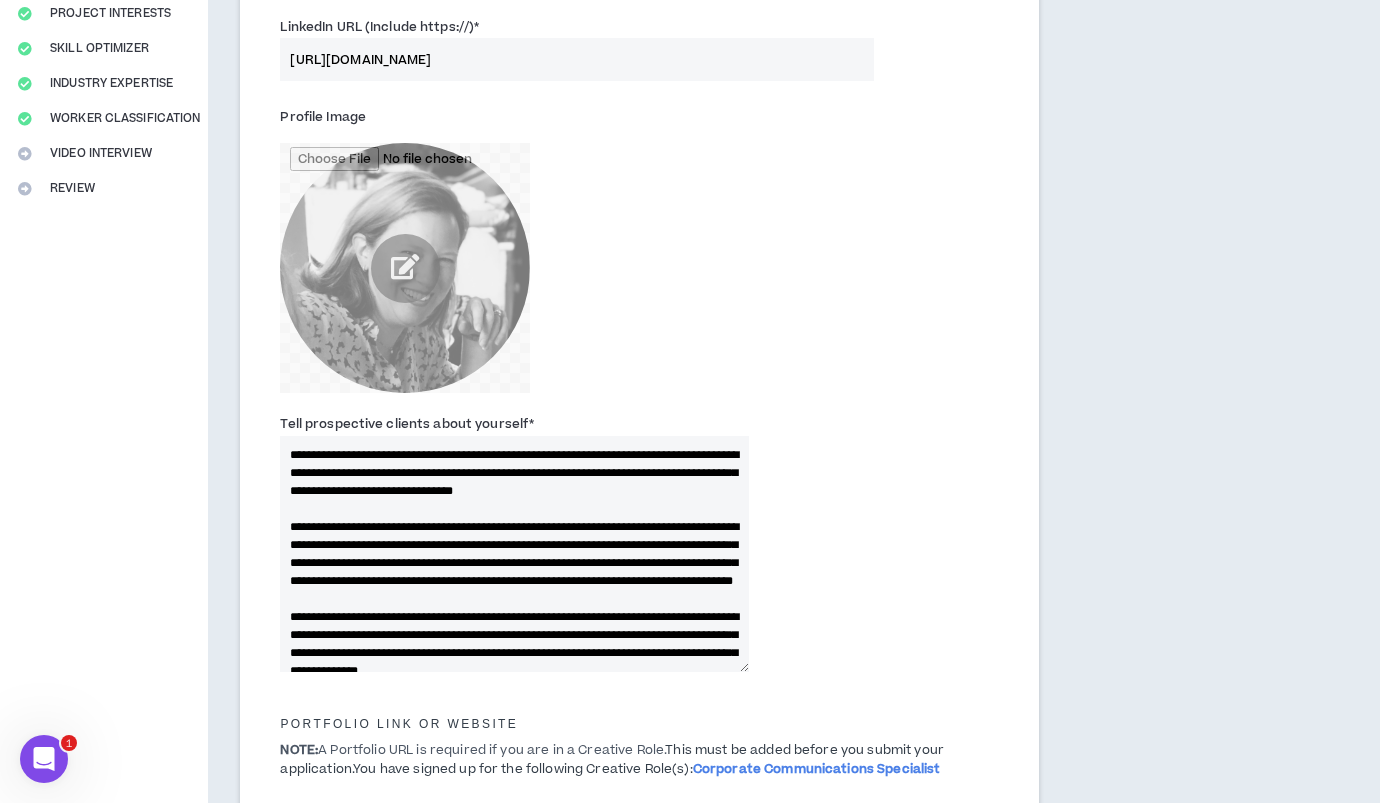 scroll, scrollTop: 320, scrollLeft: 0, axis: vertical 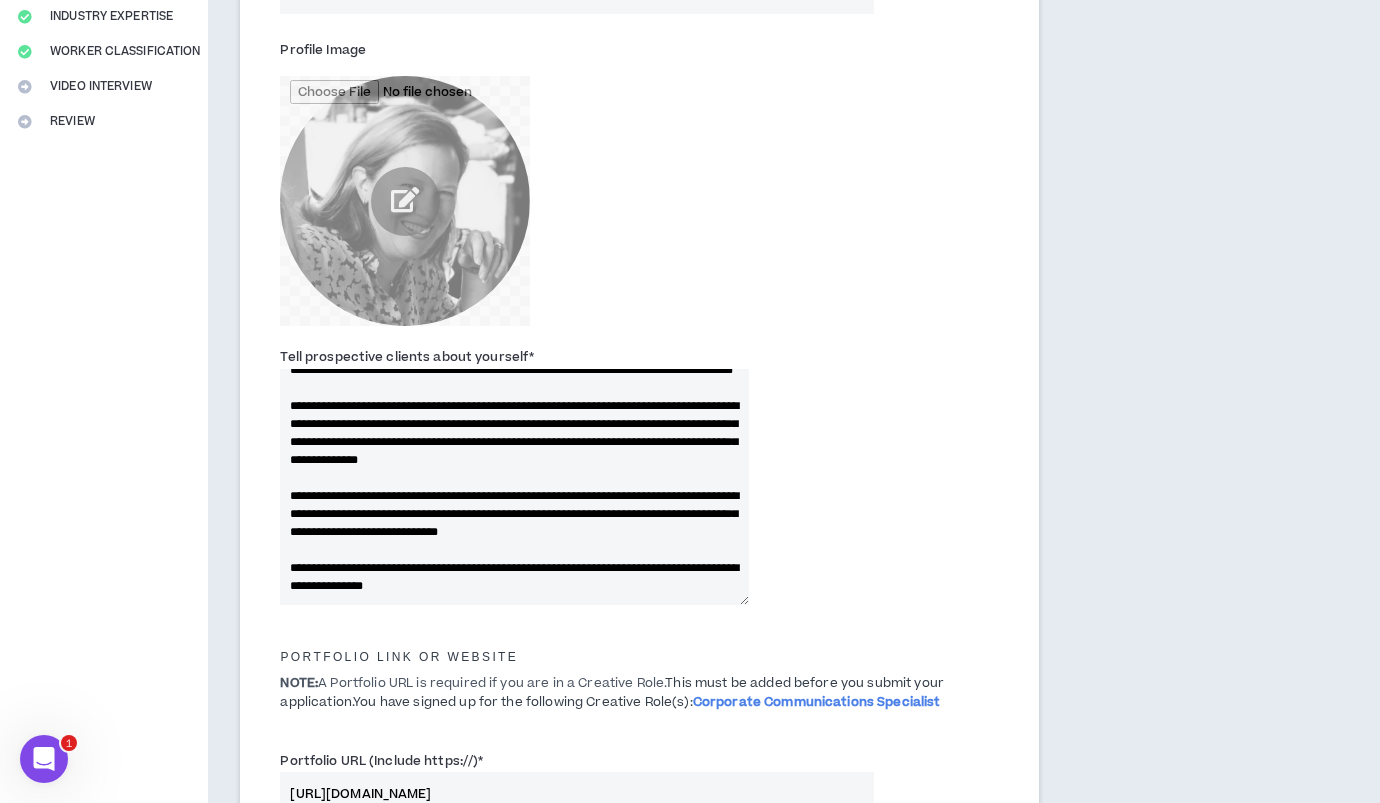 click on "Tell prospective clients about yourself  *" at bounding box center [514, 487] 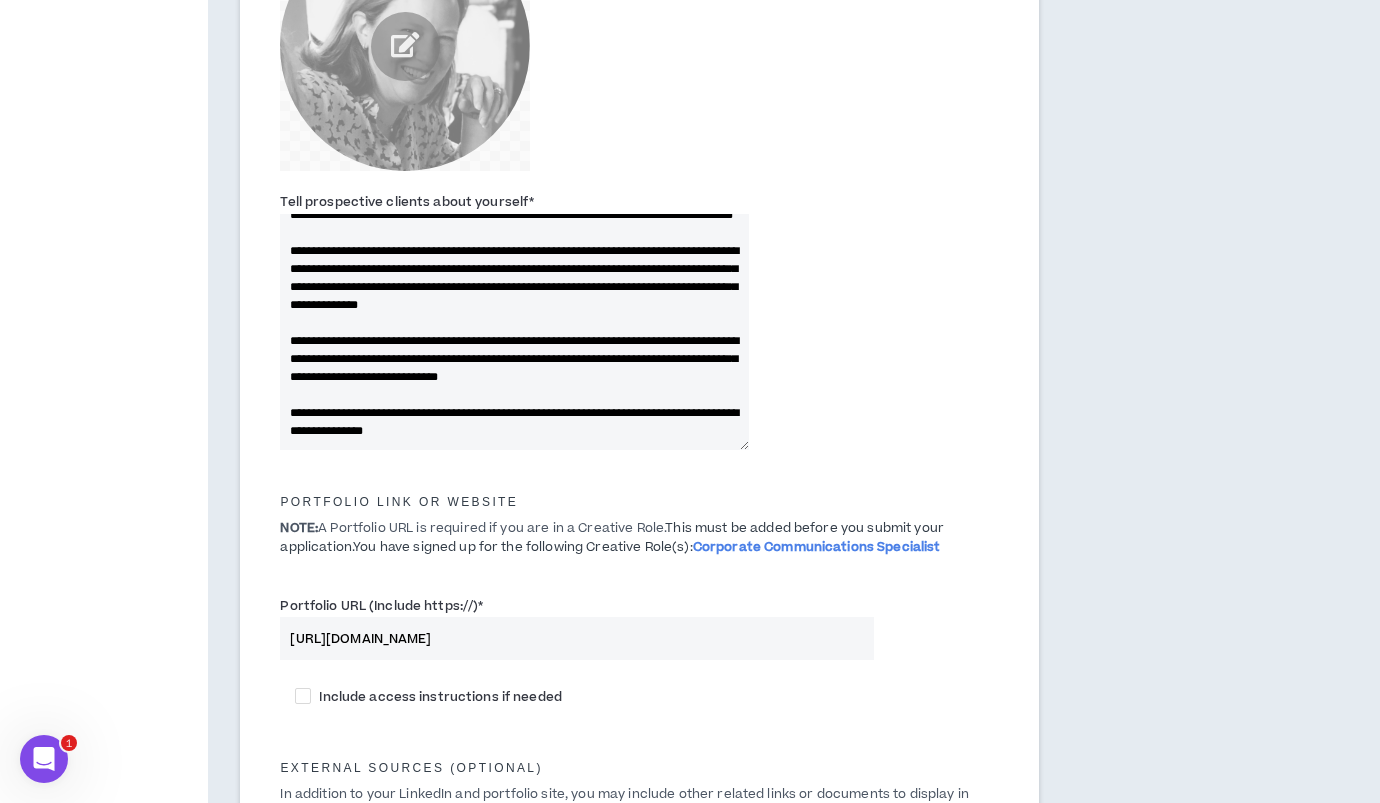 scroll, scrollTop: 0, scrollLeft: 0, axis: both 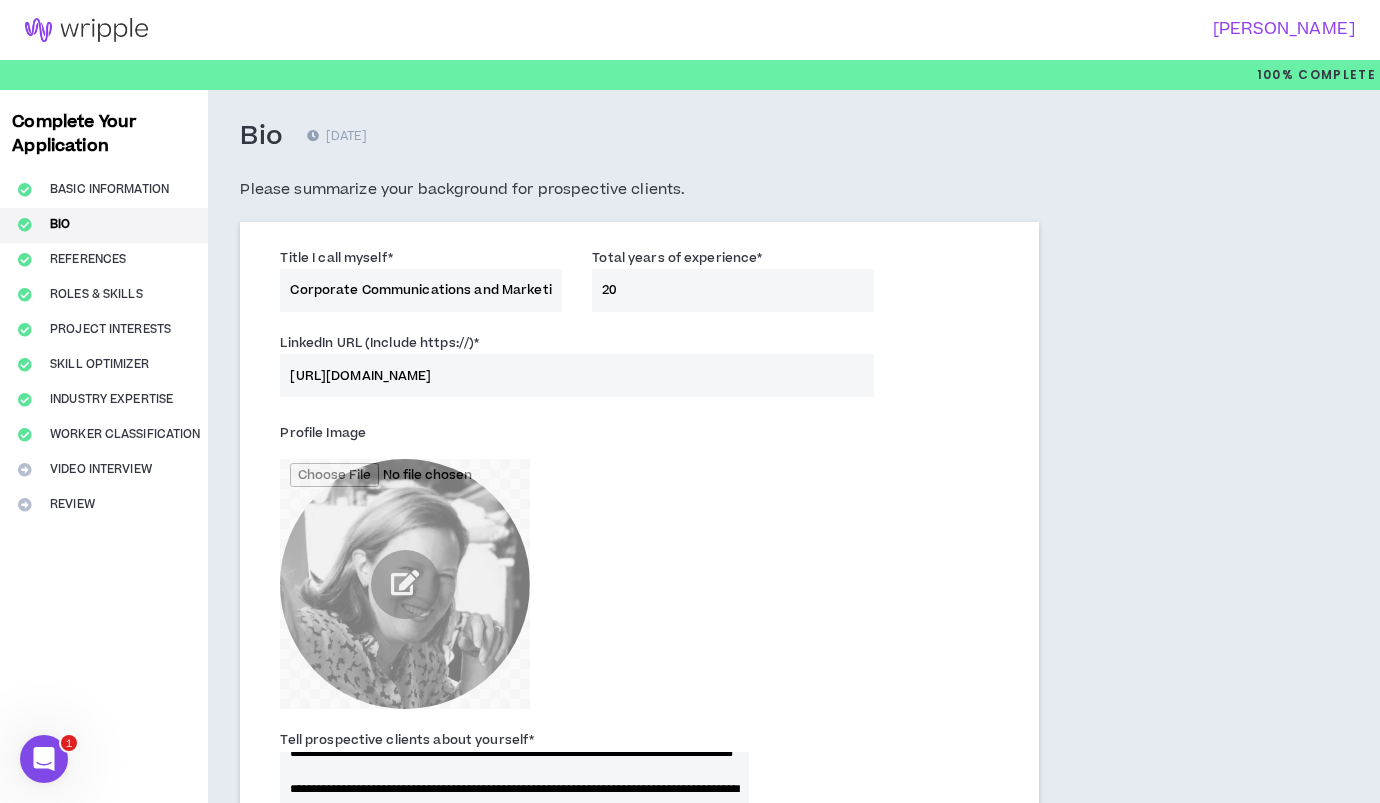 click on "Complete Your Application Basic Information Bio References Roles & Skills Project Interests Skill Optimizer Industry Expertise Worker Classification Video Interview Review" at bounding box center [104, 925] 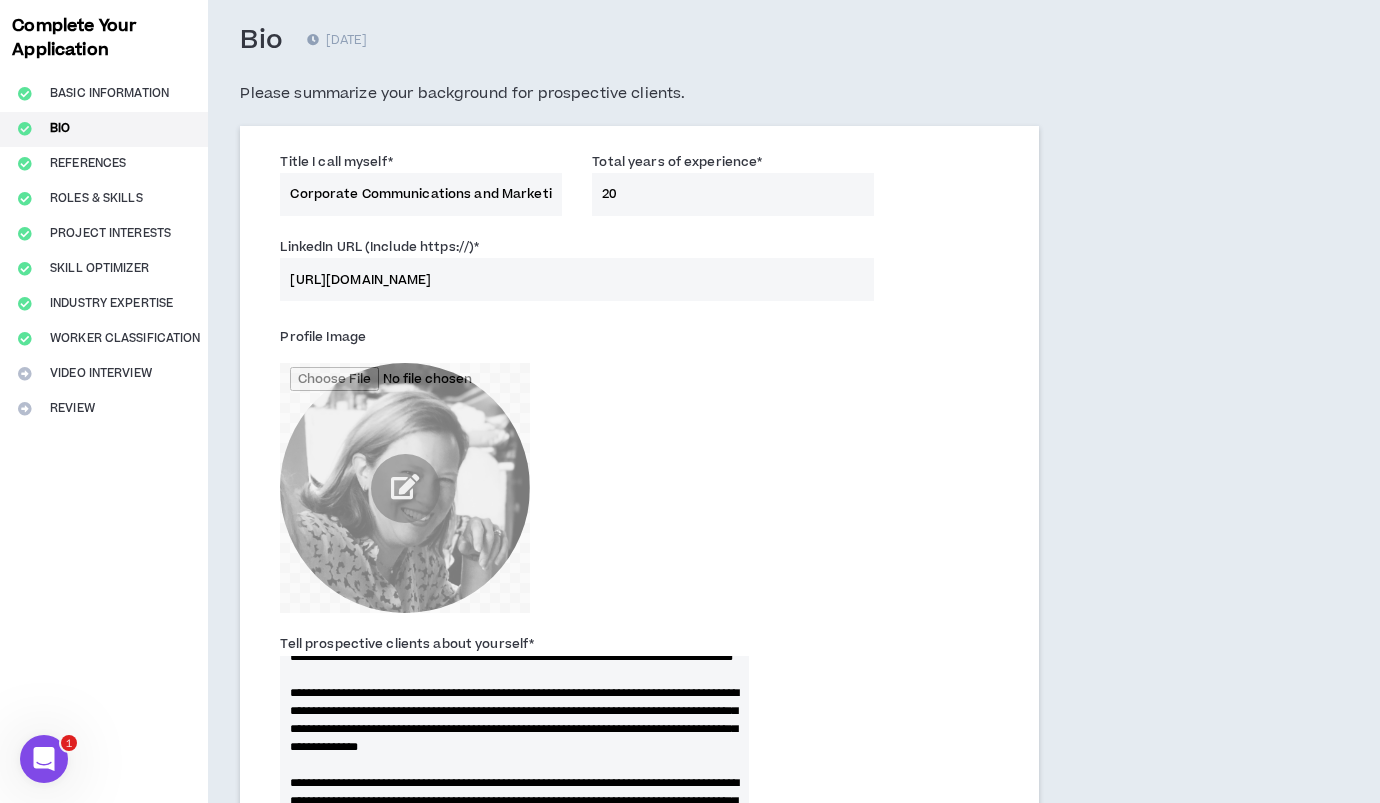 scroll, scrollTop: 101, scrollLeft: 0, axis: vertical 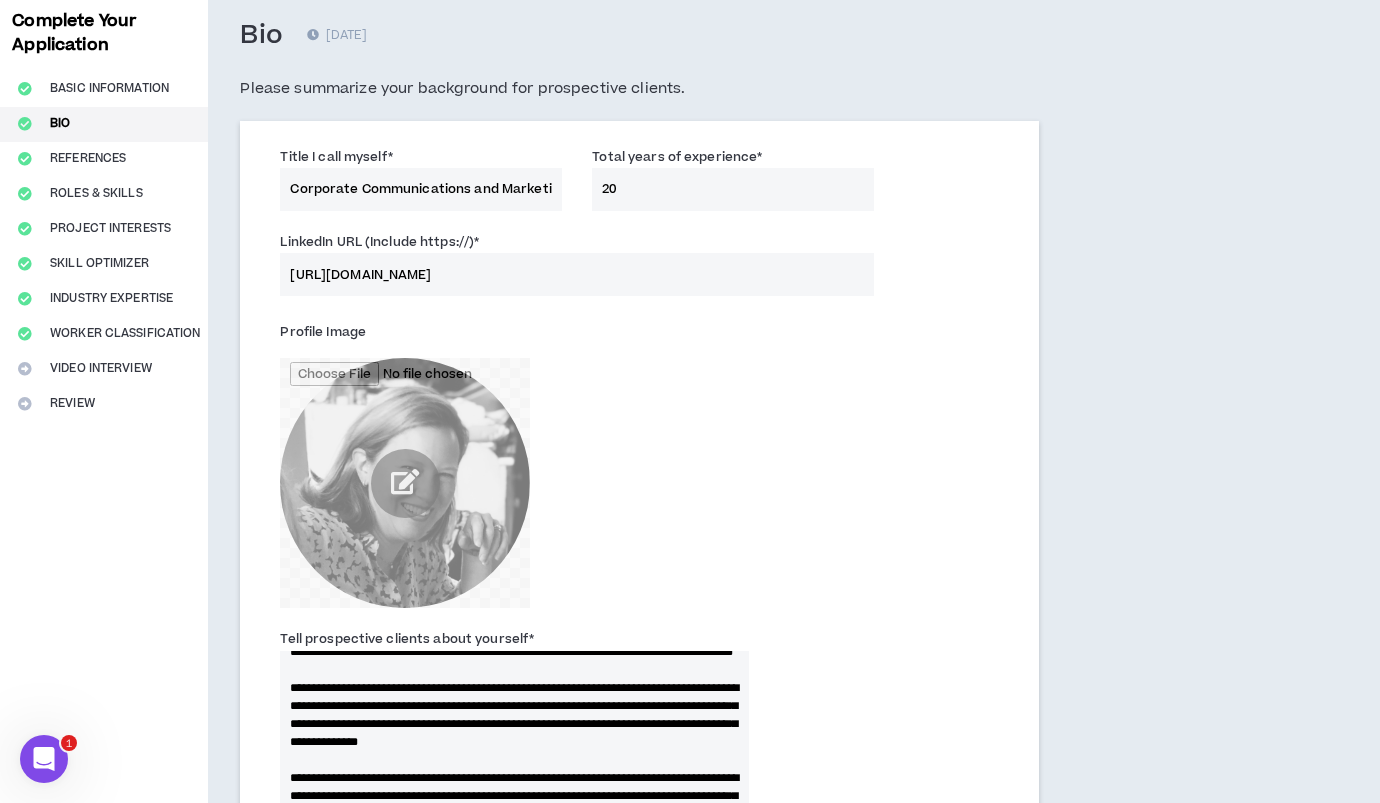 click on "Complete Your Application Basic Information Bio References Roles & Skills Project Interests Skill Optimizer Industry Expertise Worker Classification Video Interview Review" at bounding box center [104, 824] 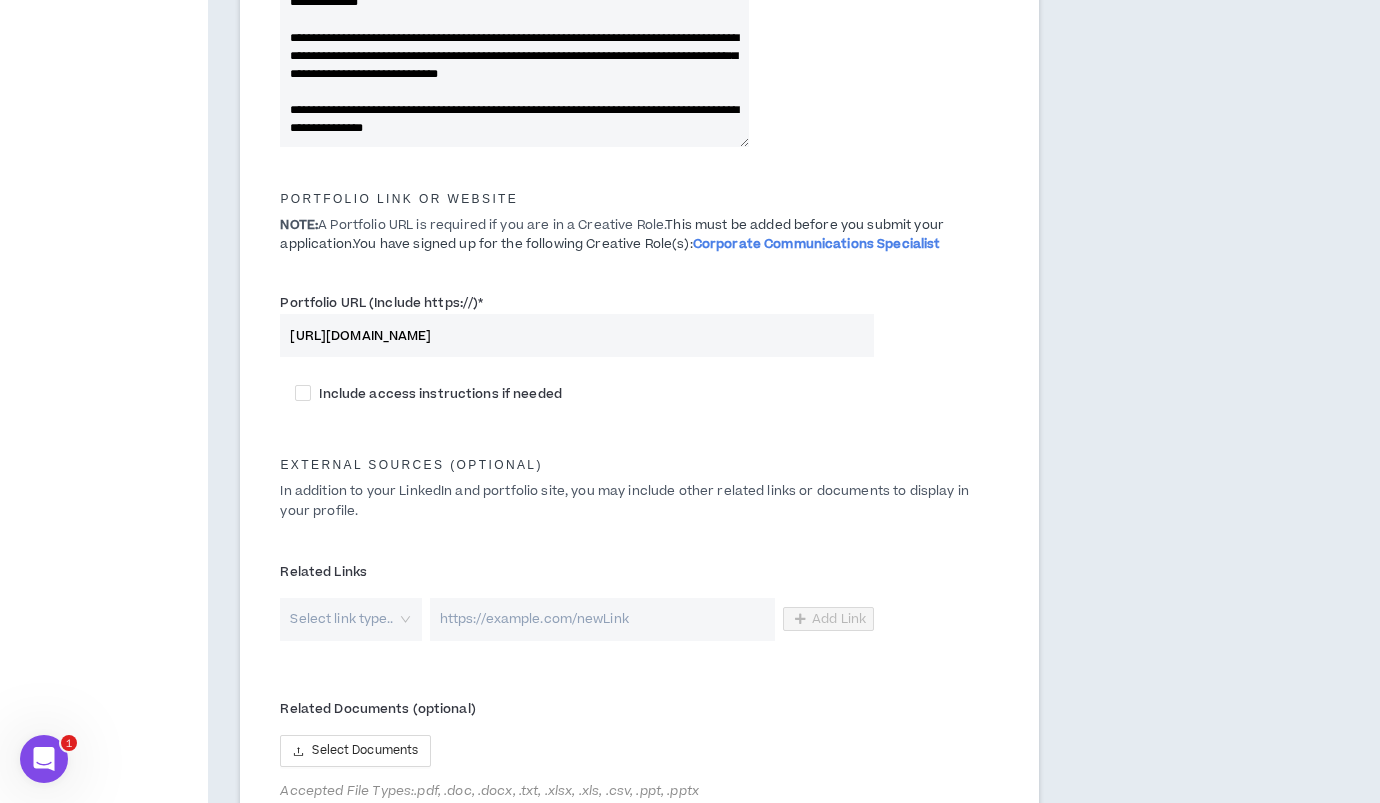 scroll, scrollTop: 1036, scrollLeft: 0, axis: vertical 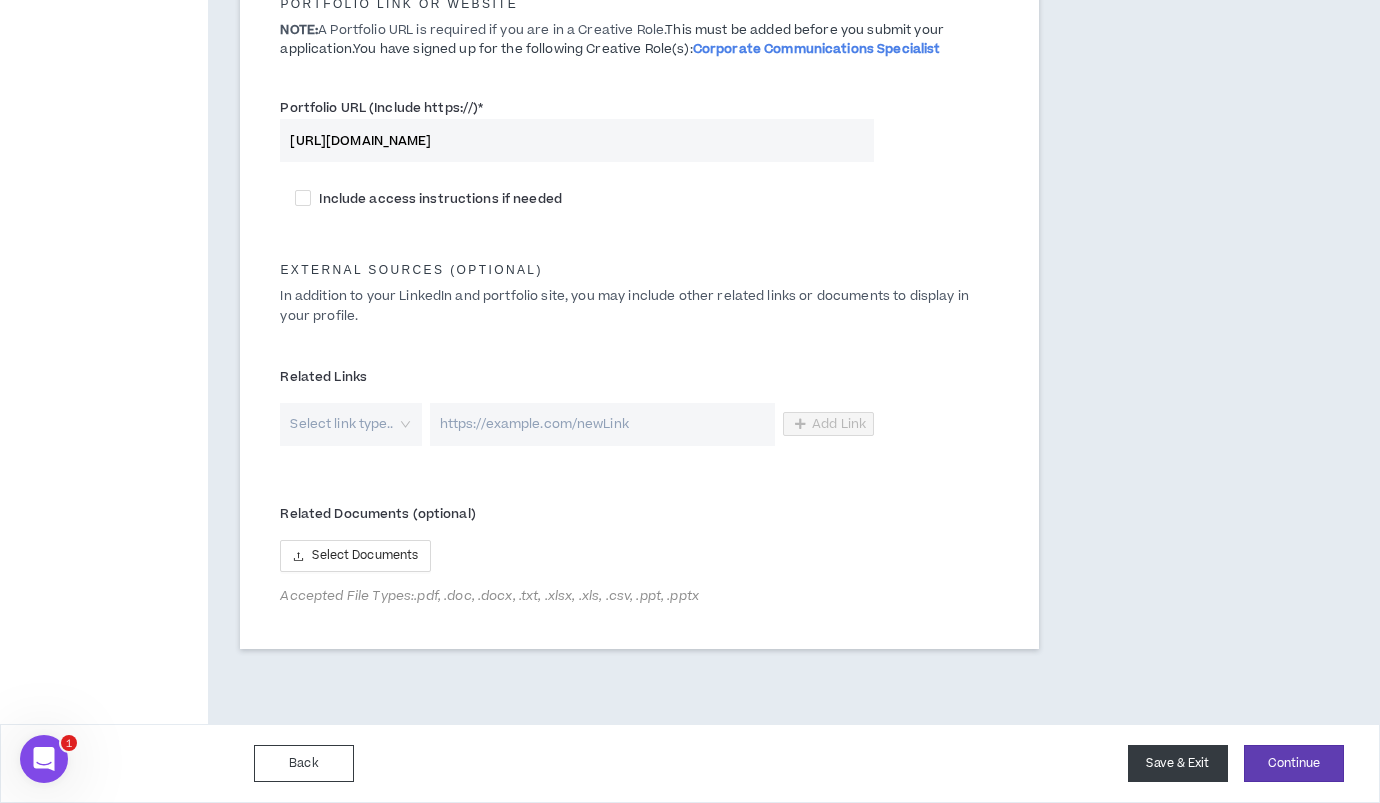 click on "Save & Exit" at bounding box center [1178, 763] 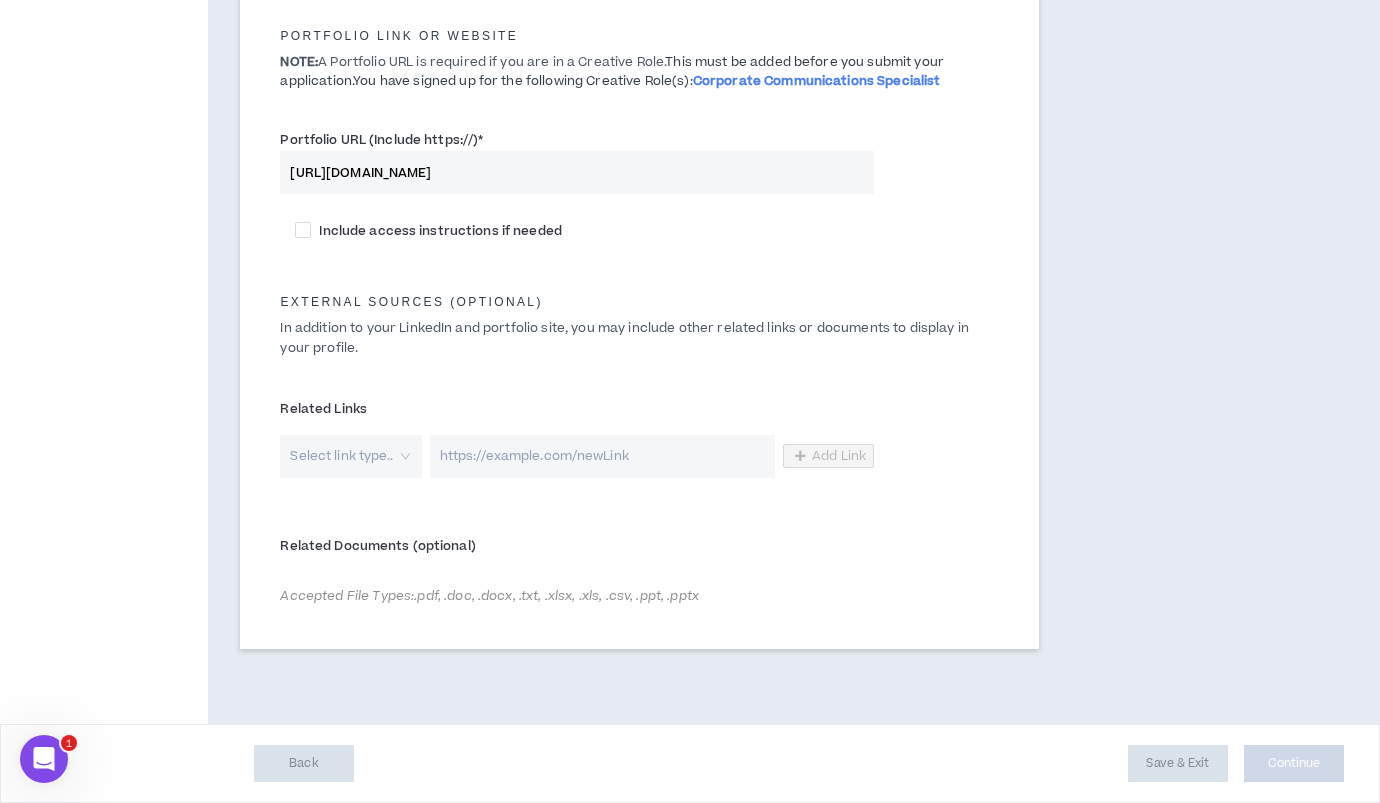 scroll, scrollTop: 1004, scrollLeft: 0, axis: vertical 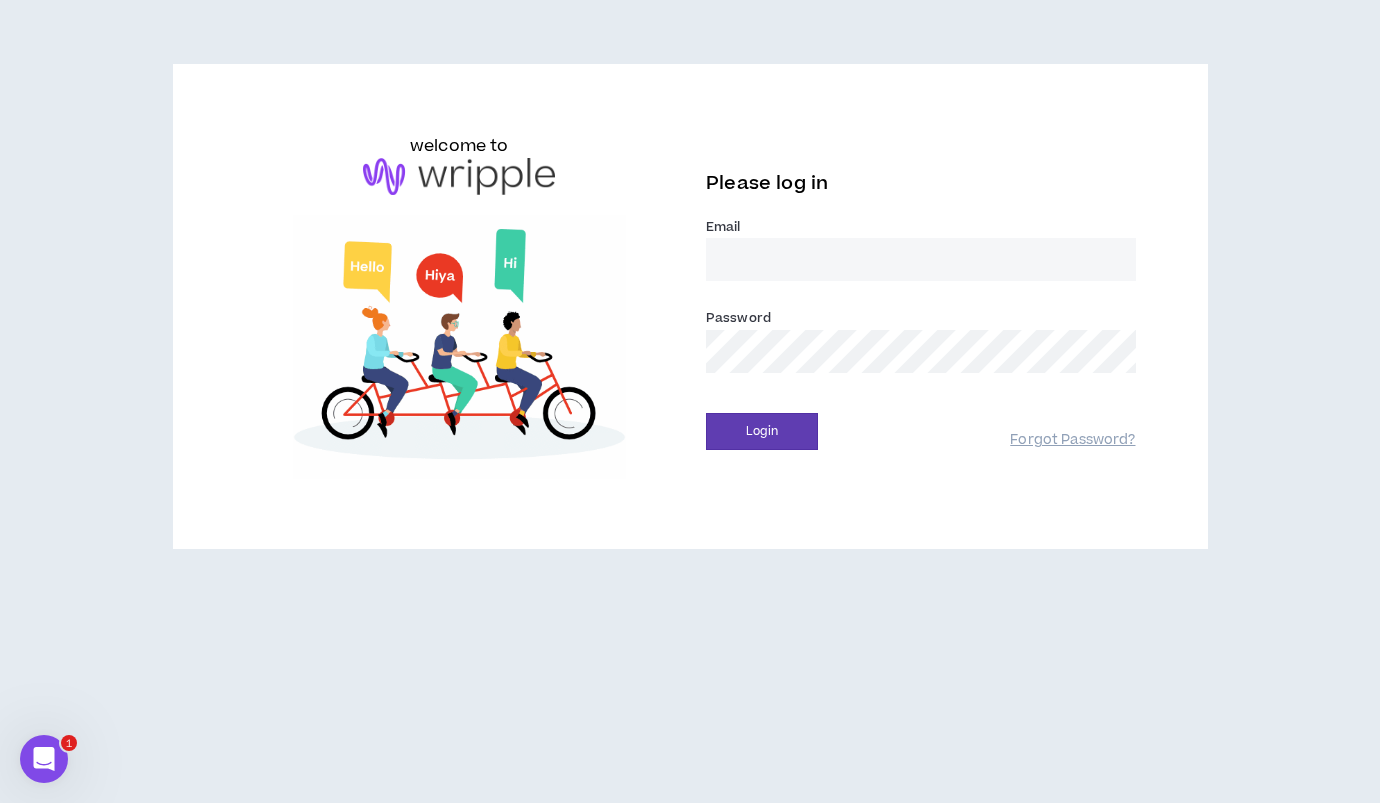 type on "[PERSON_NAME][EMAIL_ADDRESS][PERSON_NAME][DOMAIN_NAME]" 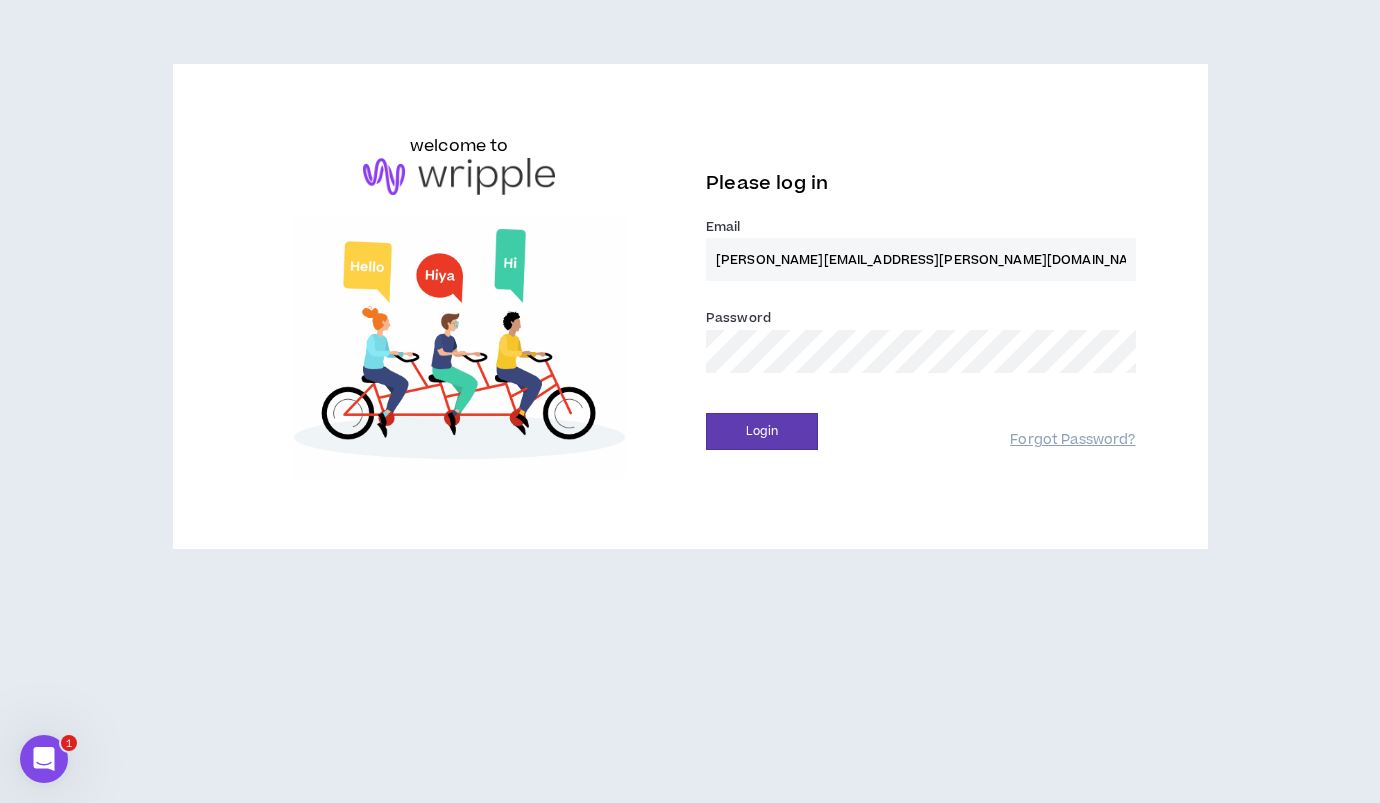 scroll, scrollTop: 0, scrollLeft: 0, axis: both 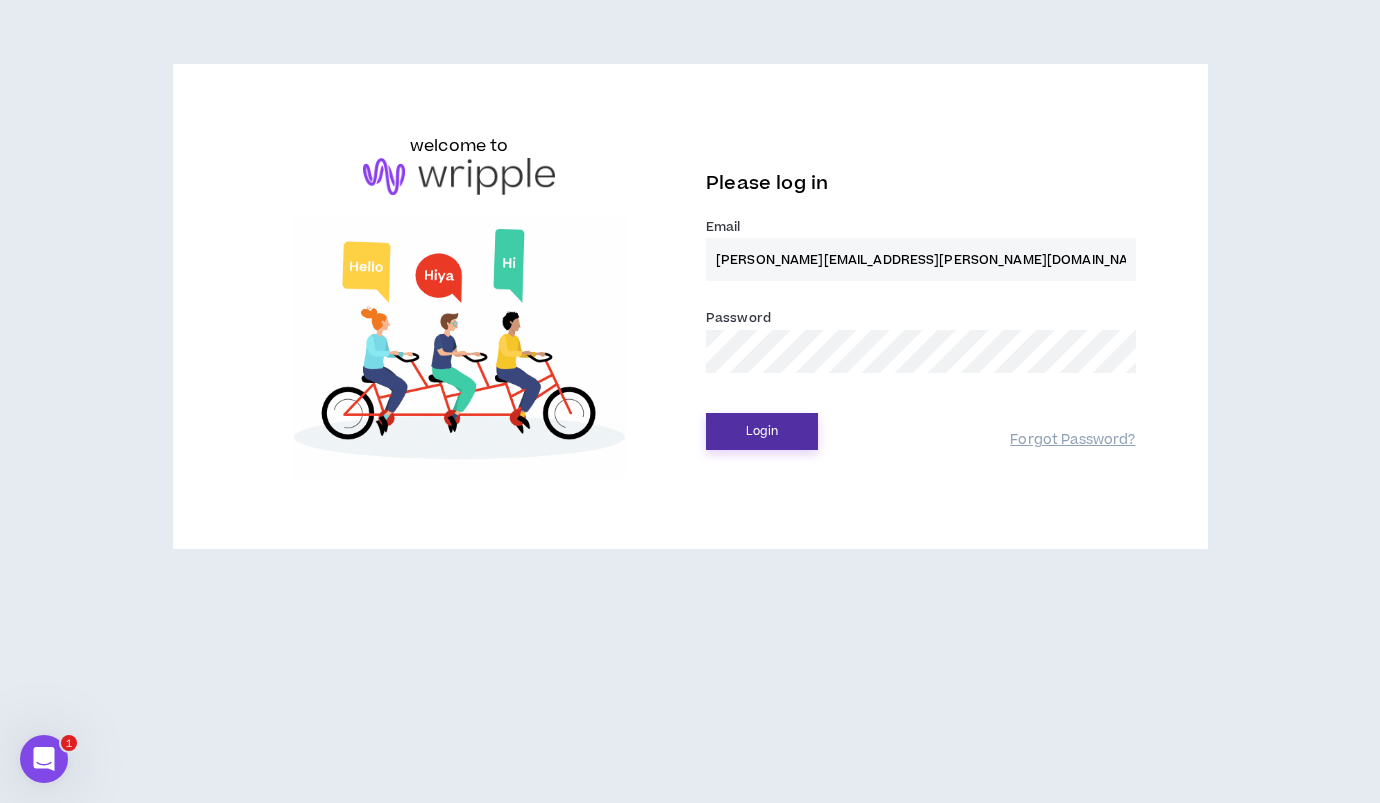 click on "Login" at bounding box center [762, 431] 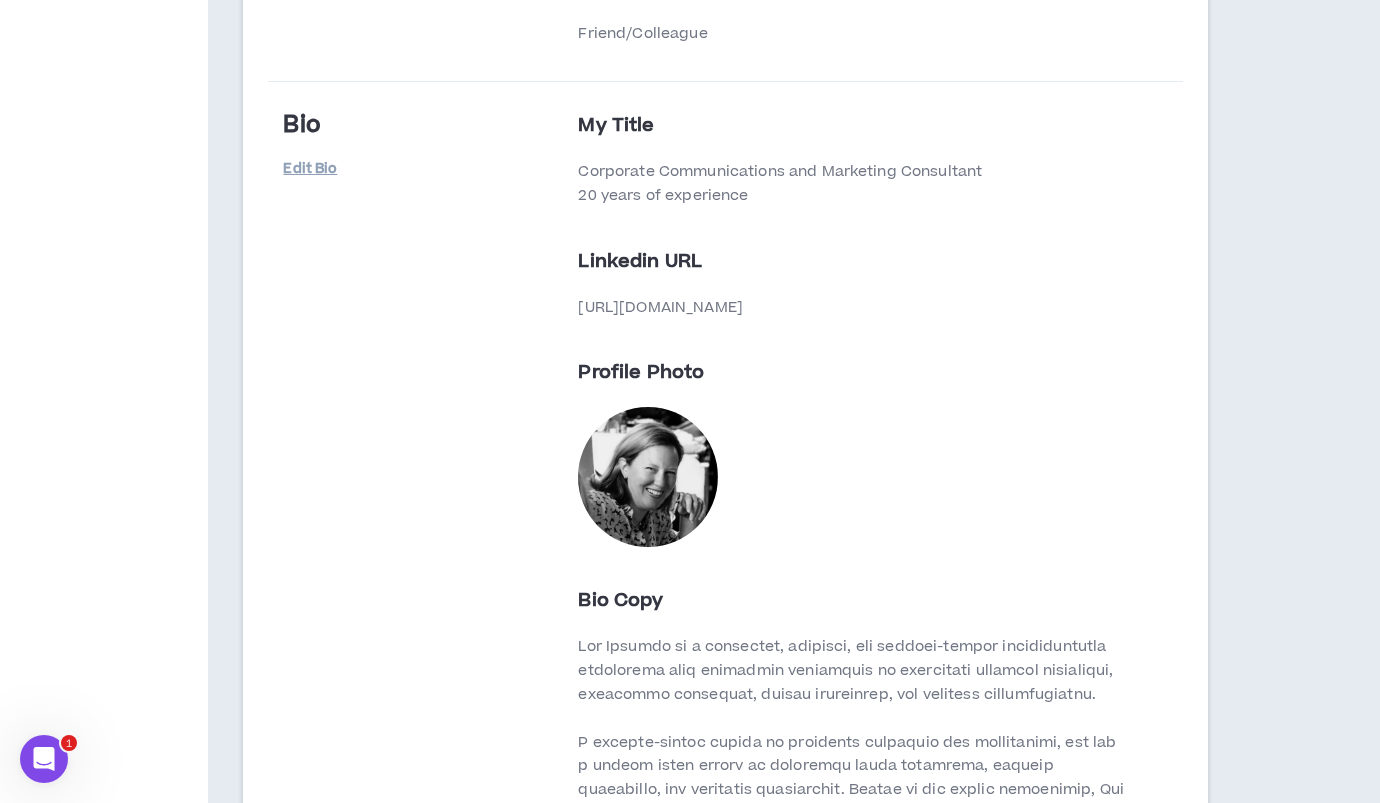 scroll, scrollTop: 942, scrollLeft: 0, axis: vertical 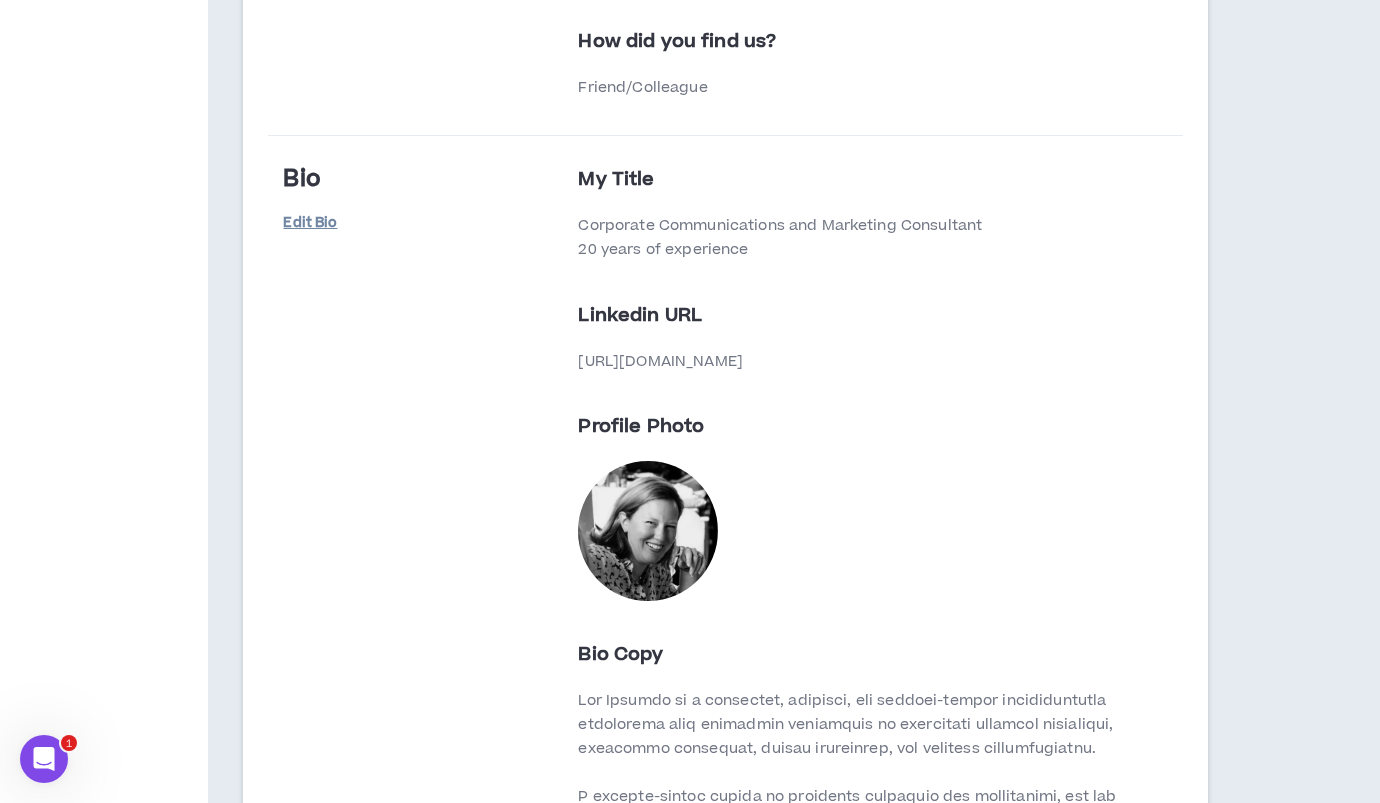 click on "Edit Bio" at bounding box center (333, 223) 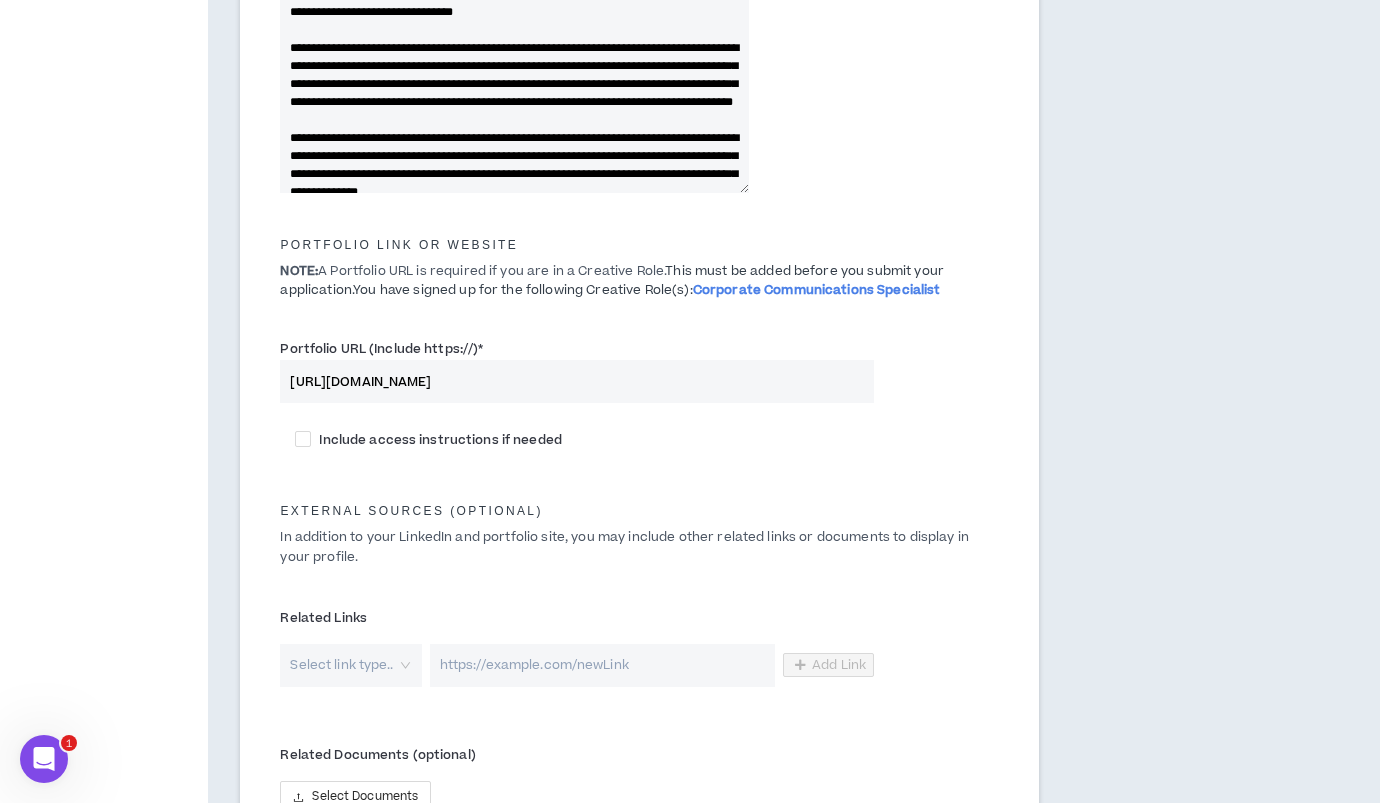 scroll, scrollTop: 830, scrollLeft: 0, axis: vertical 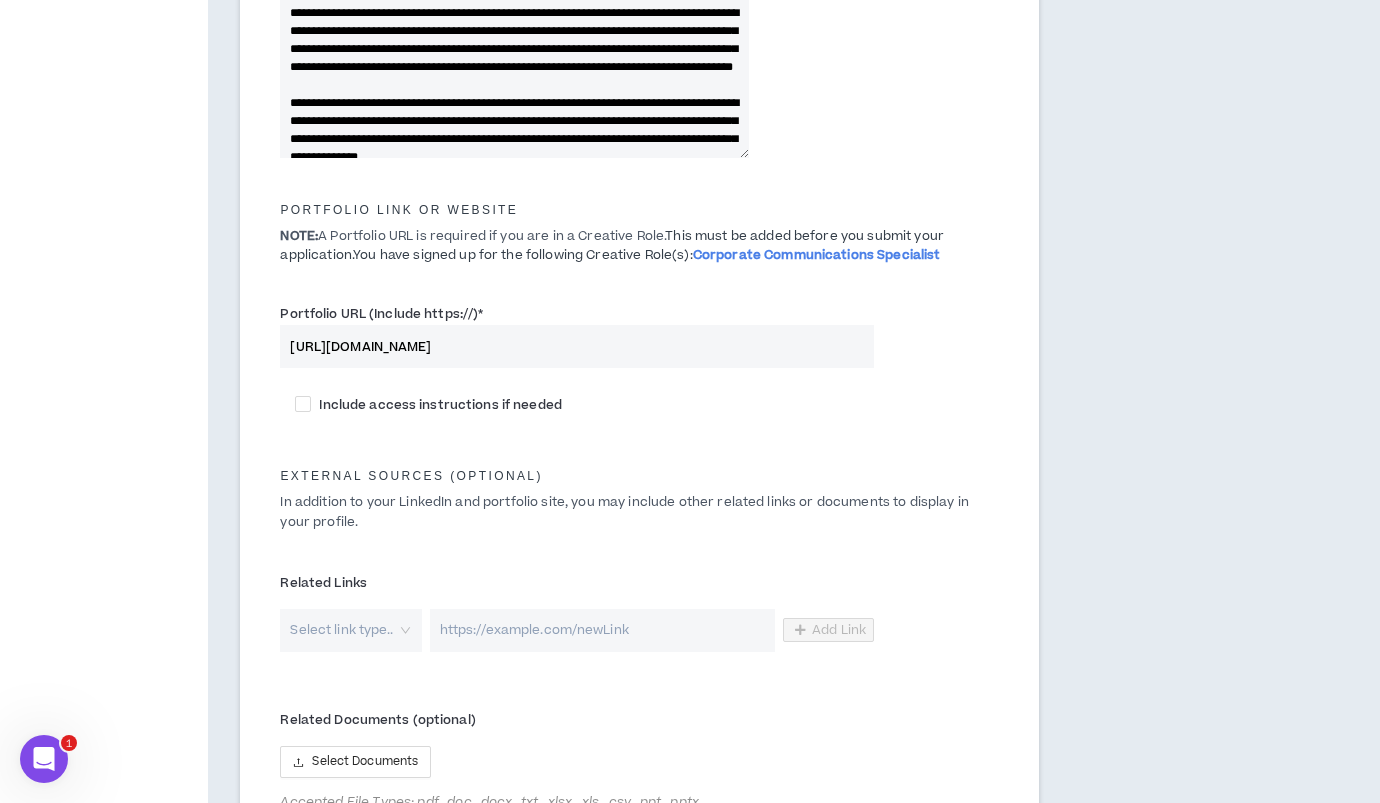 click on "Tell prospective clients about yourself  *" at bounding box center [514, 40] 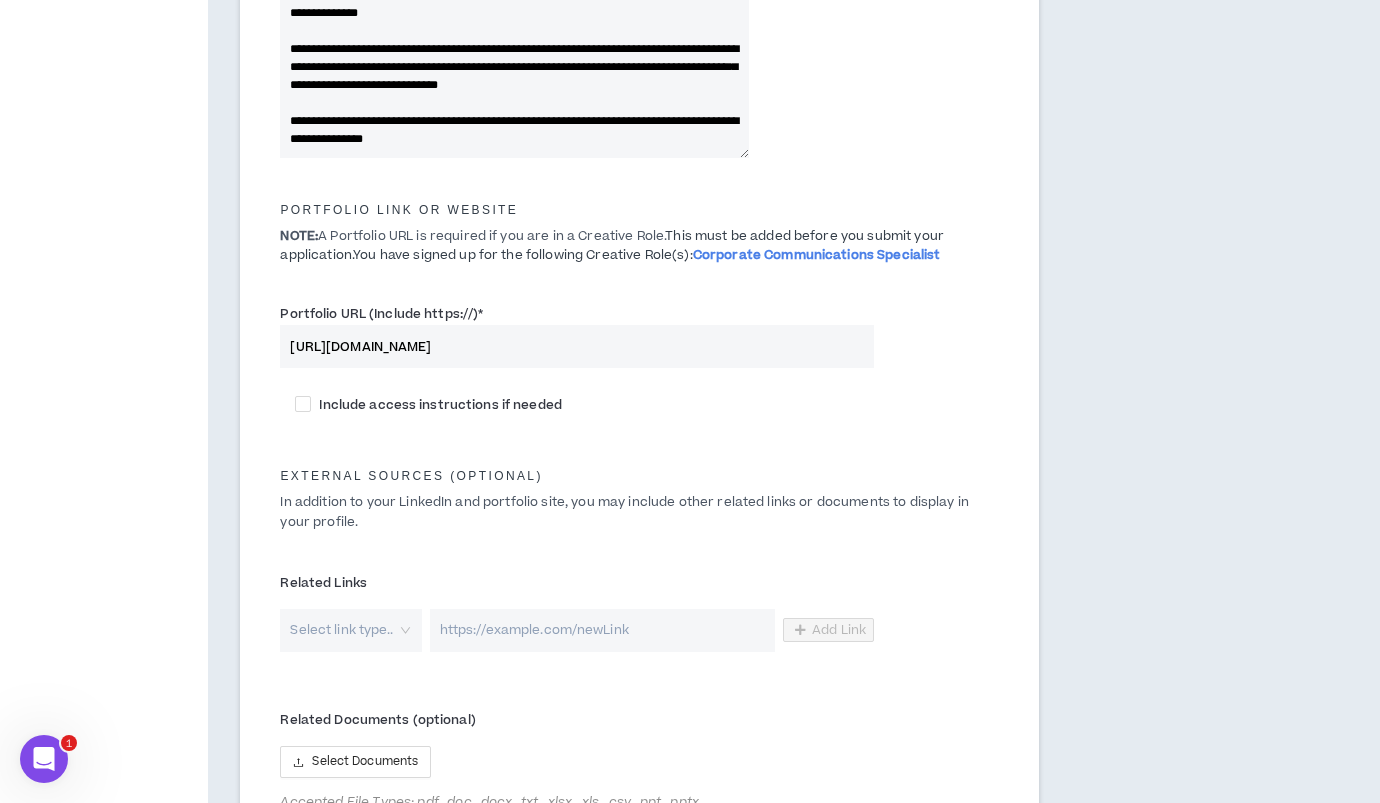 scroll, scrollTop: 234, scrollLeft: 0, axis: vertical 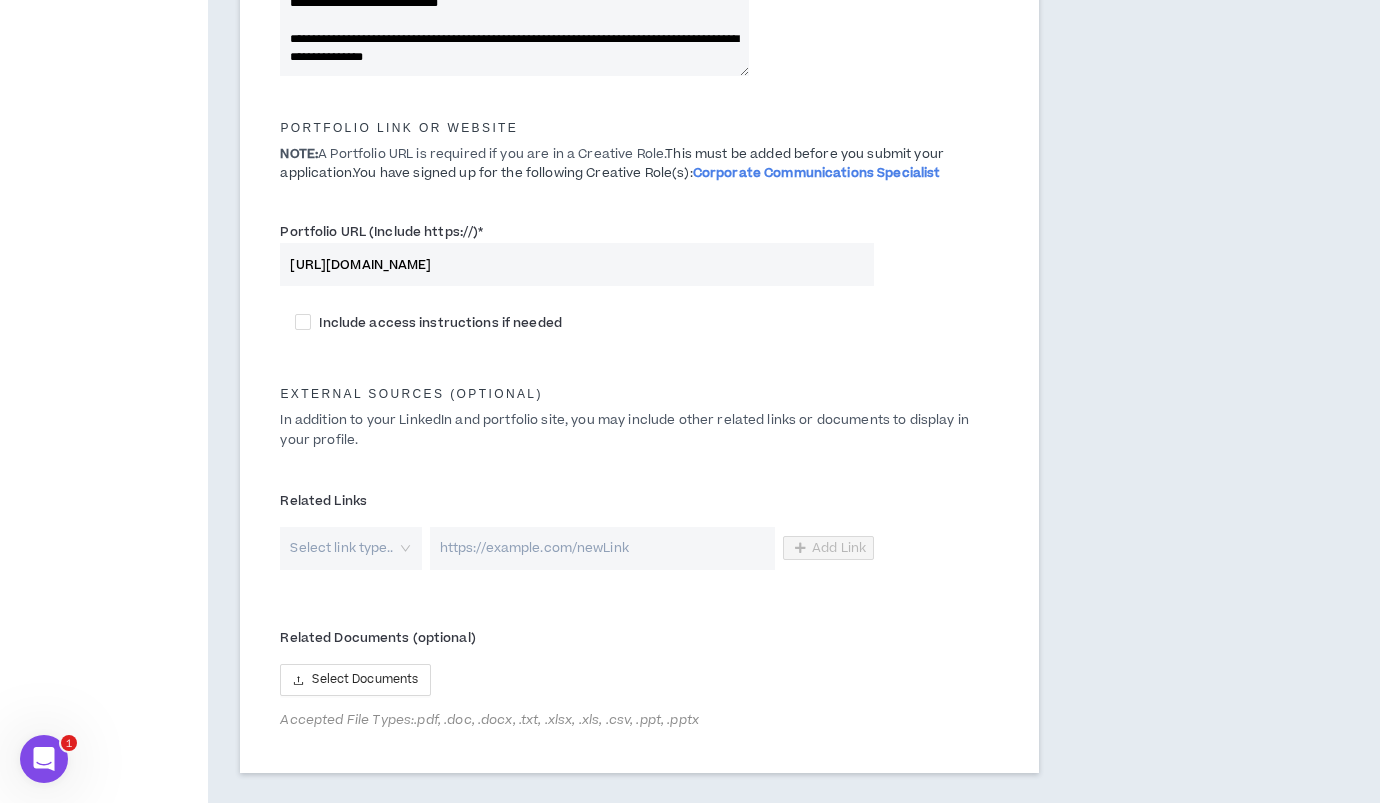 click on "Tell prospective clients about yourself  *" at bounding box center (514, -42) 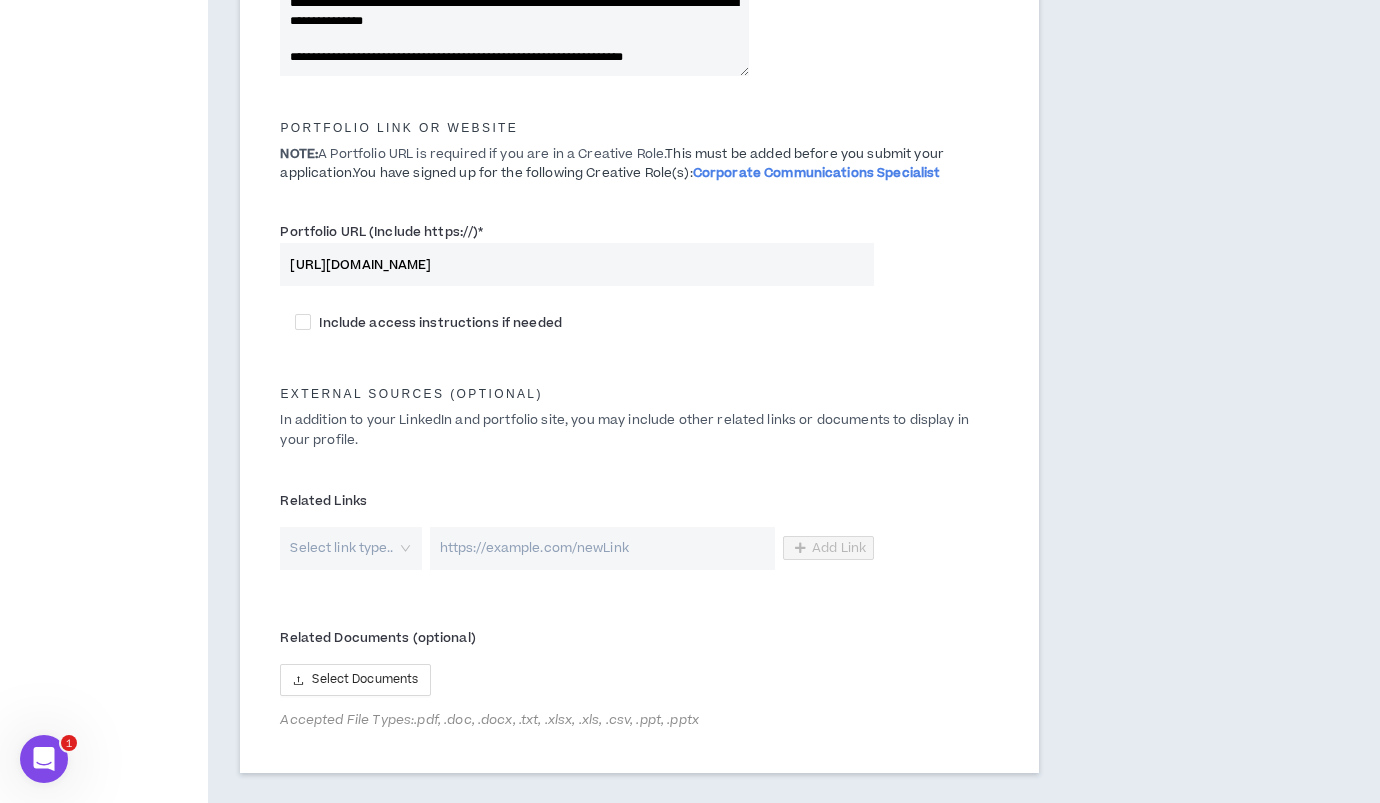 scroll, scrollTop: 278, scrollLeft: 0, axis: vertical 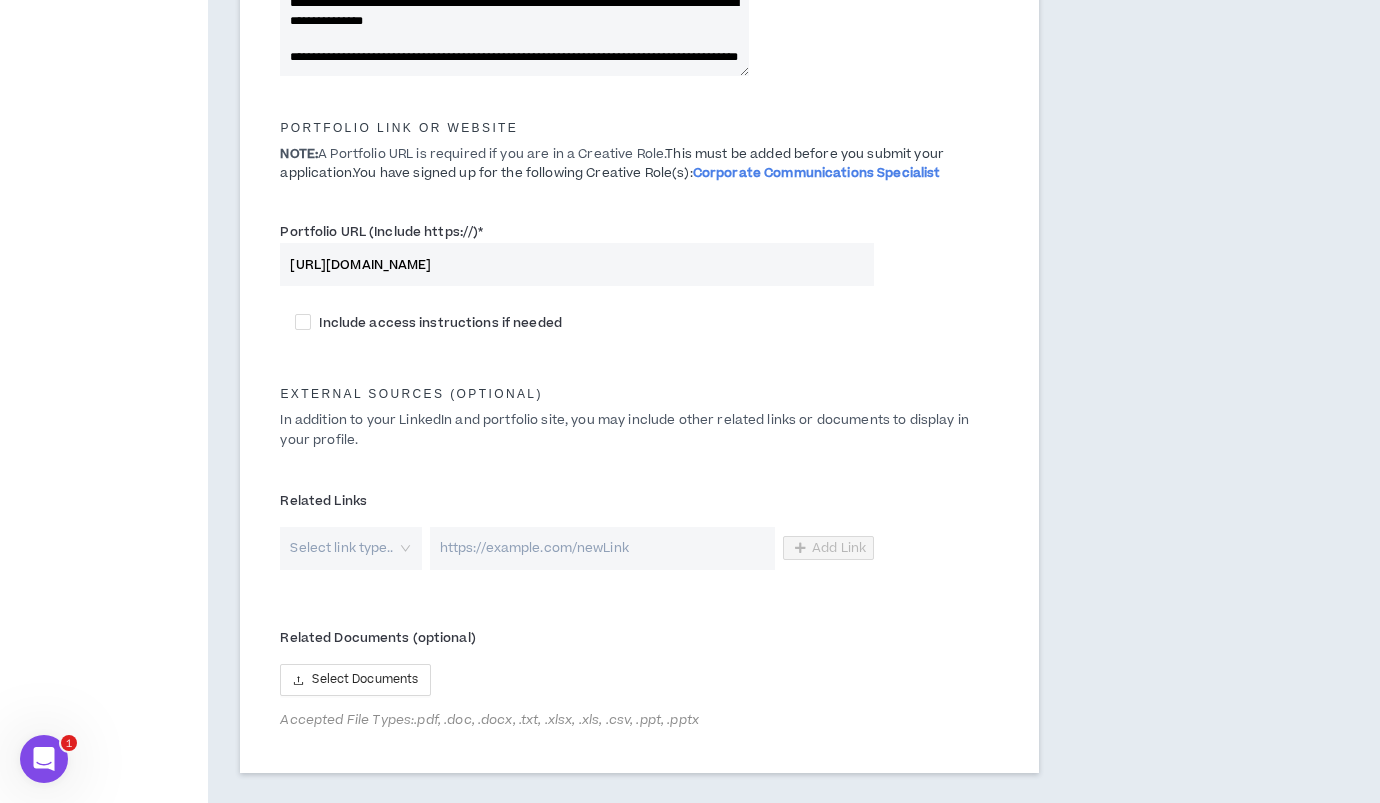 drag, startPoint x: 385, startPoint y: 63, endPoint x: 403, endPoint y: 42, distance: 27.658634 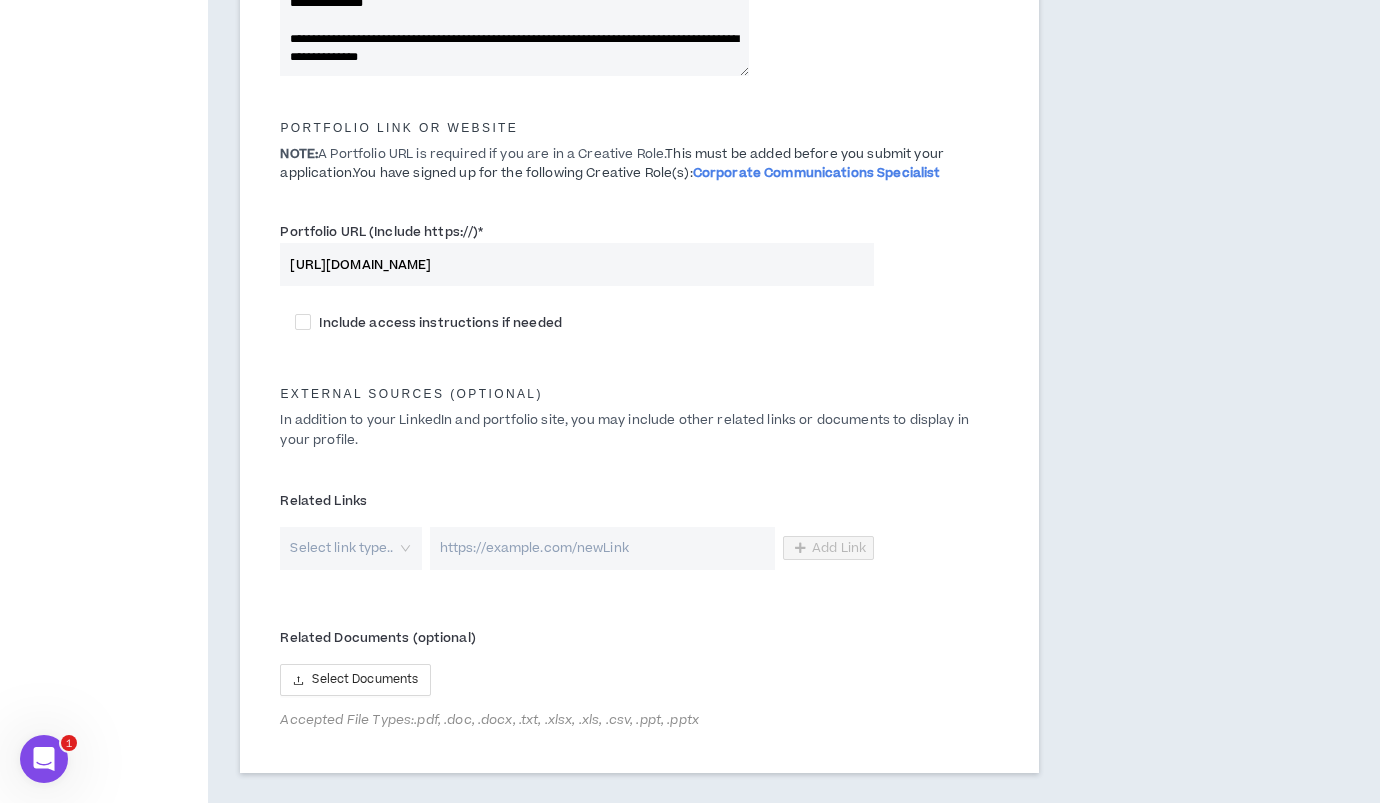 drag, startPoint x: 385, startPoint y: 62, endPoint x: 390, endPoint y: 45, distance: 17.720045 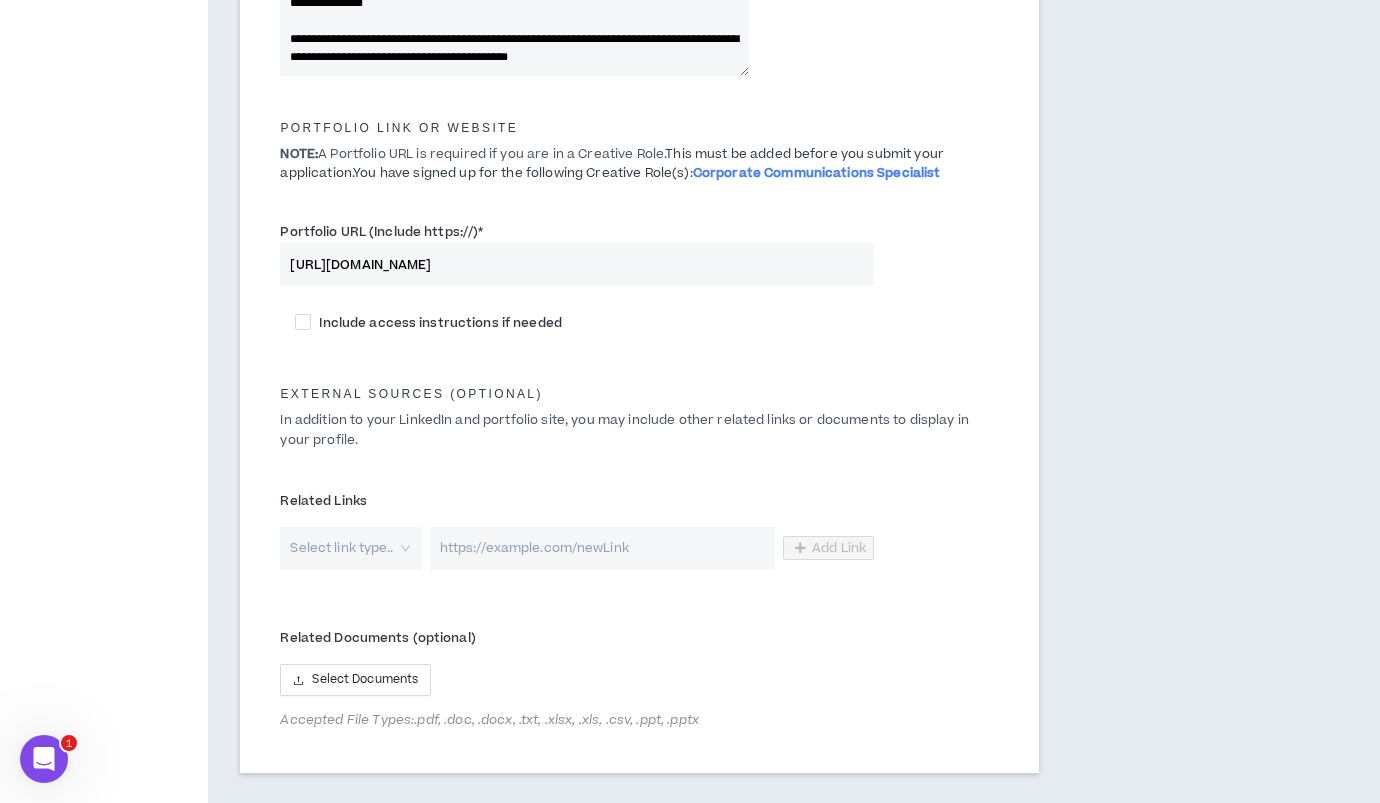 click on "Tell prospective clients about yourself  *" at bounding box center [514, -42] 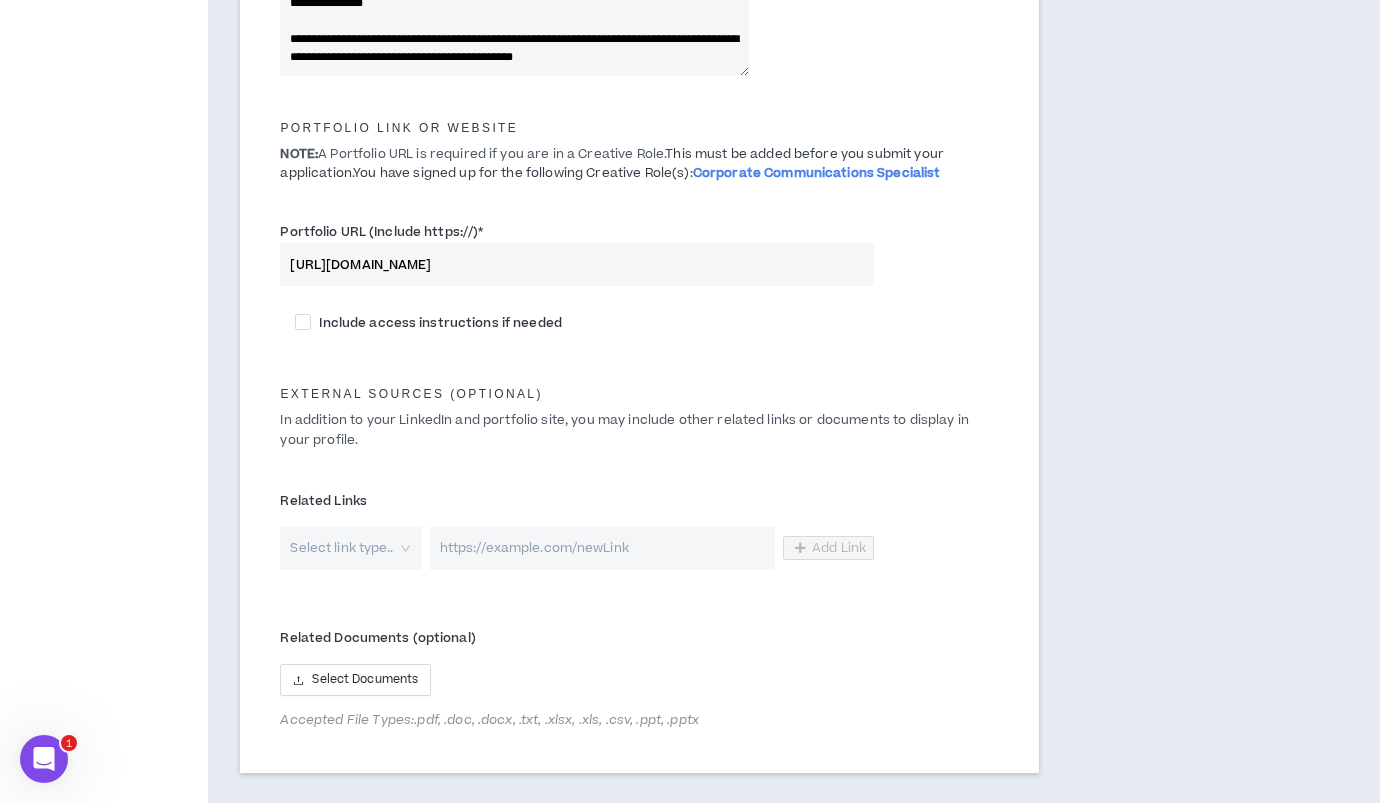 scroll, scrollTop: 296, scrollLeft: 0, axis: vertical 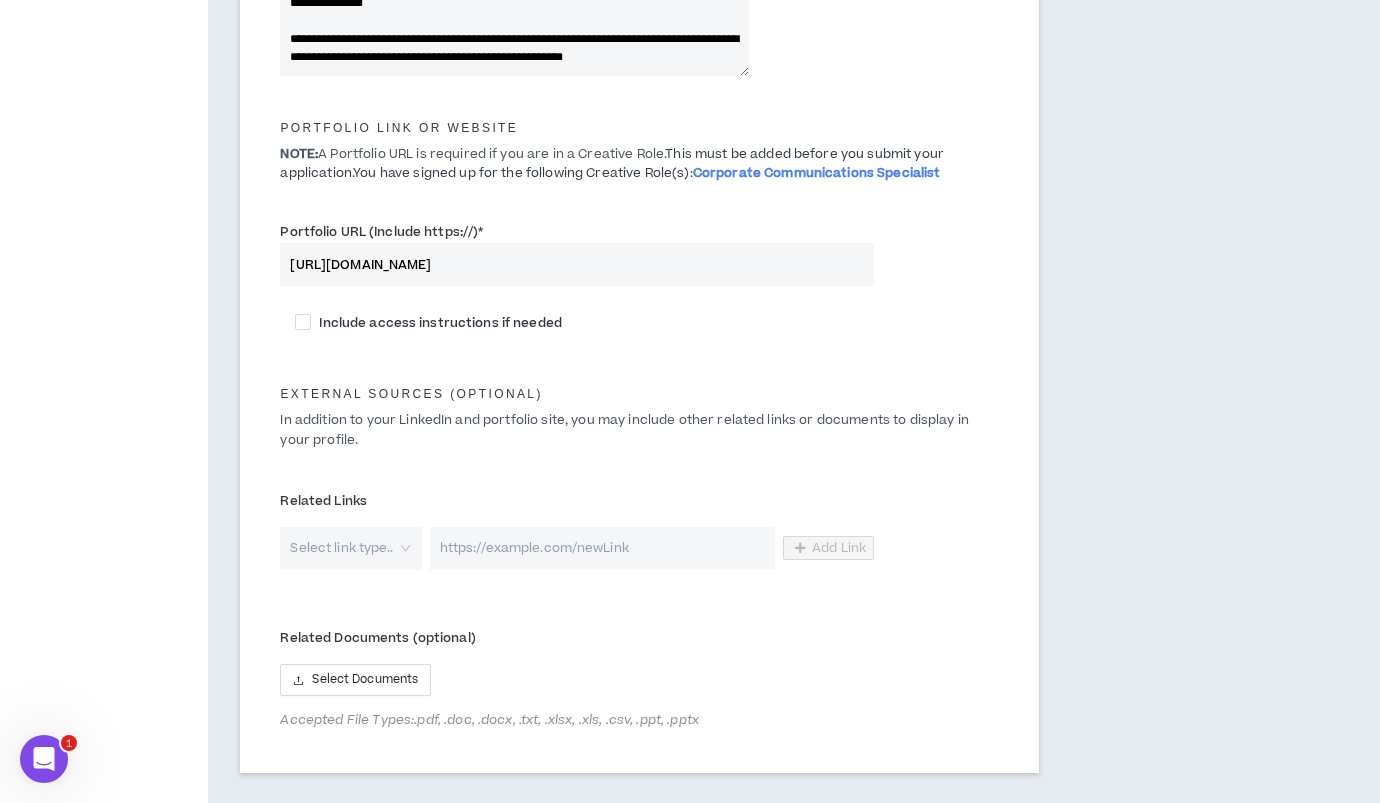 paste on "**********" 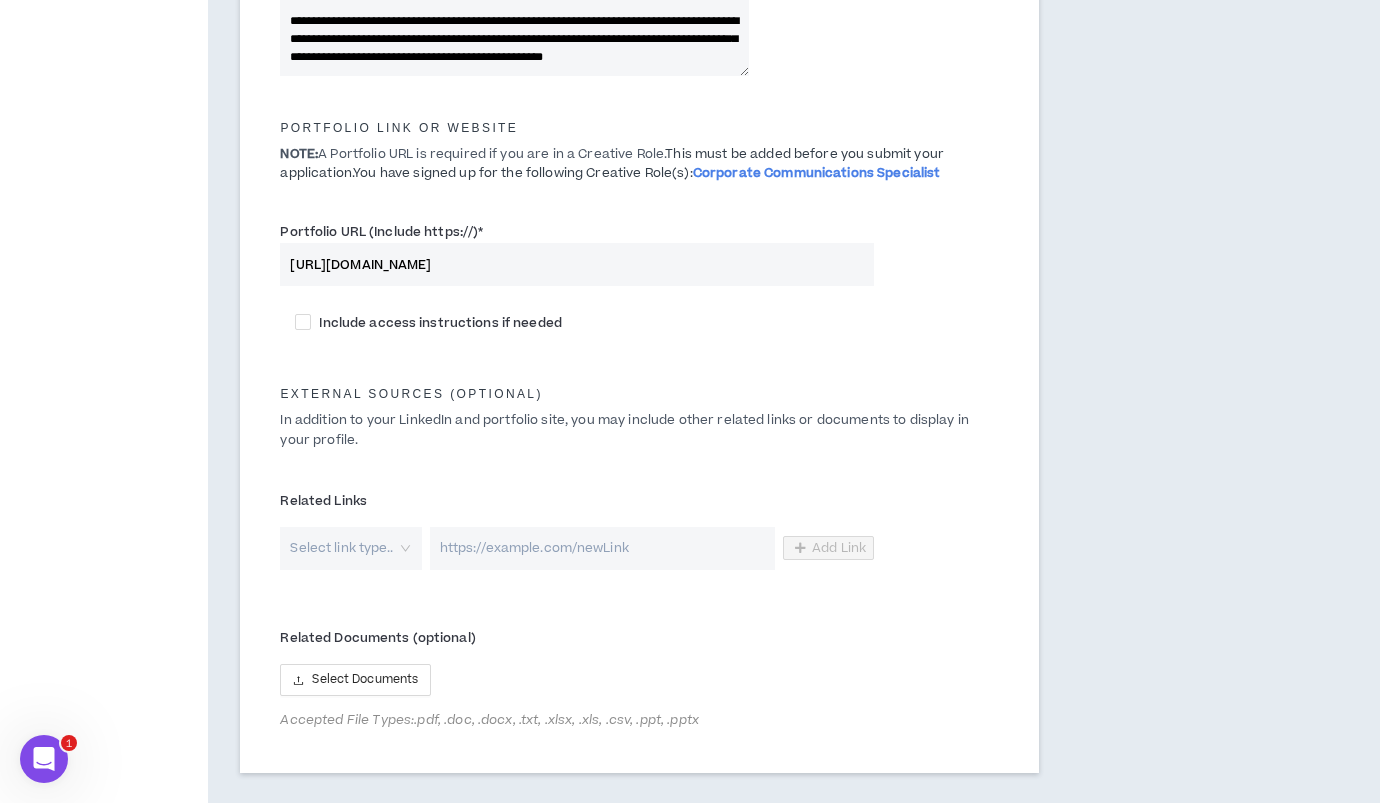 scroll, scrollTop: 308, scrollLeft: 0, axis: vertical 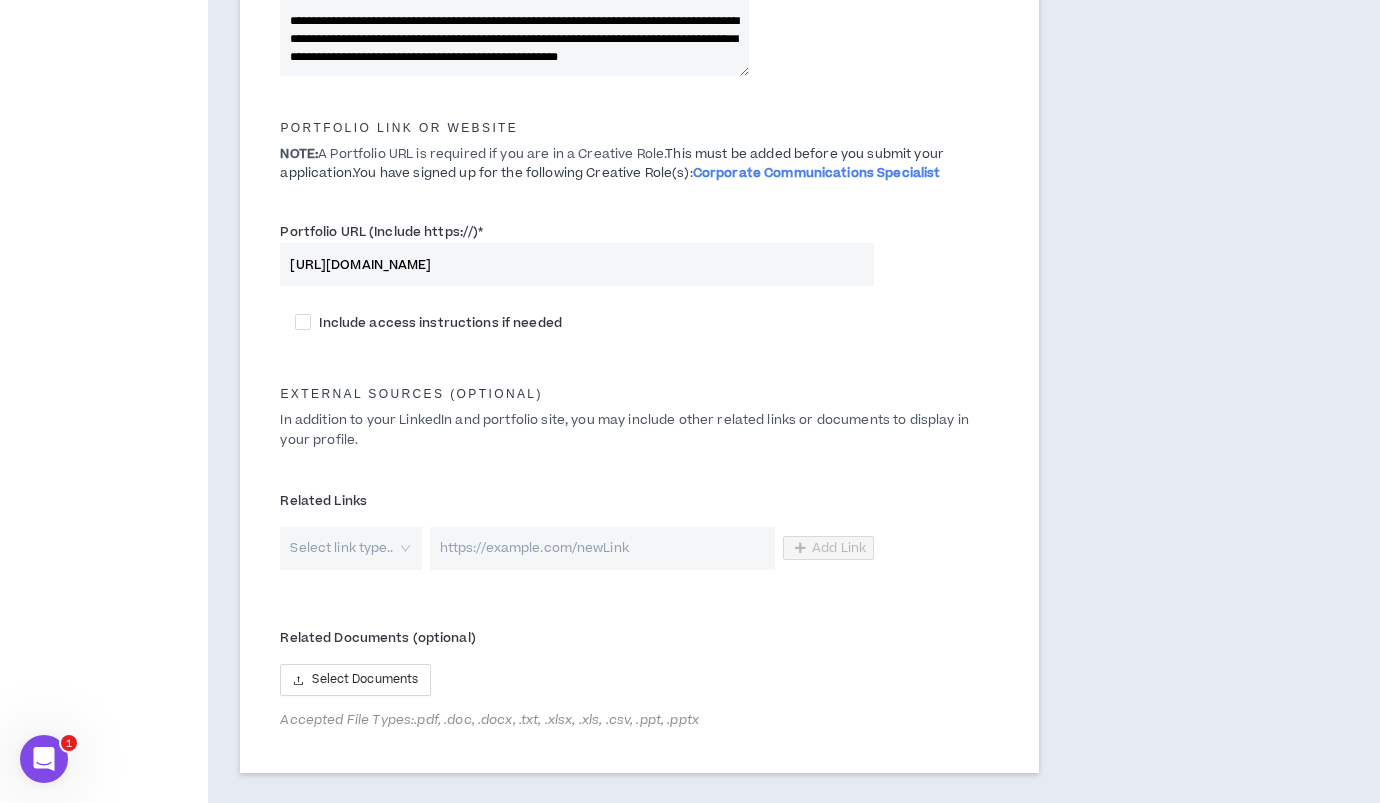 click on "Tell prospective clients about yourself  *" at bounding box center [514, -42] 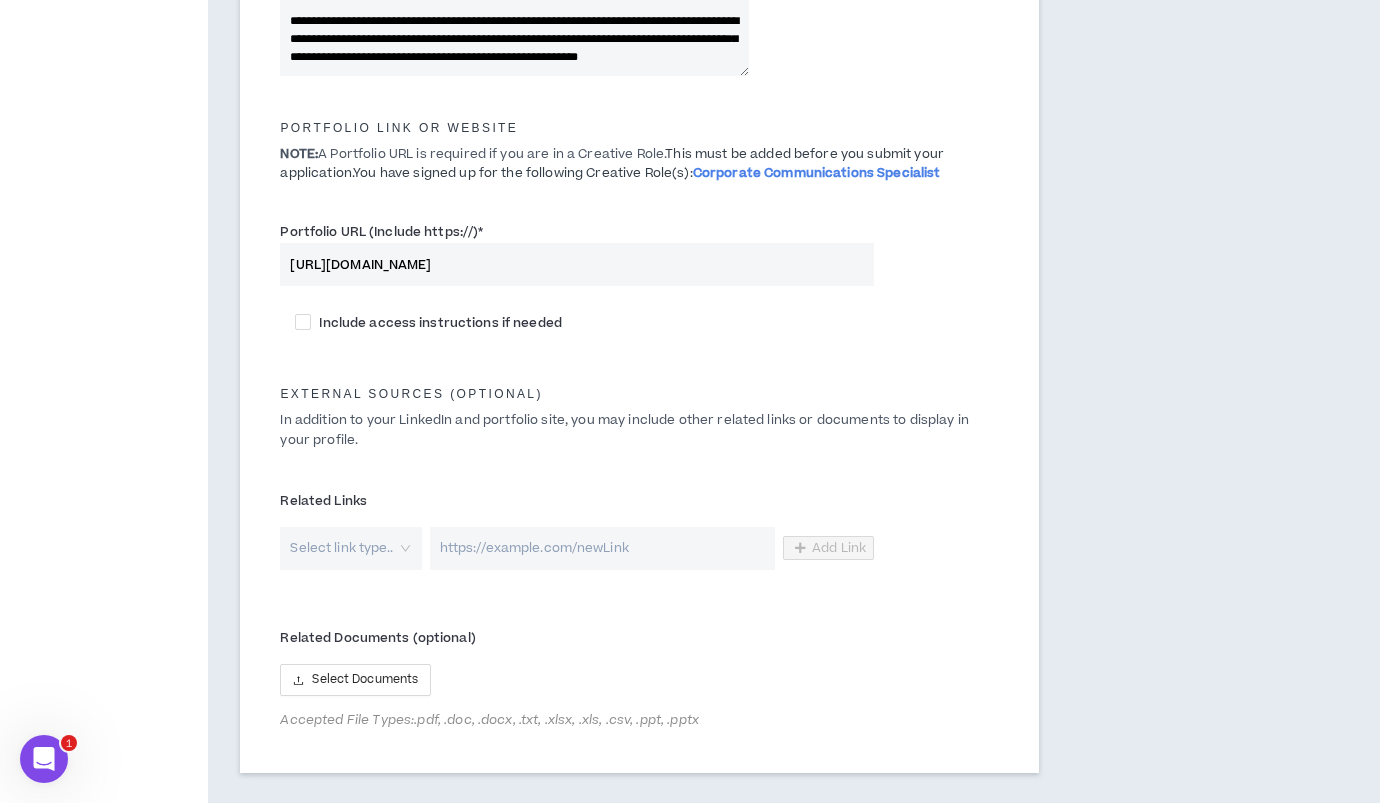 drag, startPoint x: 440, startPoint y: 50, endPoint x: 279, endPoint y: 17, distance: 164.3472 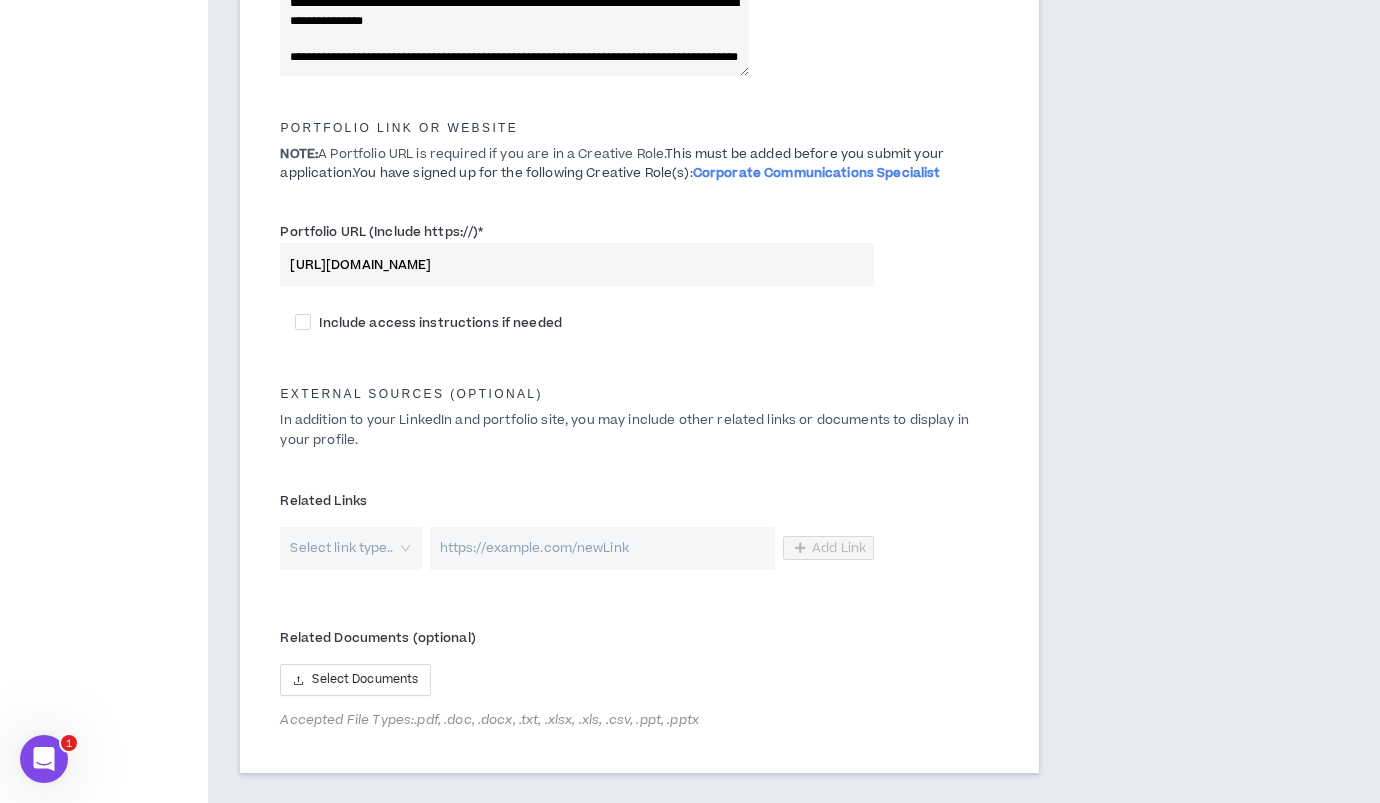 scroll, scrollTop: 288, scrollLeft: 0, axis: vertical 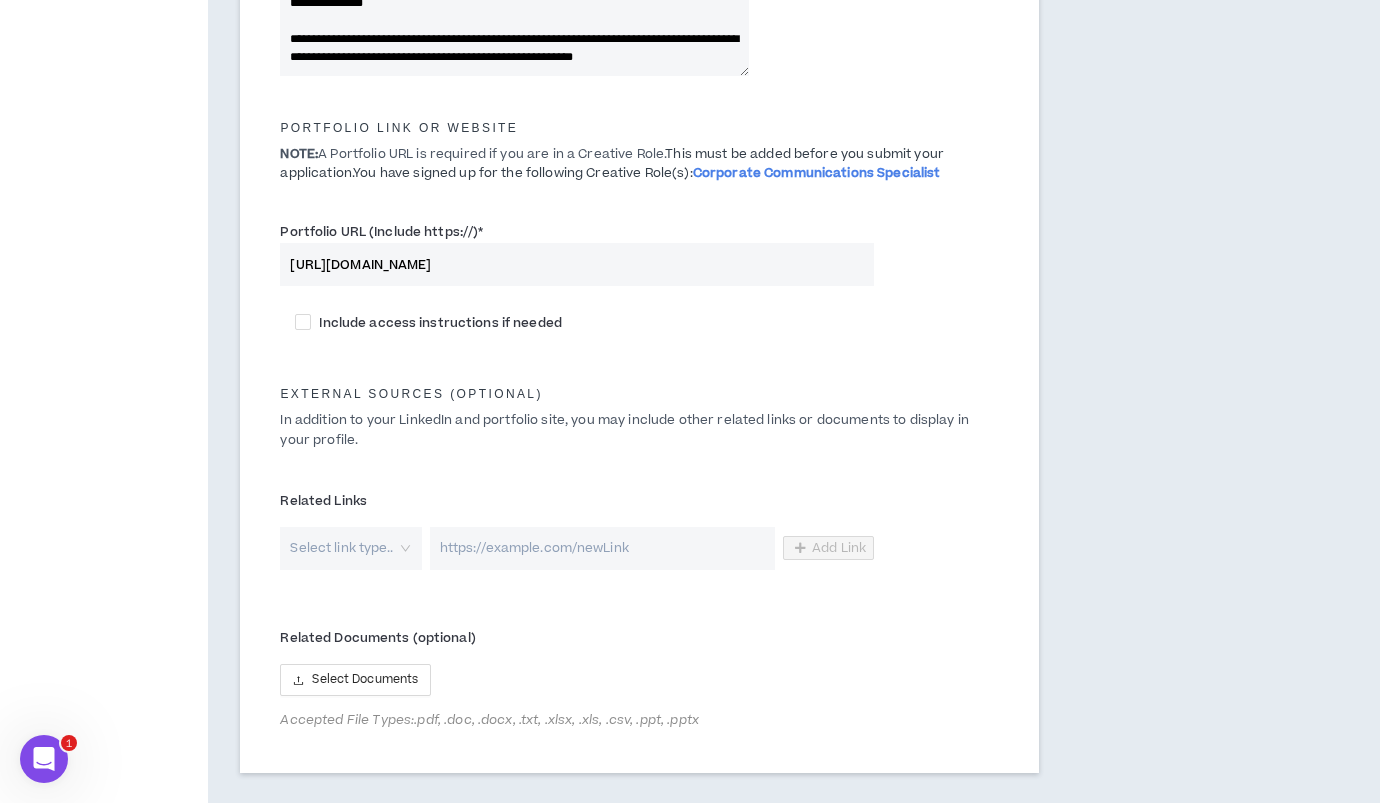 paste on "**********" 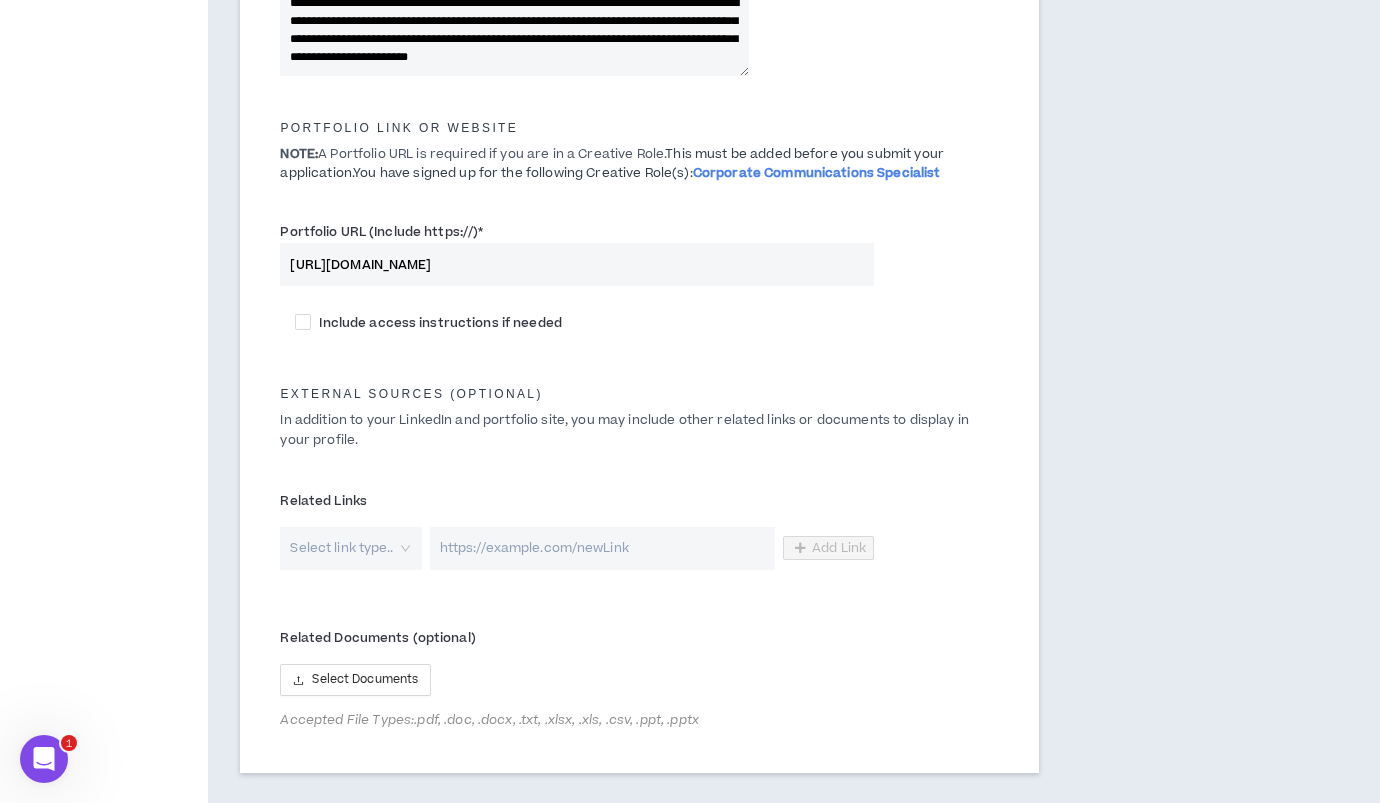 scroll, scrollTop: 322, scrollLeft: 0, axis: vertical 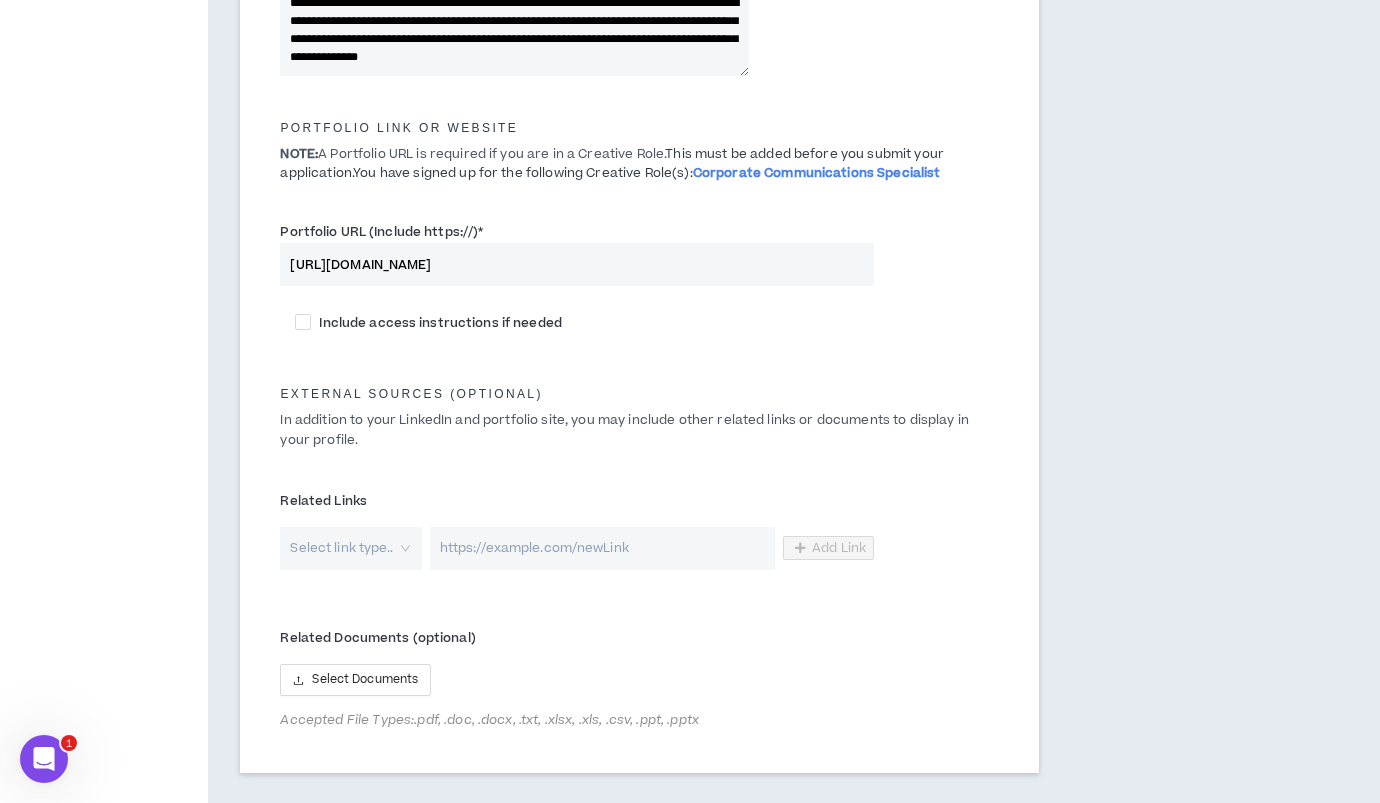 drag, startPoint x: 552, startPoint y: 51, endPoint x: 514, endPoint y: 44, distance: 38.63936 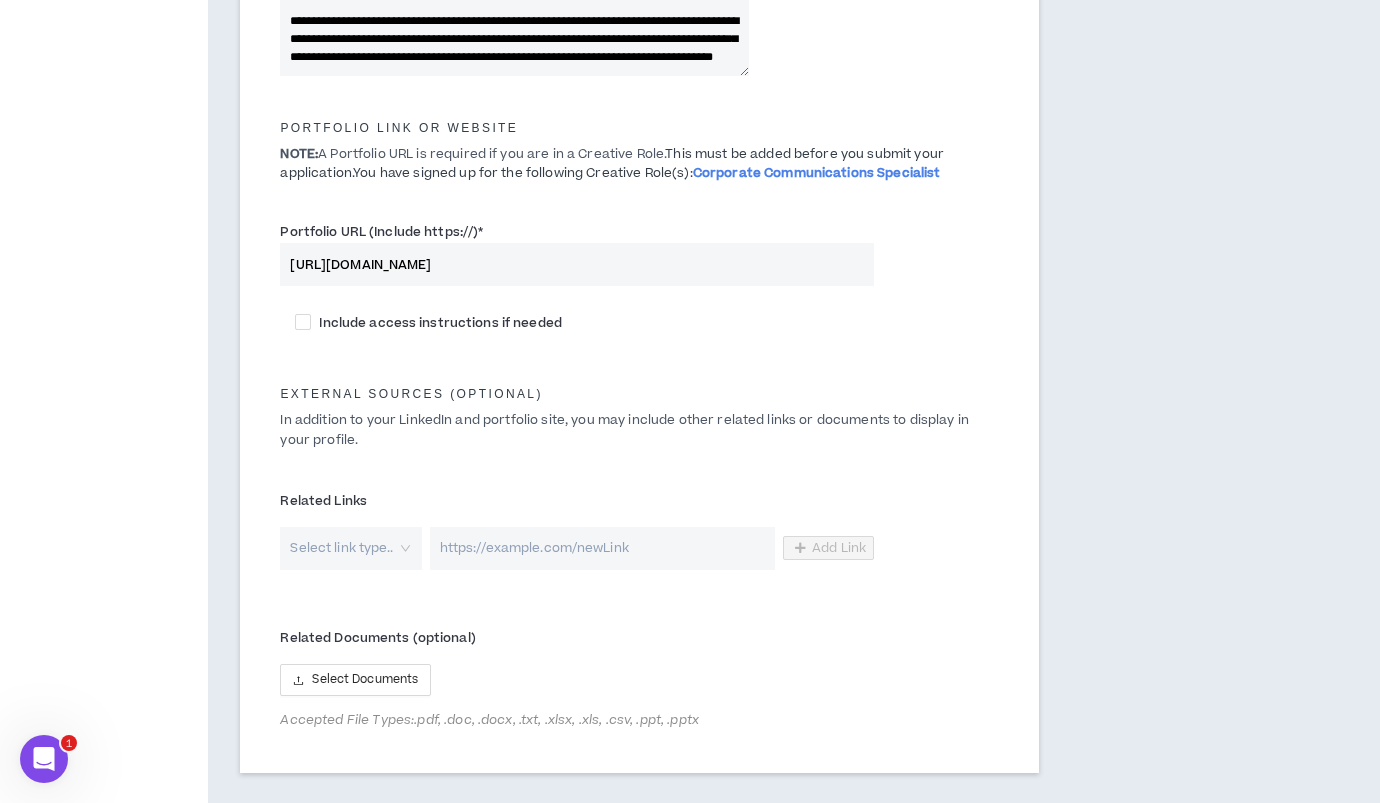 scroll, scrollTop: 324, scrollLeft: 0, axis: vertical 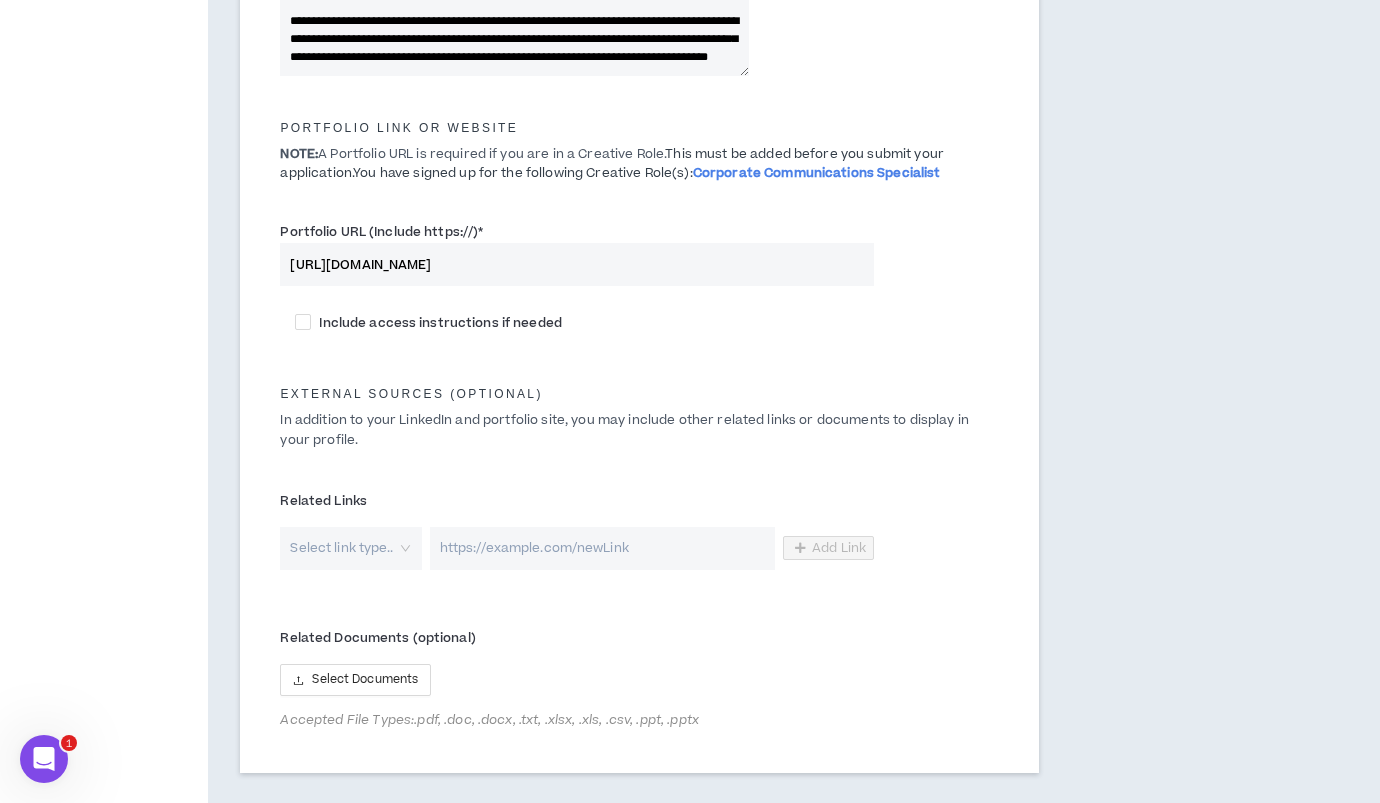 drag, startPoint x: 601, startPoint y: 58, endPoint x: 608, endPoint y: 42, distance: 17.464249 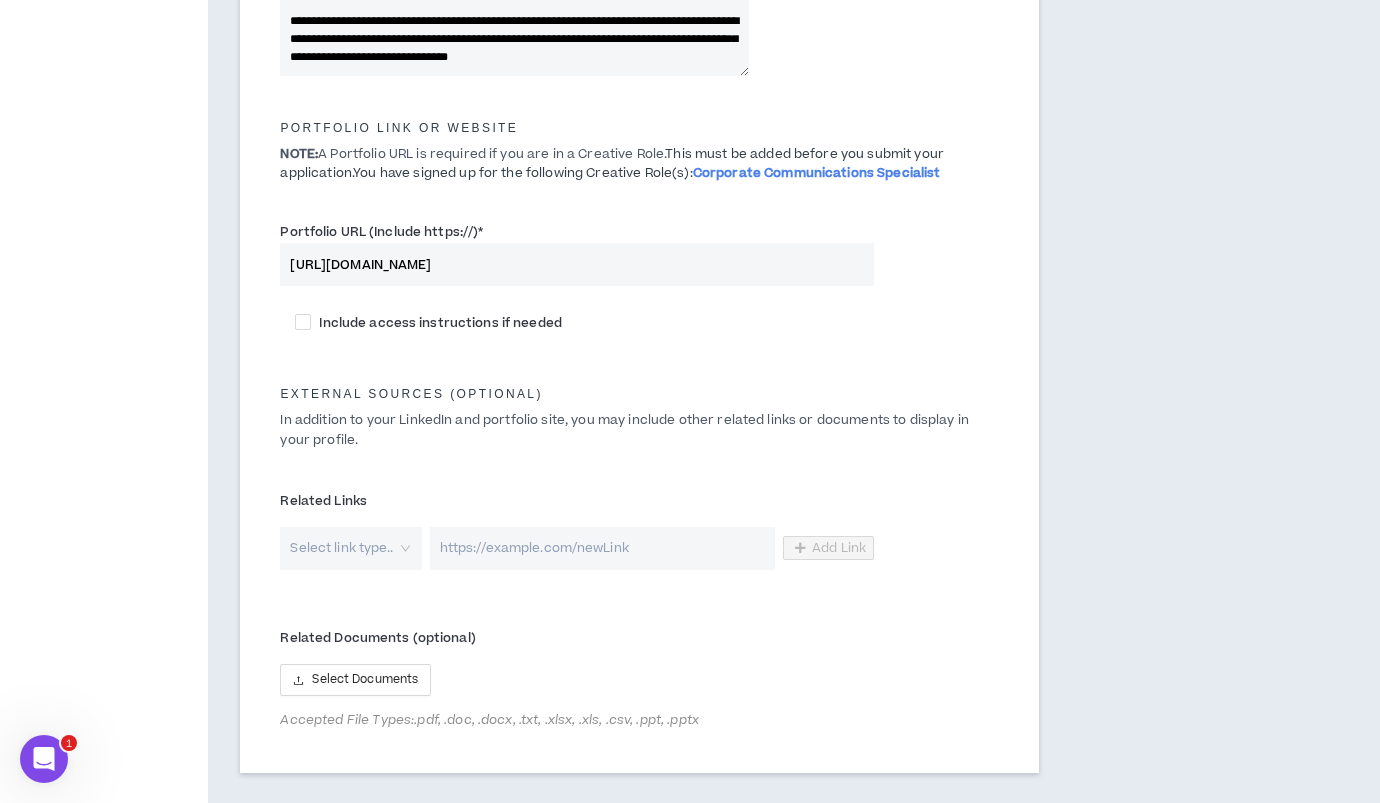 click on "Tell prospective clients about yourself  *" at bounding box center (514, -42) 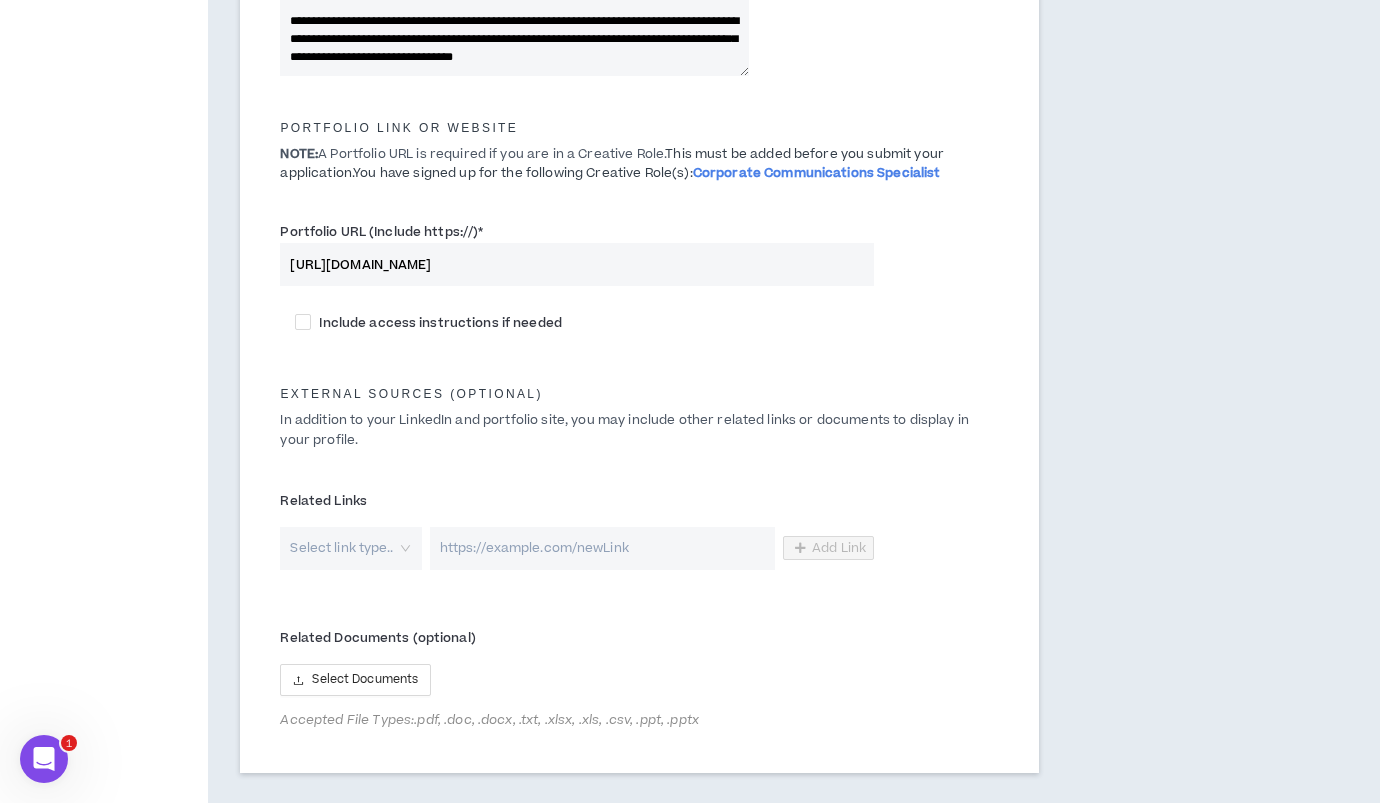 paste on "**********" 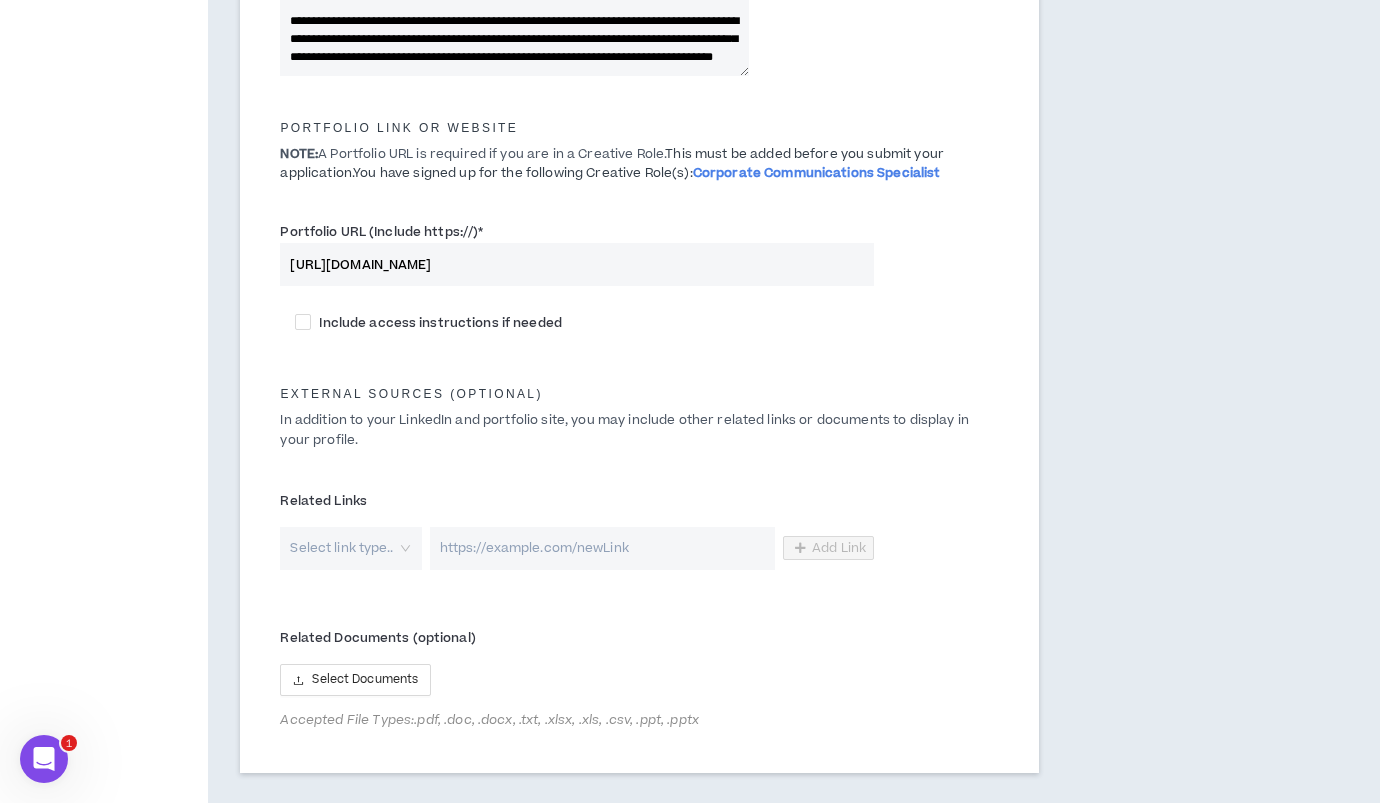 drag, startPoint x: 372, startPoint y: 37, endPoint x: 376, endPoint y: 21, distance: 16.492422 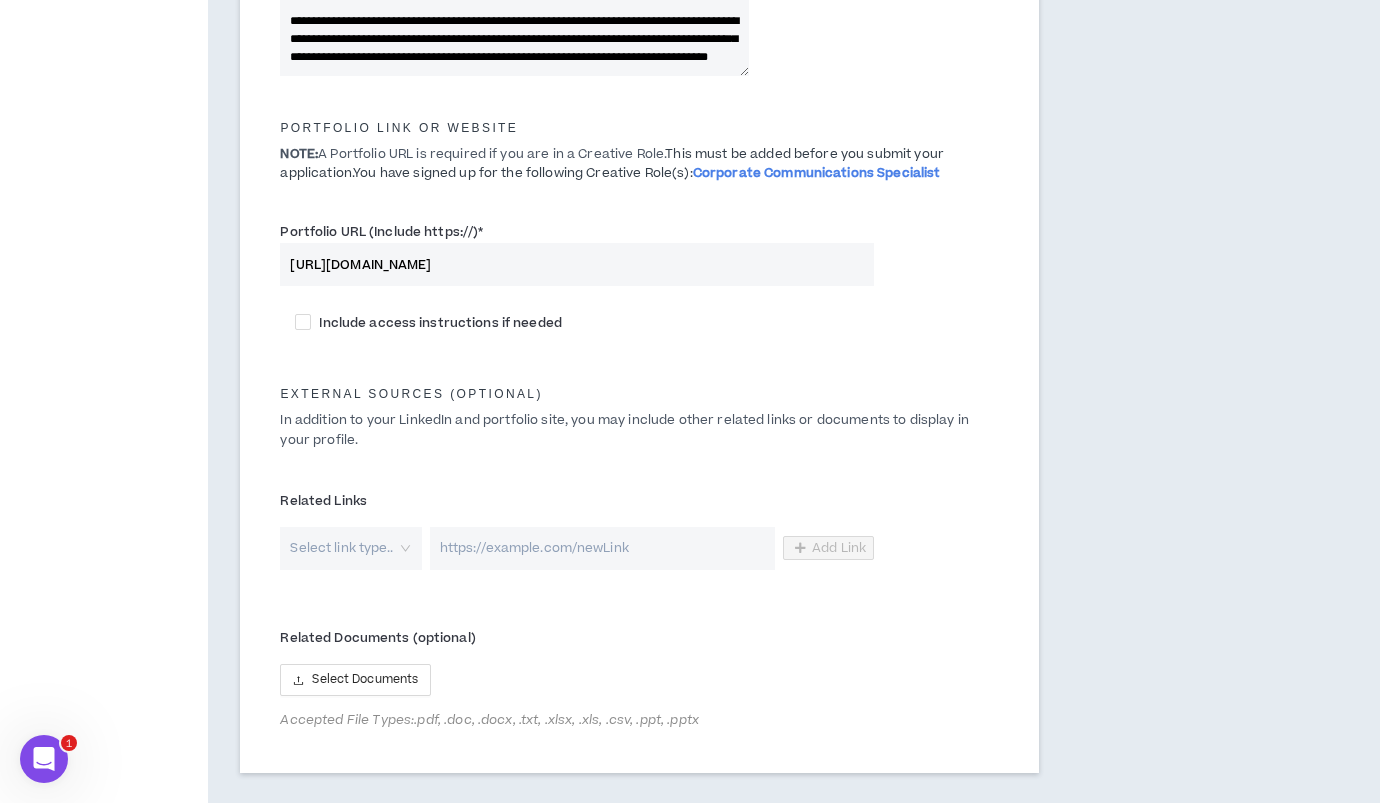 click on "Tell prospective clients about yourself  *" at bounding box center (514, -42) 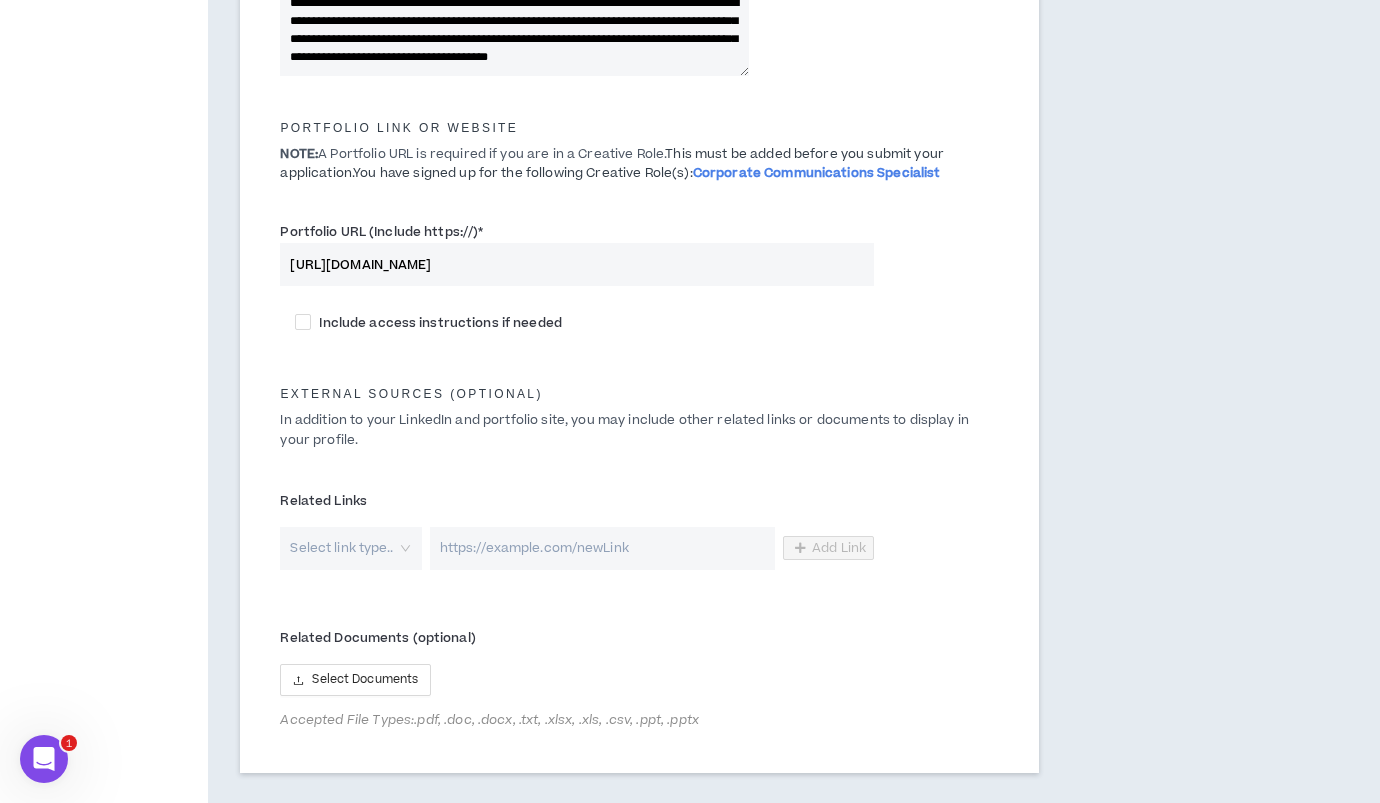 drag, startPoint x: 699, startPoint y: 36, endPoint x: 703, endPoint y: 12, distance: 24.33105 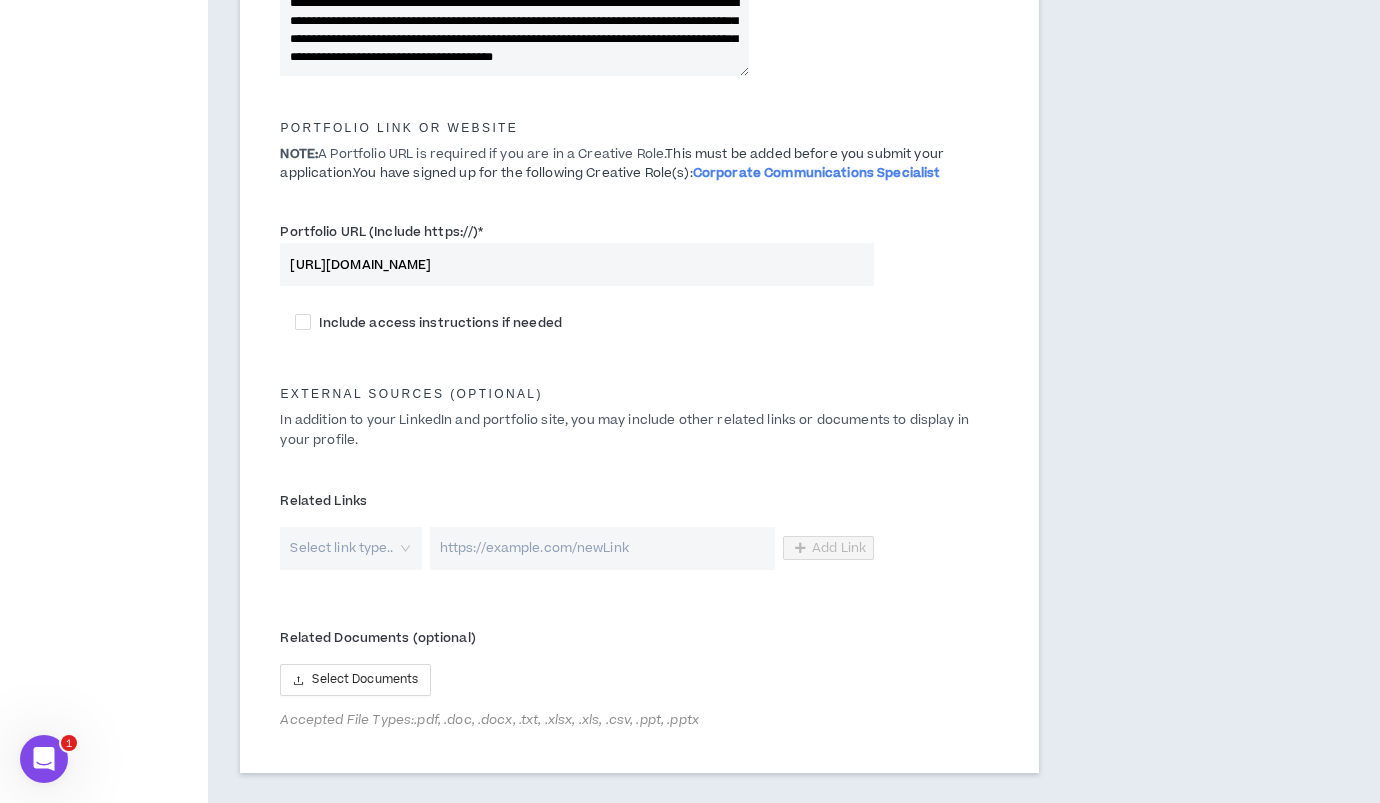 drag, startPoint x: 432, startPoint y: 50, endPoint x: 439, endPoint y: 28, distance: 23.086792 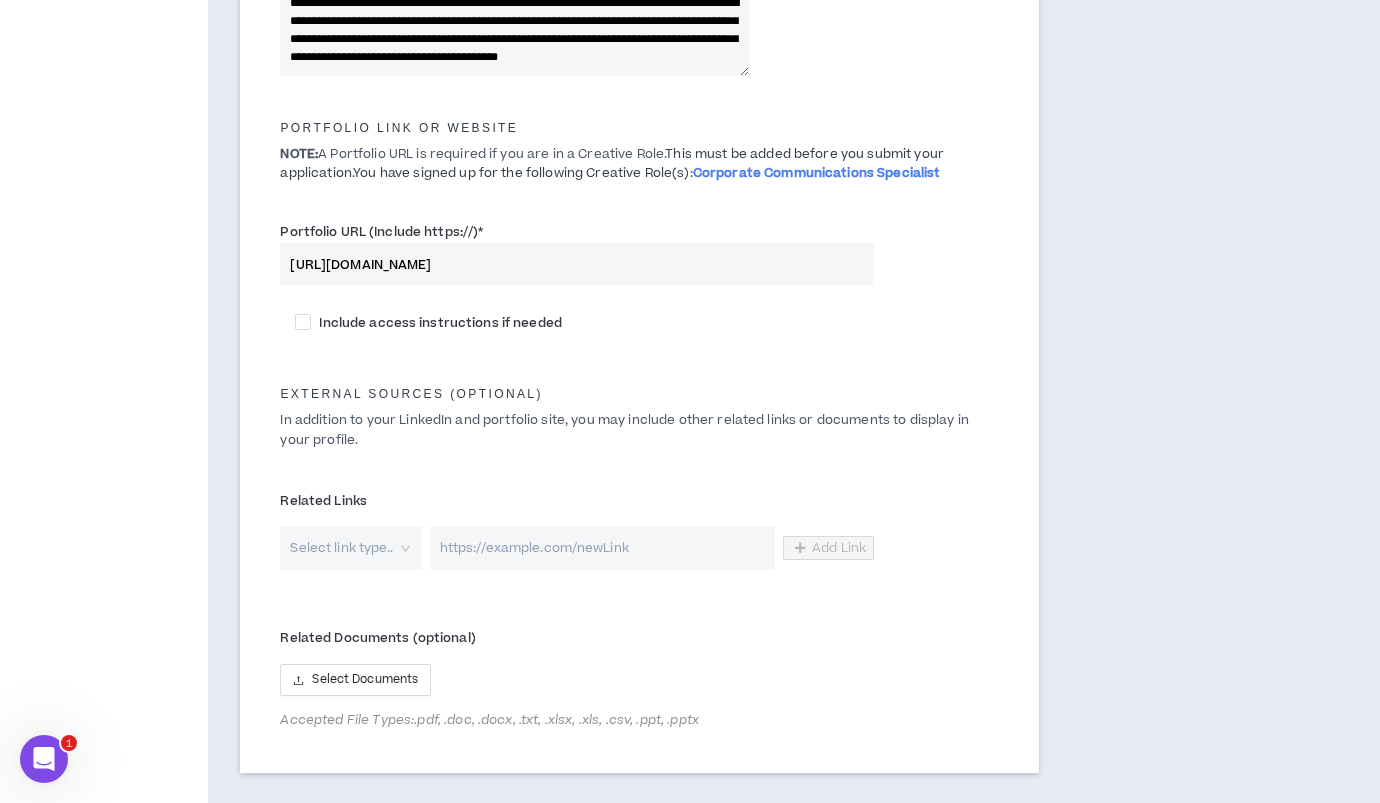 drag, startPoint x: 483, startPoint y: 54, endPoint x: 494, endPoint y: 41, distance: 17.029387 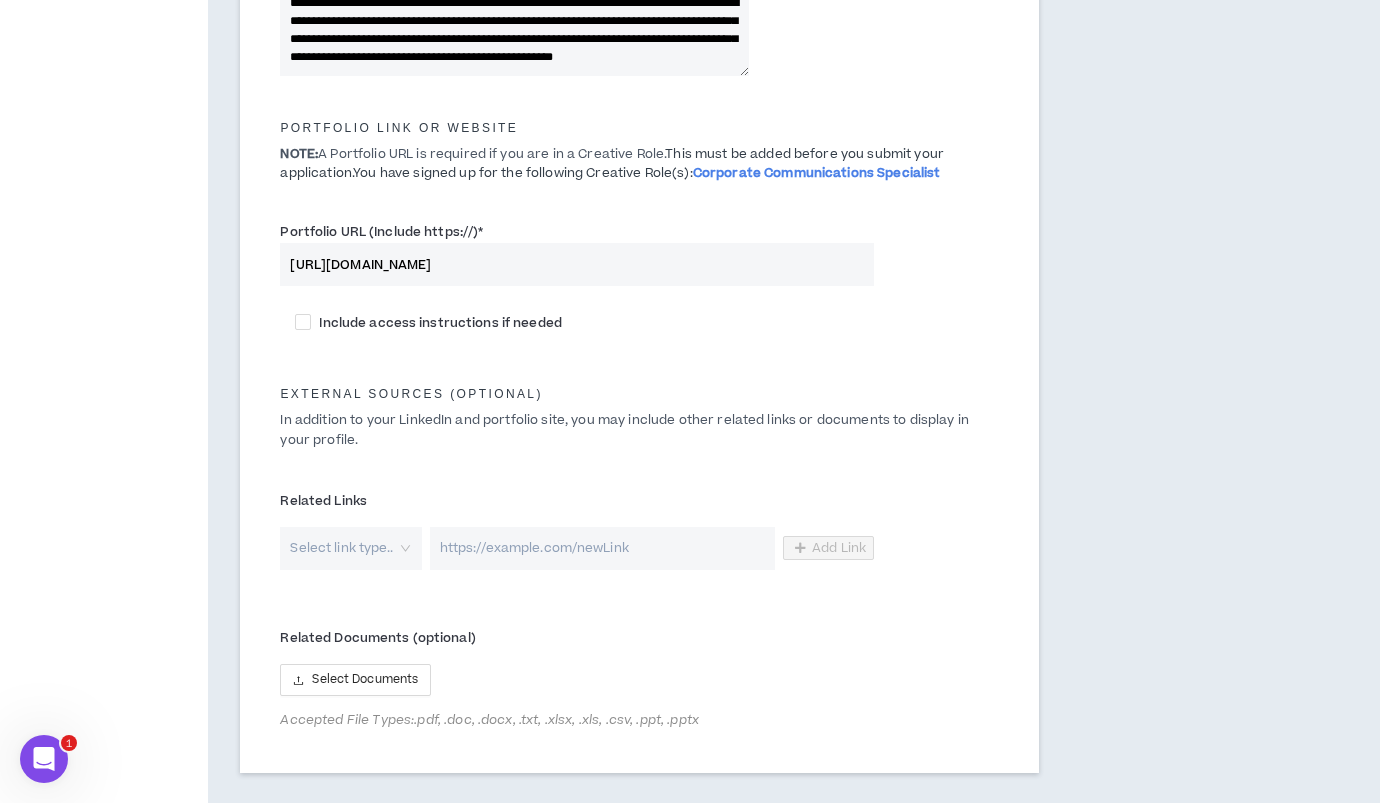scroll, scrollTop: 295, scrollLeft: 0, axis: vertical 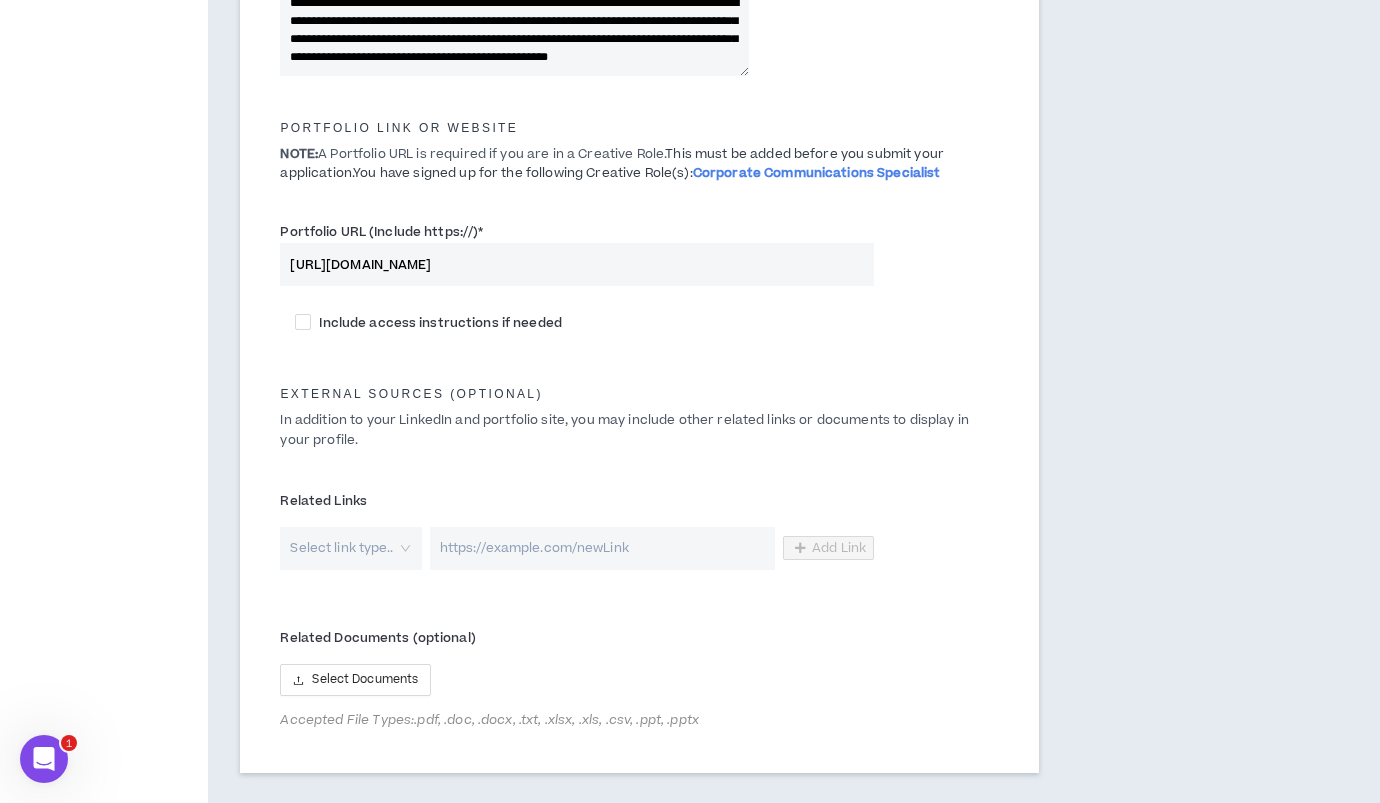 drag, startPoint x: 565, startPoint y: 49, endPoint x: 584, endPoint y: 48, distance: 19.026299 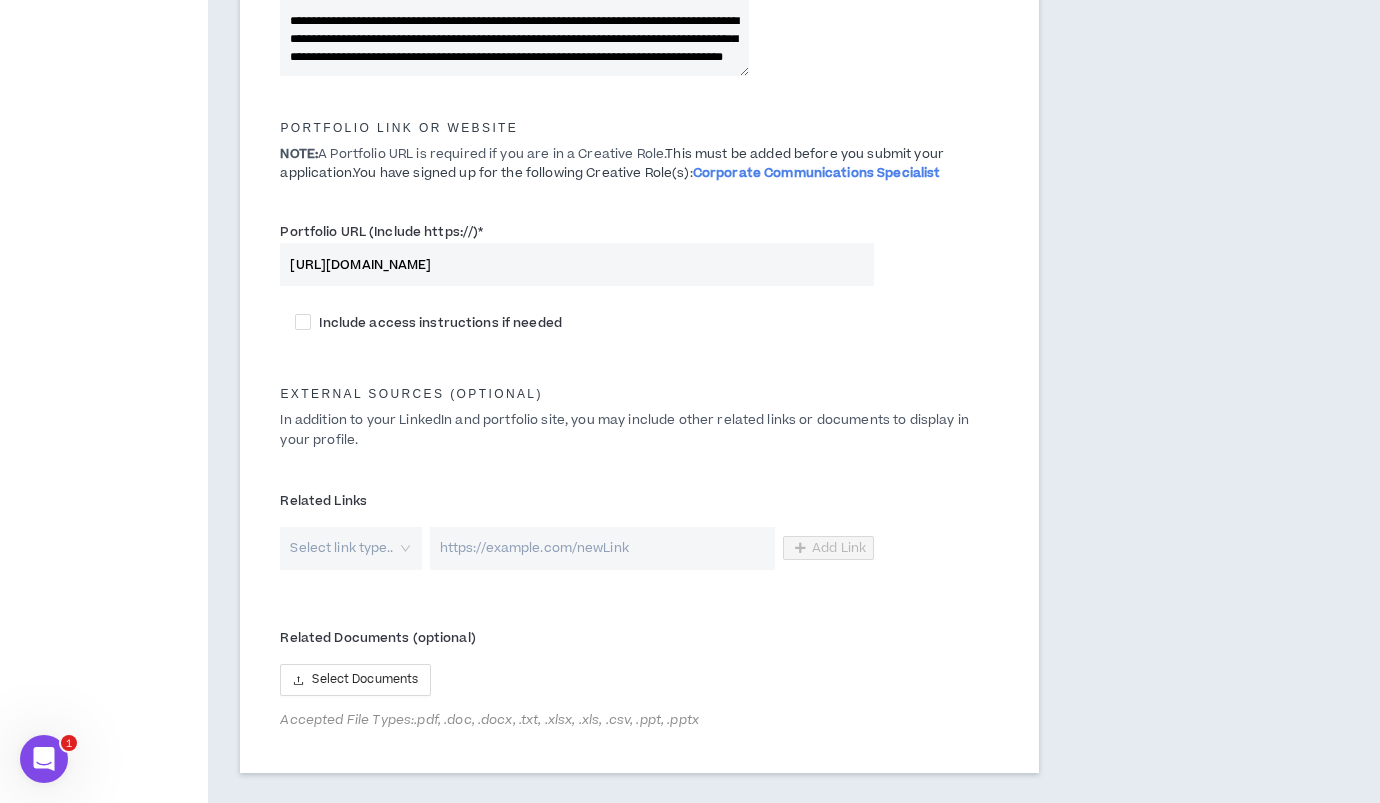 scroll, scrollTop: 324, scrollLeft: 0, axis: vertical 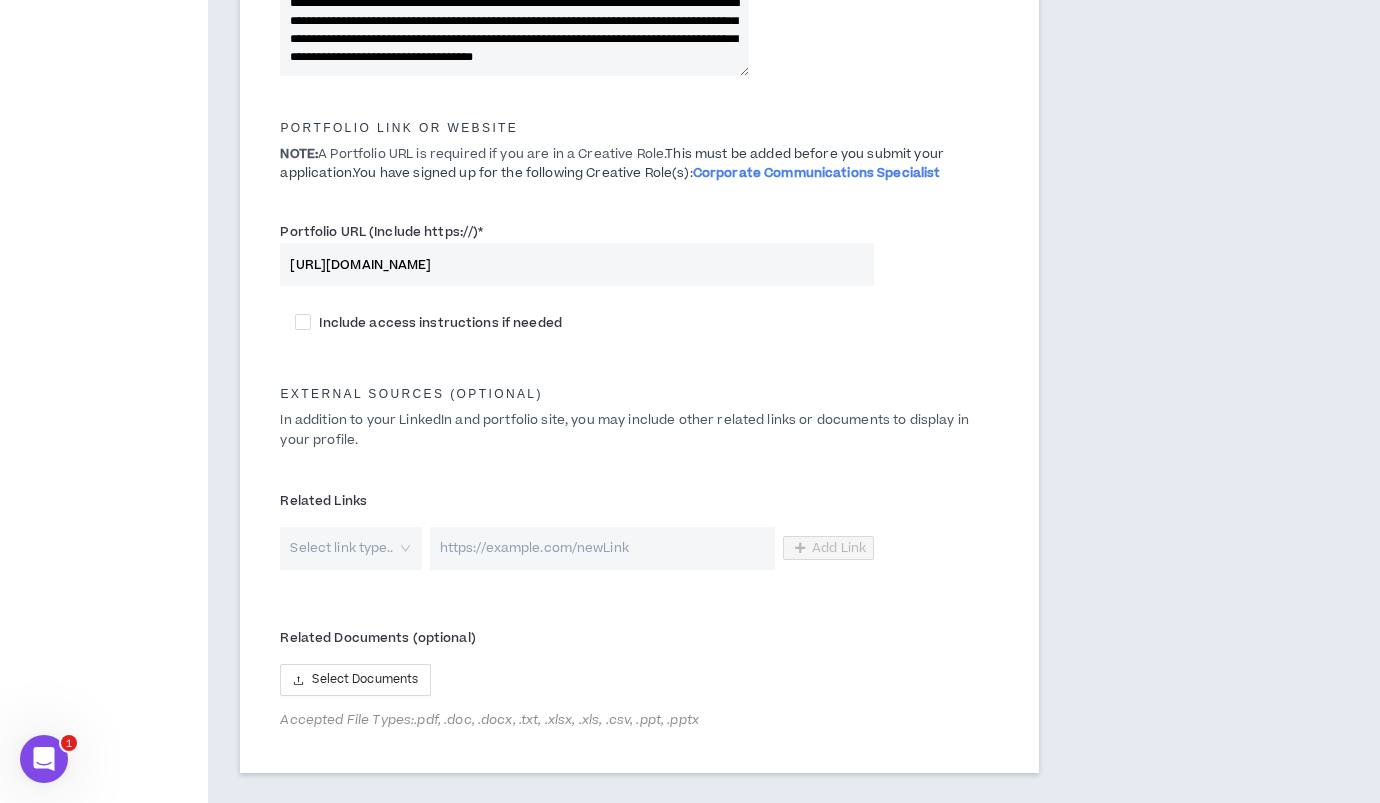 click on "Tell prospective clients about yourself  *" at bounding box center [514, -42] 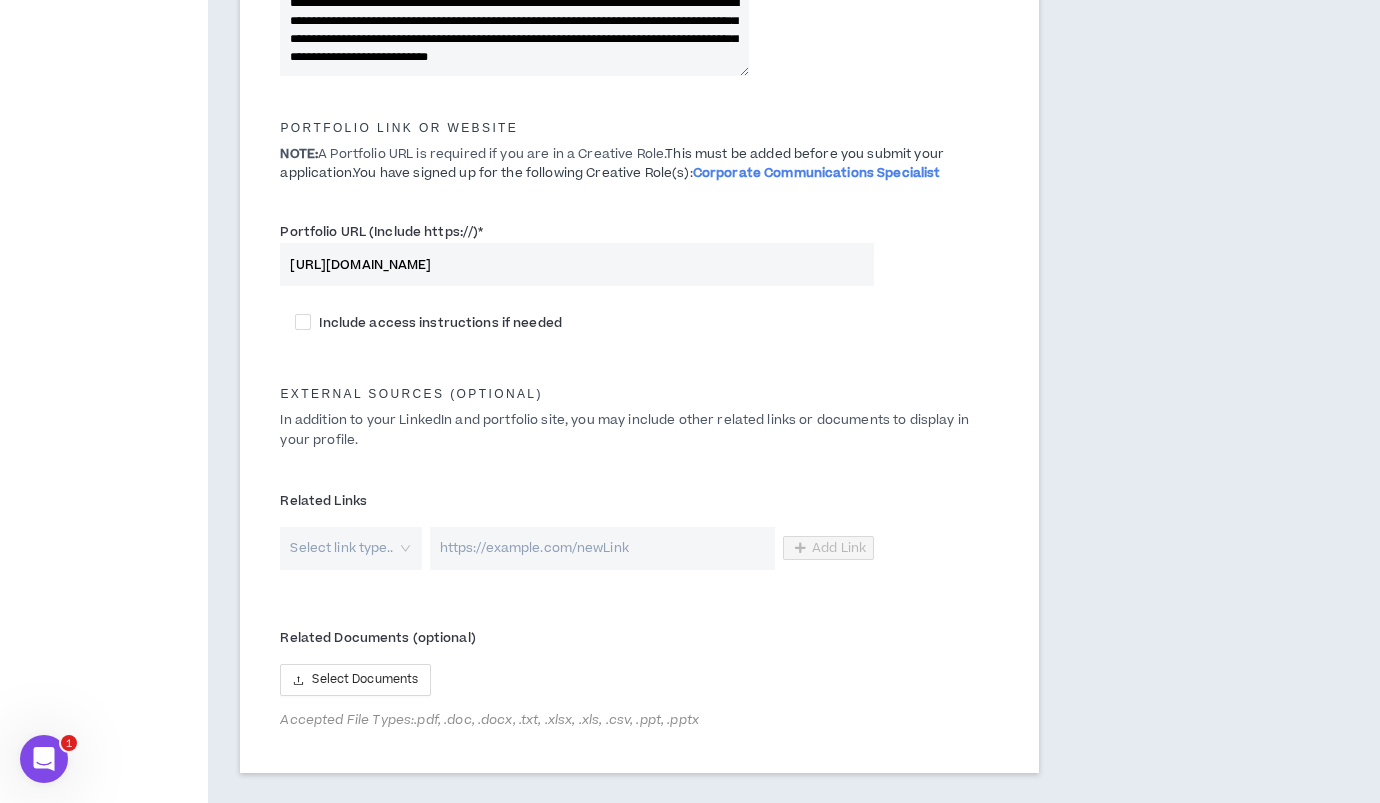 click on "Tell prospective clients about yourself  *" at bounding box center (514, -42) 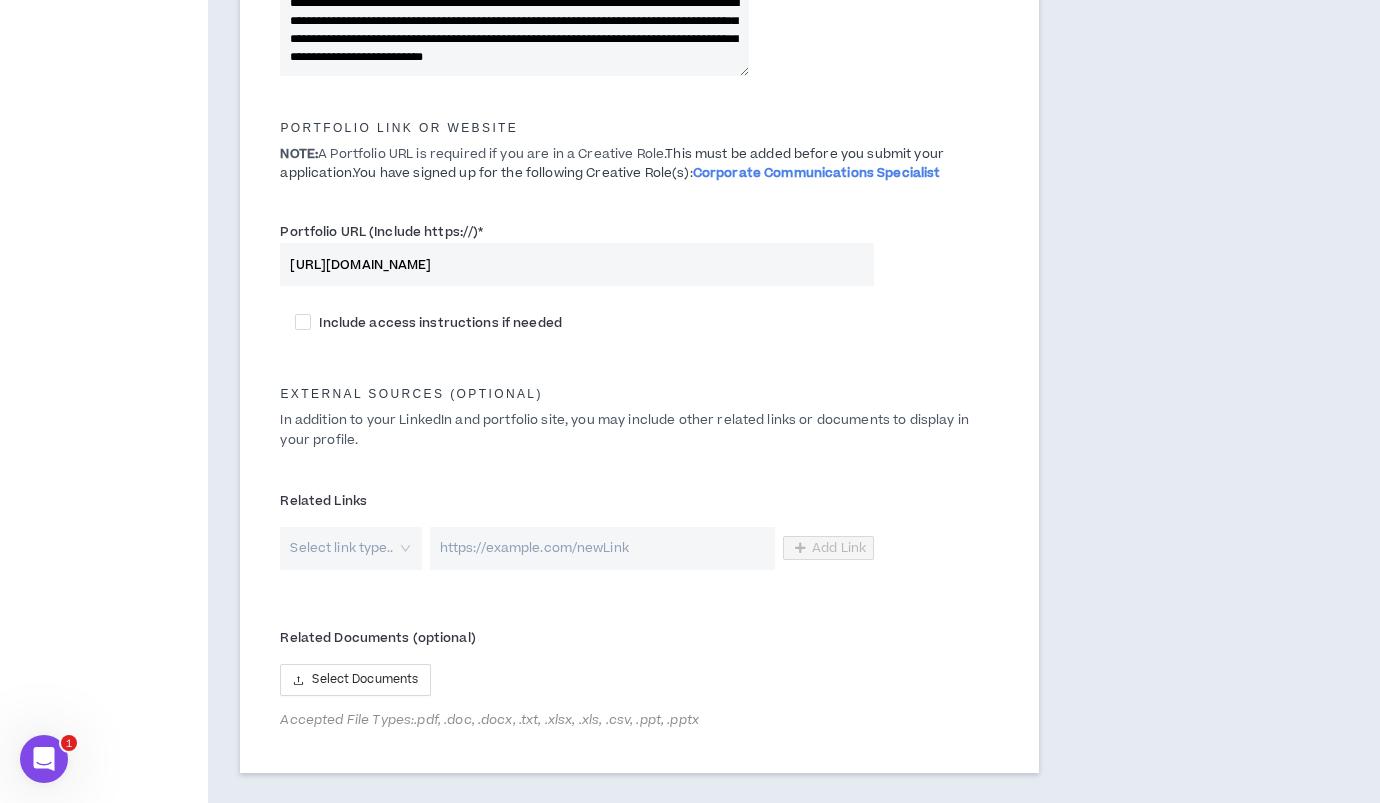 scroll, scrollTop: 311, scrollLeft: 0, axis: vertical 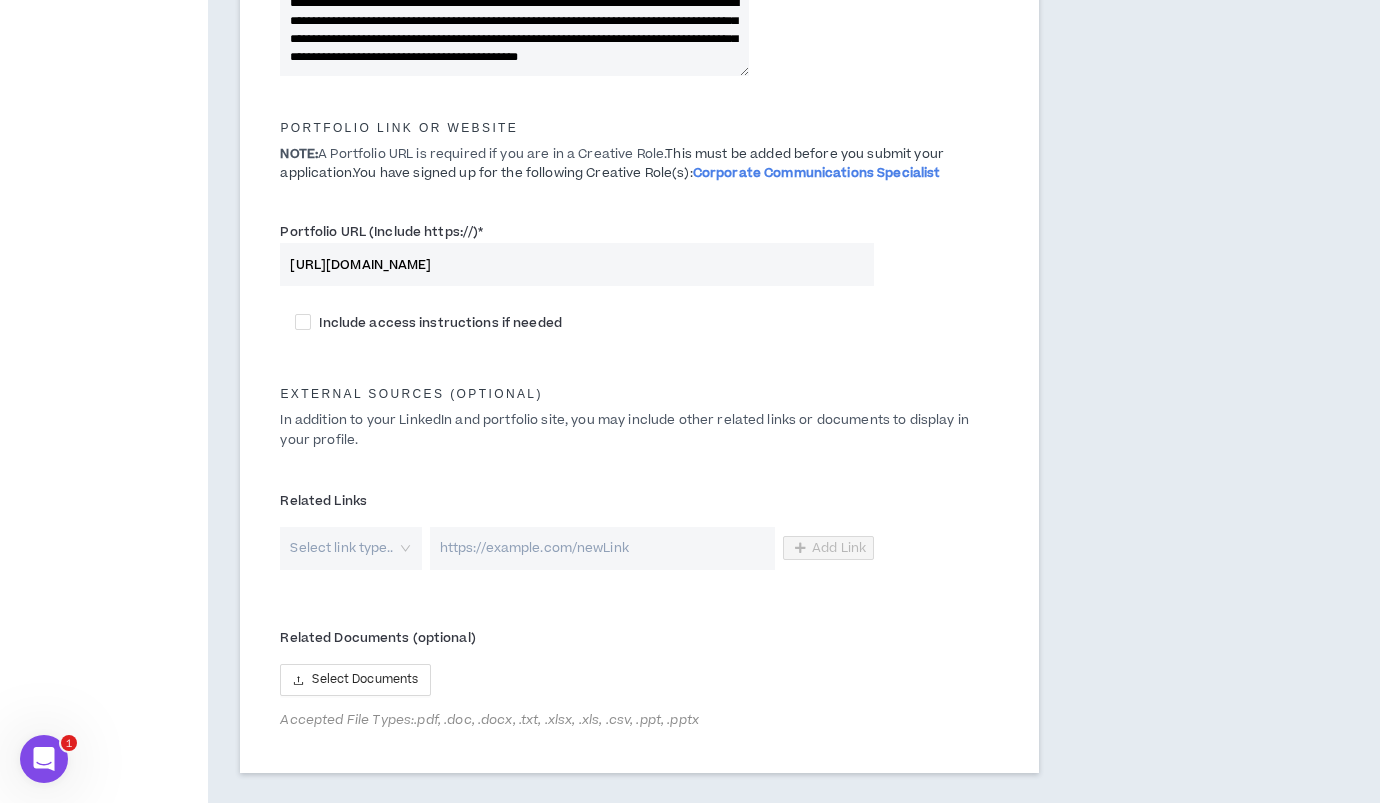 drag, startPoint x: 552, startPoint y: 40, endPoint x: 695, endPoint y: 36, distance: 143.05594 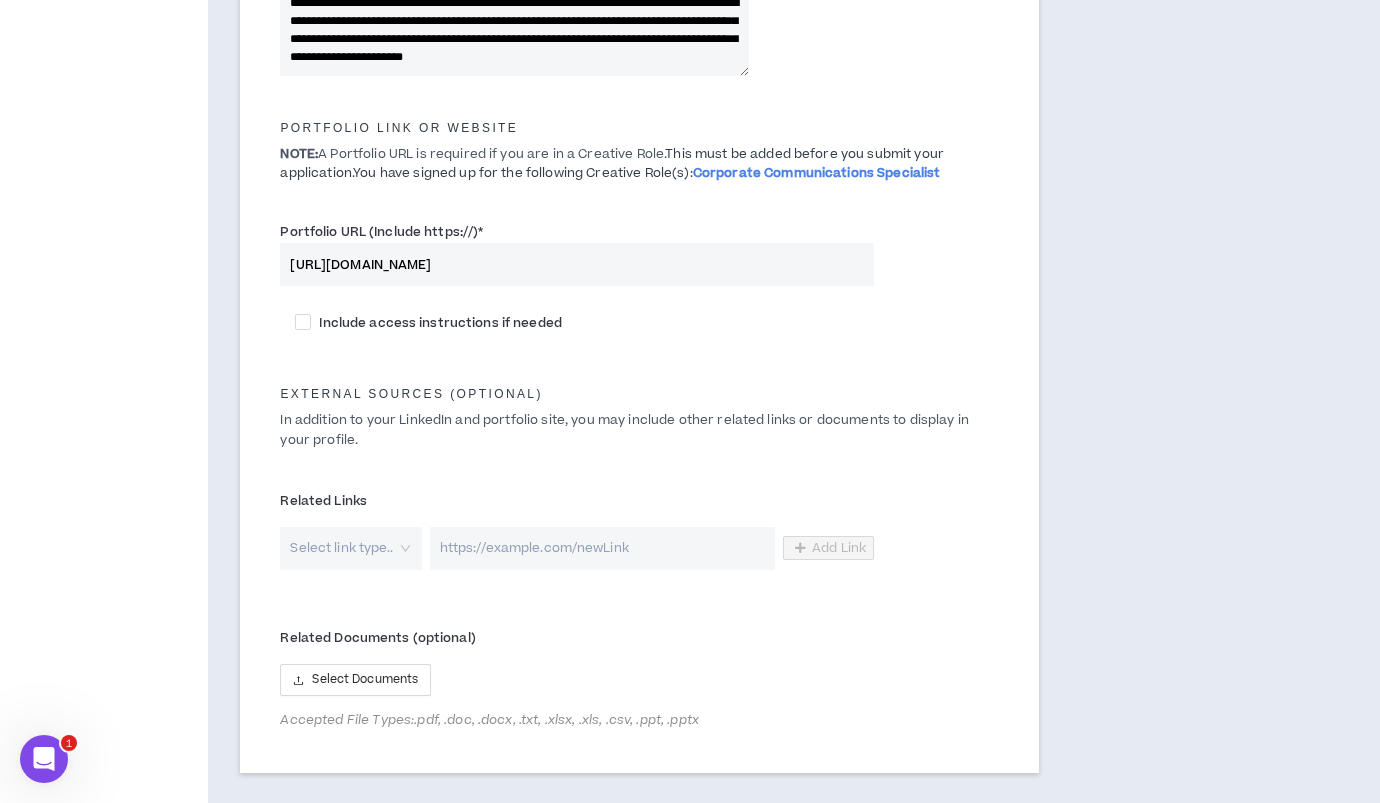 drag, startPoint x: 290, startPoint y: 41, endPoint x: 578, endPoint y: 34, distance: 288.08505 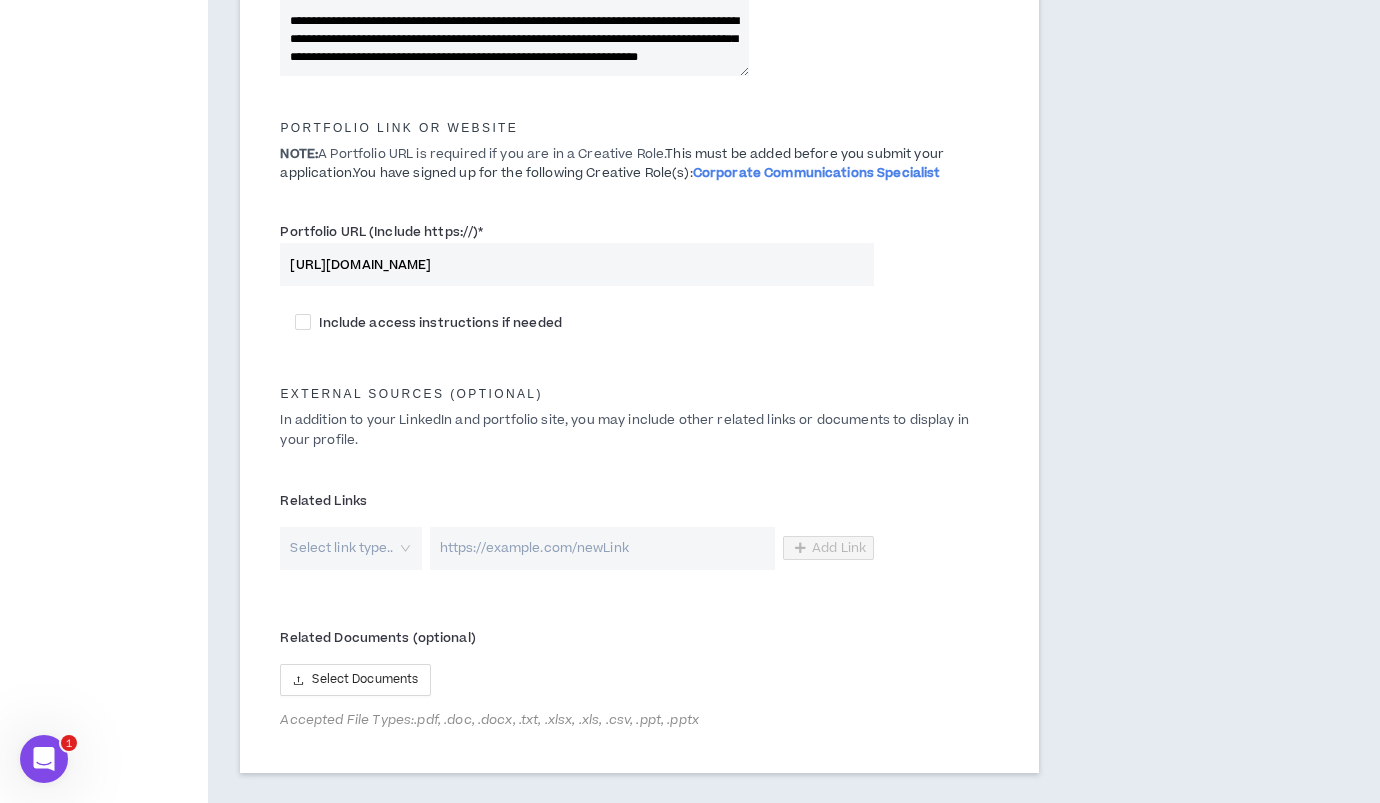 scroll, scrollTop: 324, scrollLeft: 0, axis: vertical 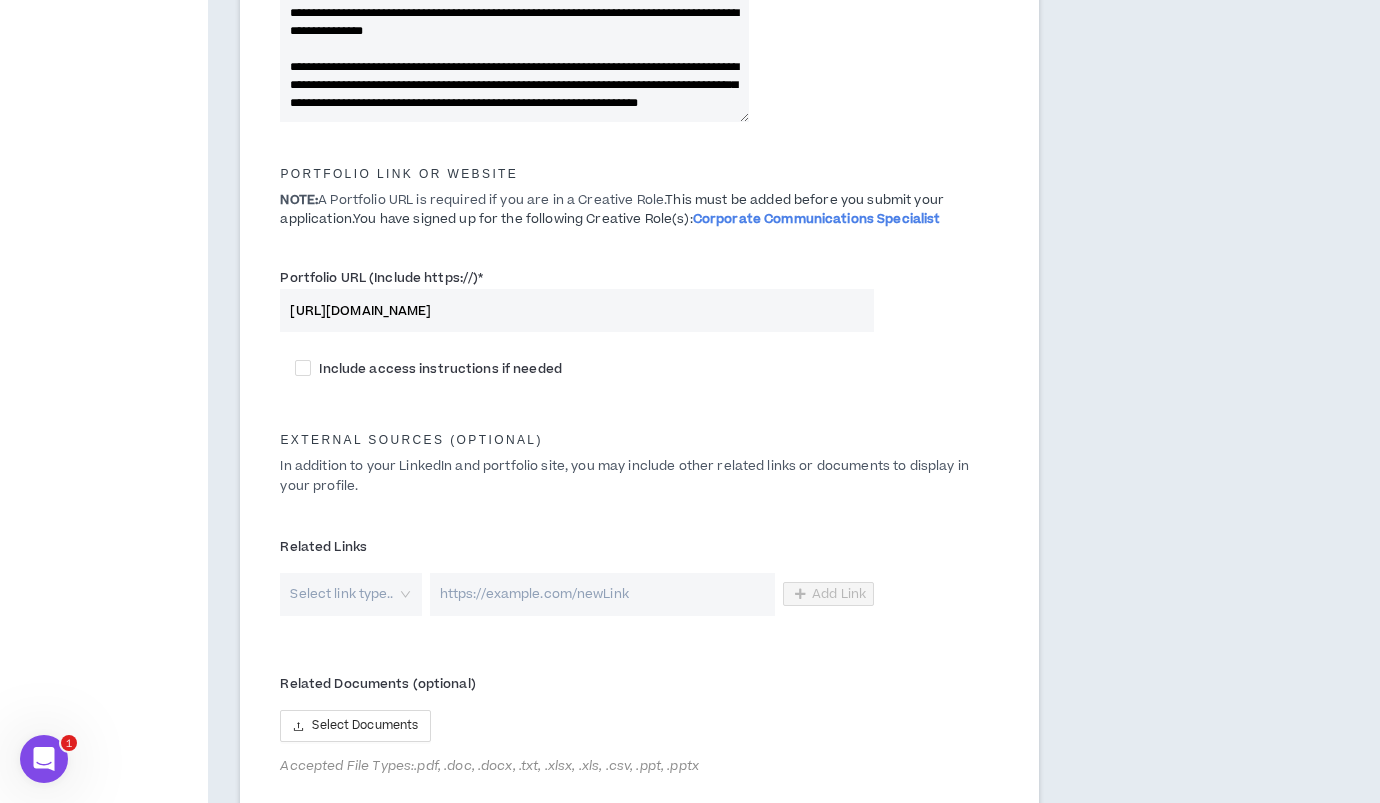 click on "Tell prospective clients about yourself  *" at bounding box center (514, 4) 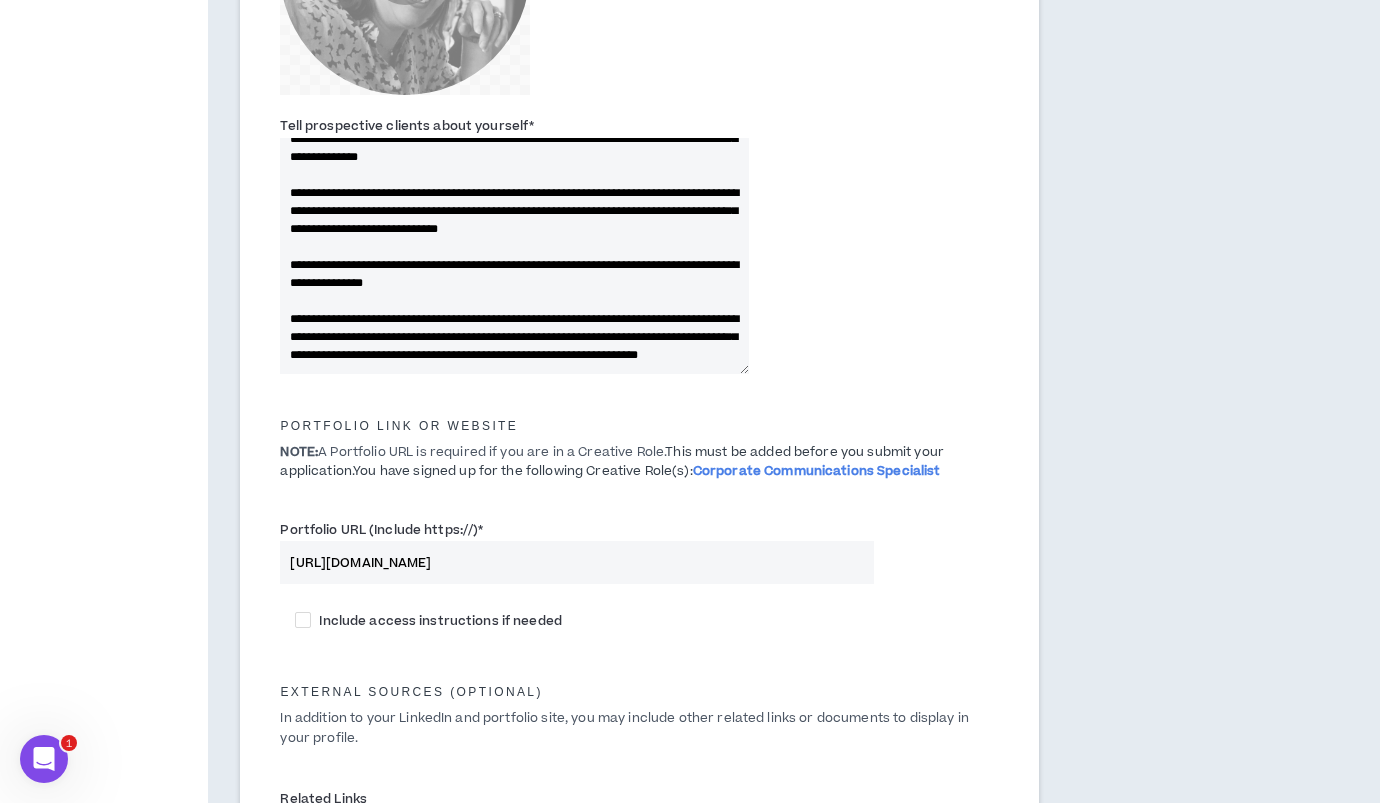 scroll, scrollTop: 617, scrollLeft: 0, axis: vertical 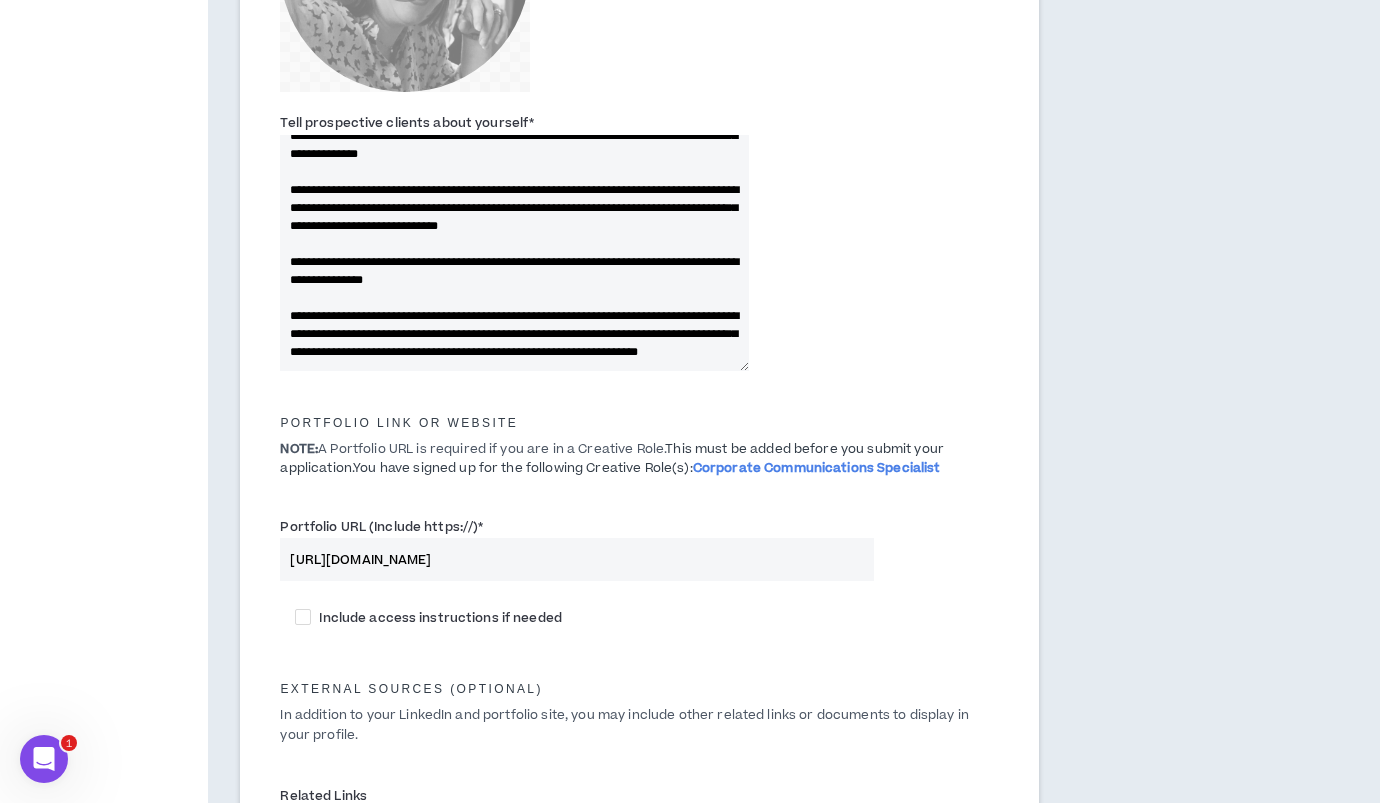 drag, startPoint x: 436, startPoint y: 223, endPoint x: 638, endPoint y: 221, distance: 202.0099 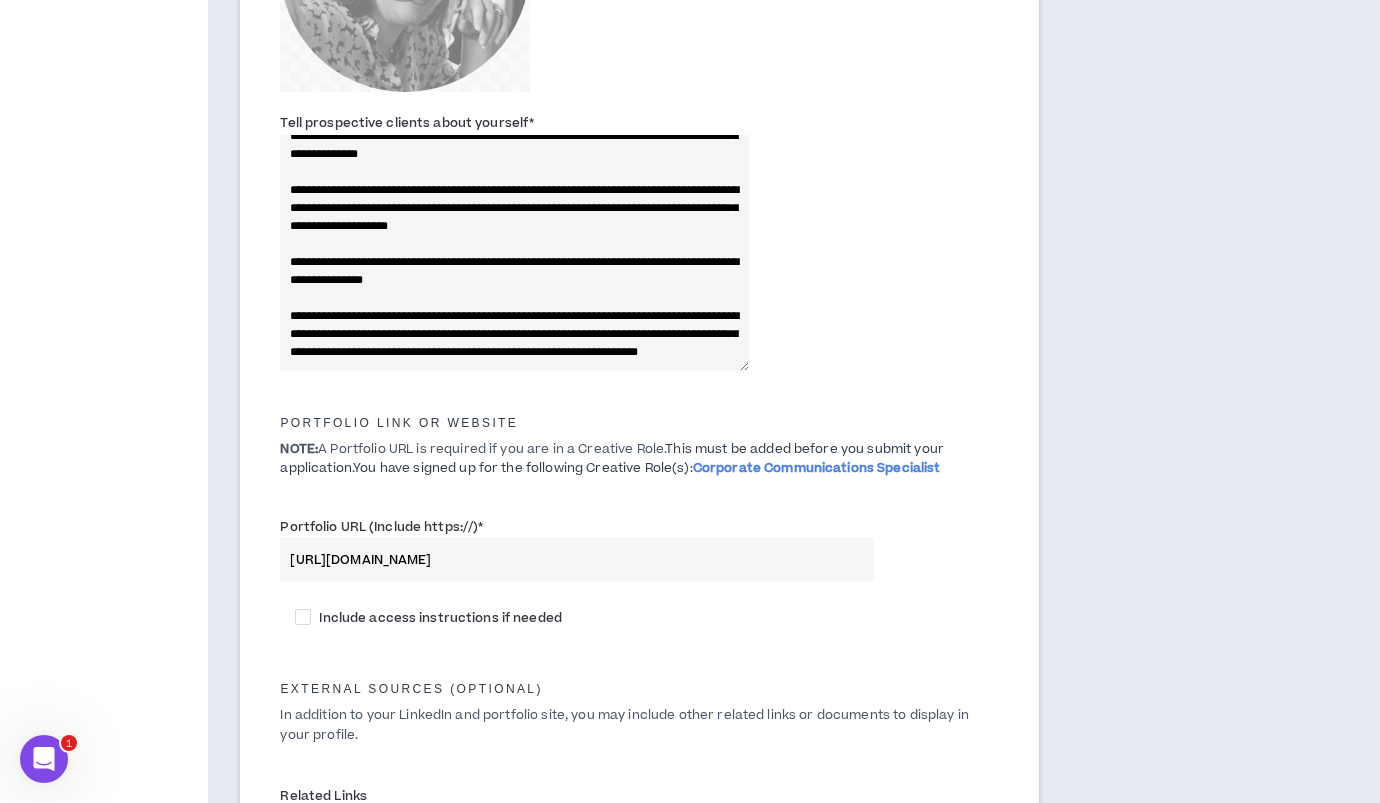 click on "Tell prospective clients about yourself  *" at bounding box center (639, 246) 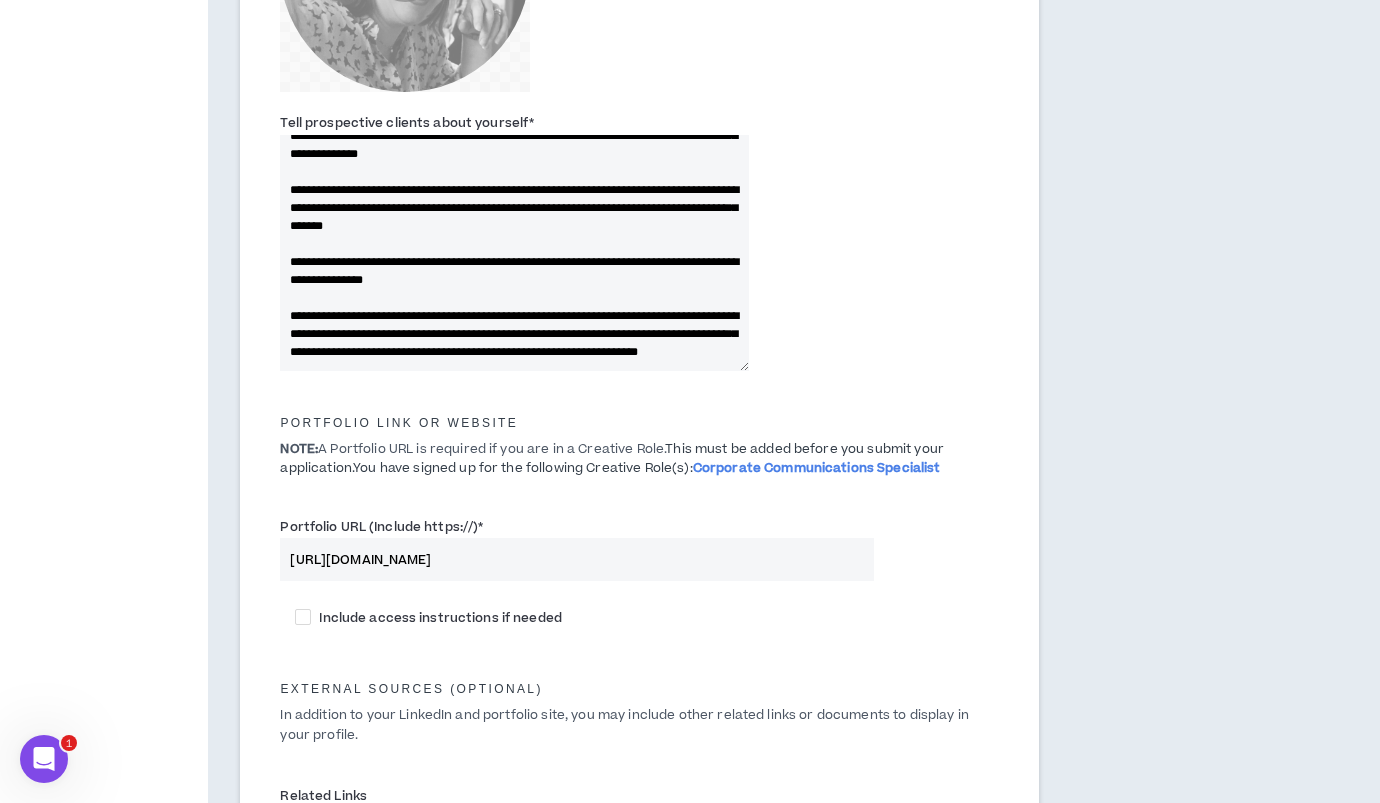click on "Tell prospective clients about yourself  *" at bounding box center [514, 253] 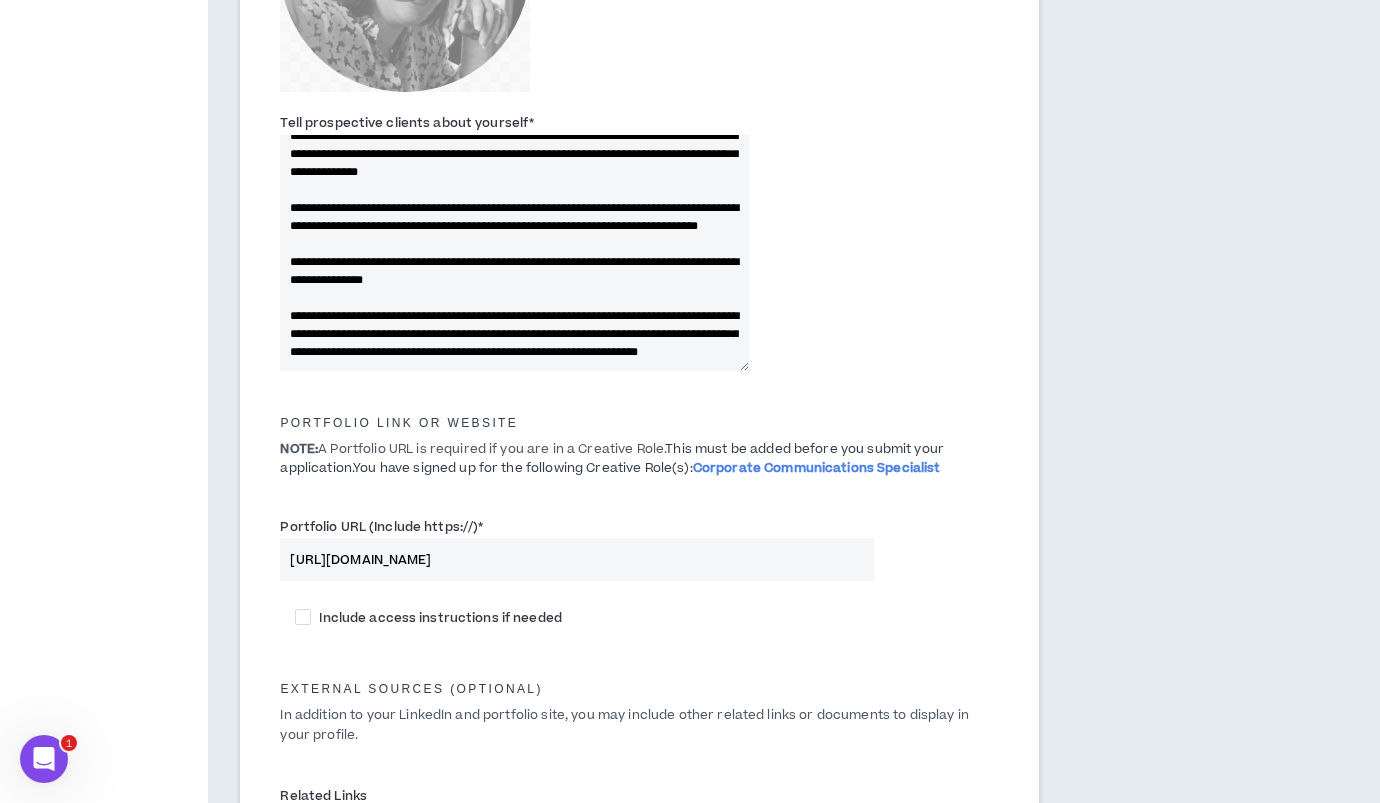 click on "Tell prospective clients about yourself  *" at bounding box center [514, 253] 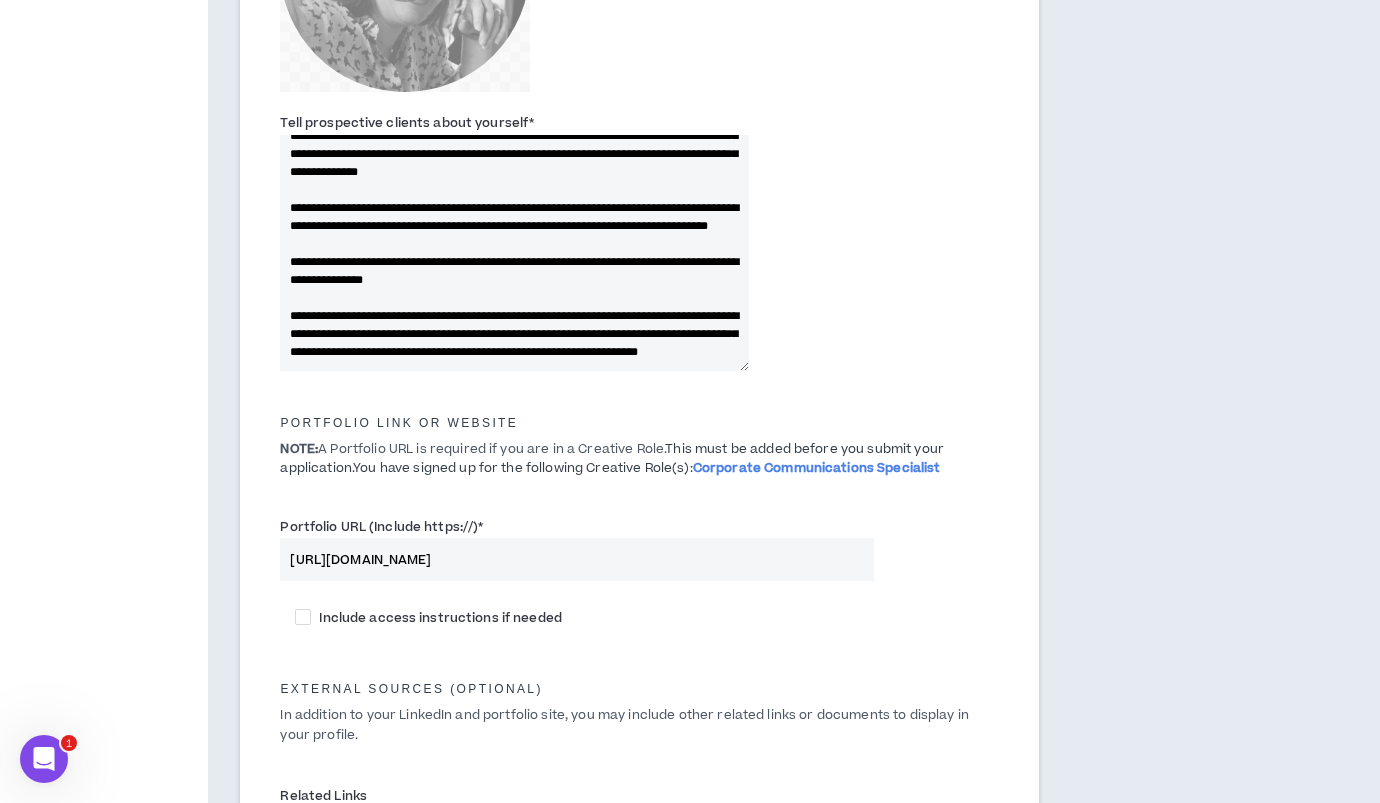click on "Tell prospective clients about yourself  *" at bounding box center (514, 253) 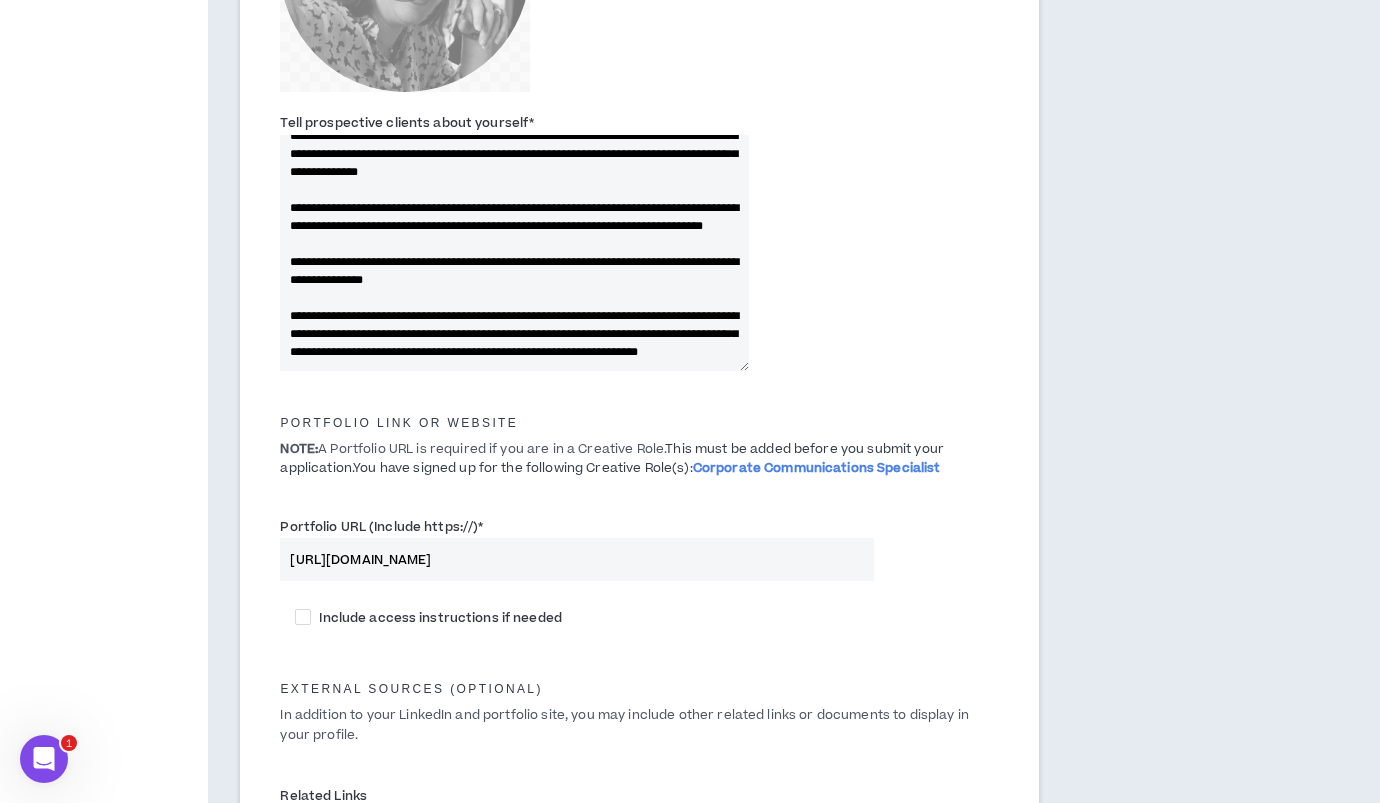 click on "Tell prospective clients about yourself  *" at bounding box center [514, 253] 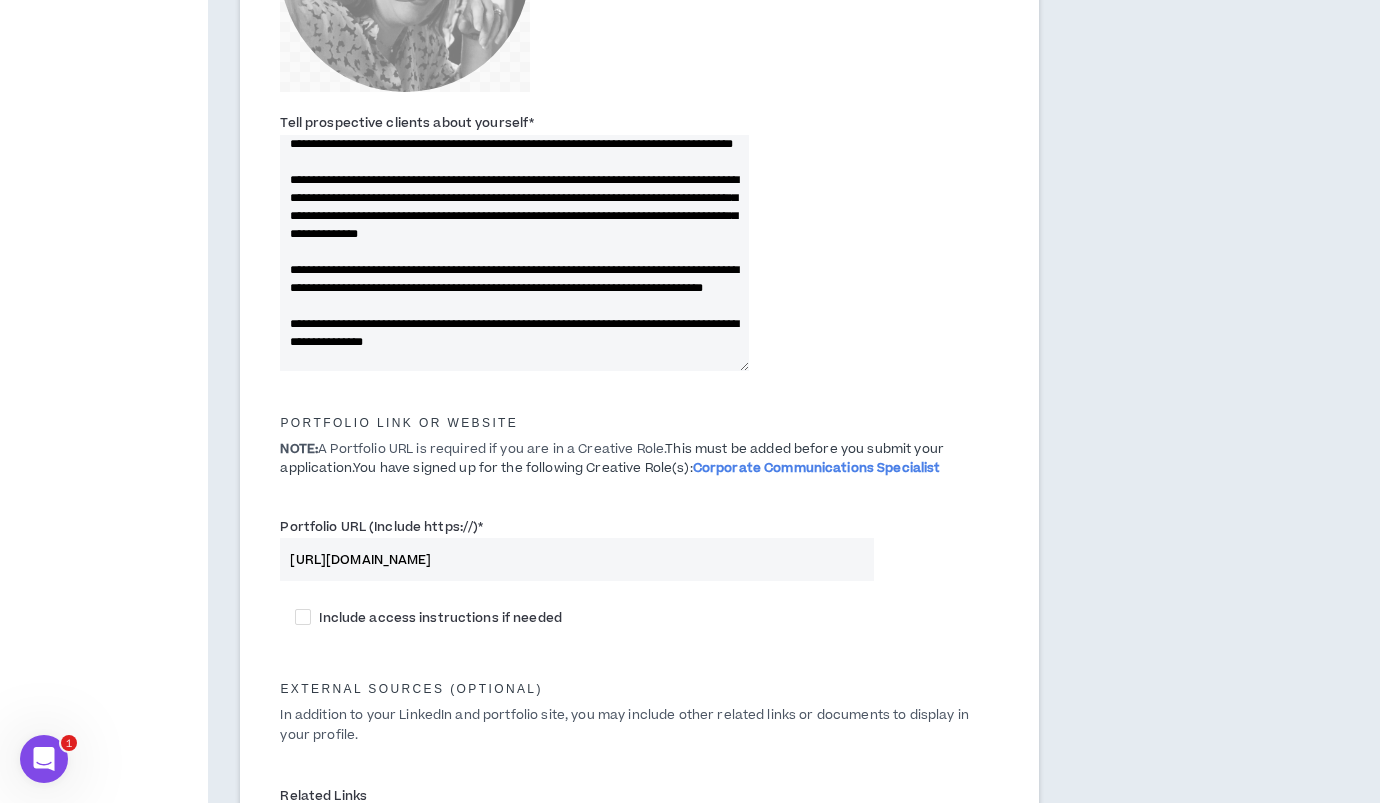 scroll, scrollTop: 0, scrollLeft: 0, axis: both 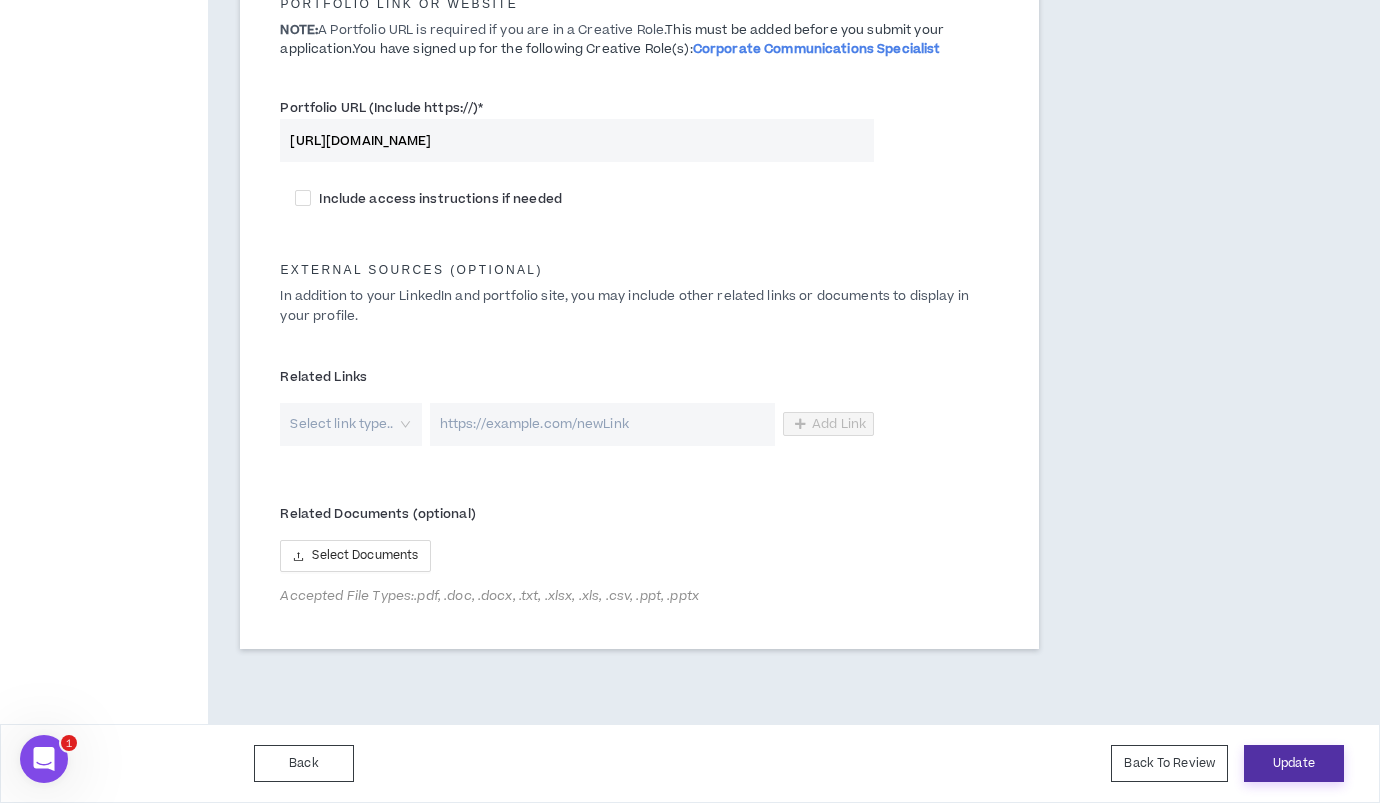 type on "**********" 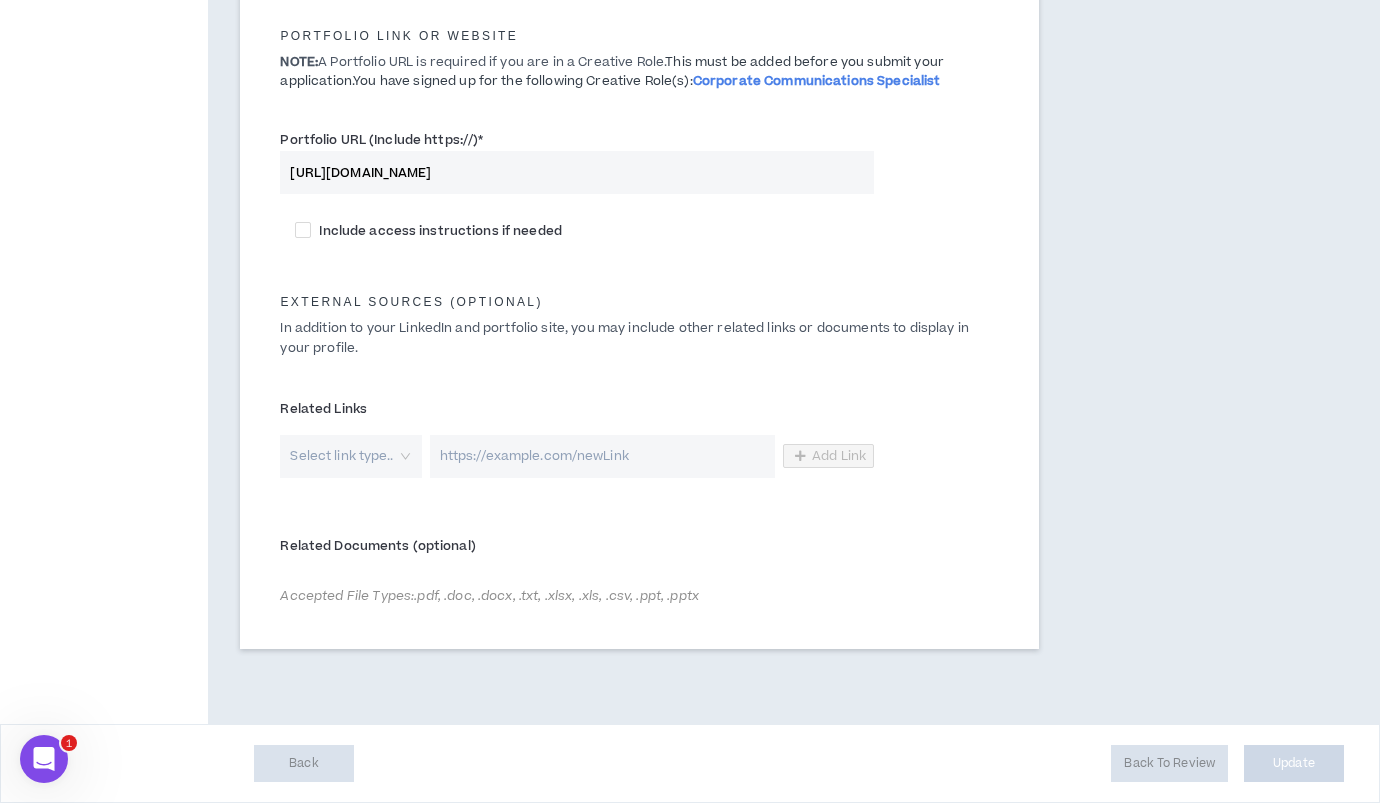scroll, scrollTop: 1004, scrollLeft: 0, axis: vertical 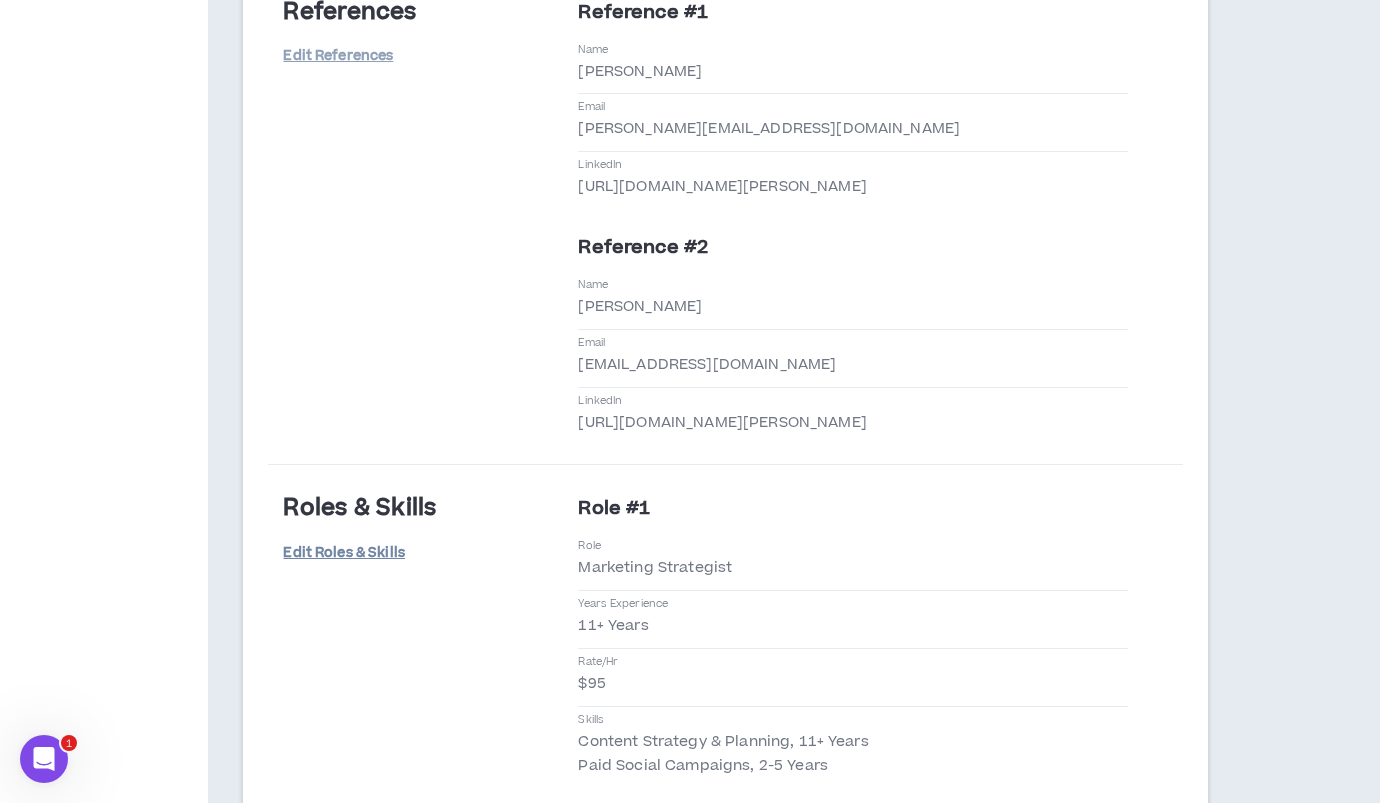 click on "Edit Roles & Skills" at bounding box center [343, 553] 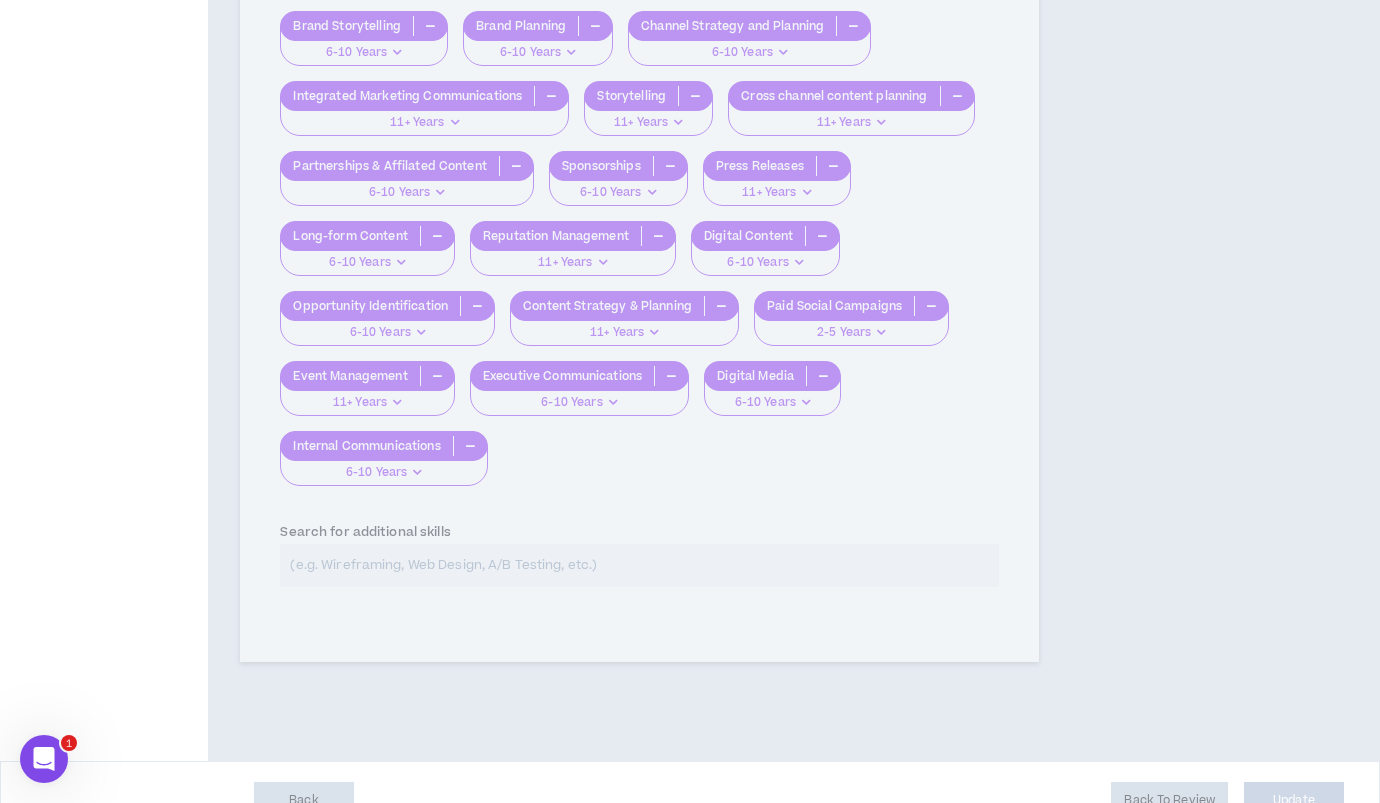 scroll, scrollTop: 1871, scrollLeft: 0, axis: vertical 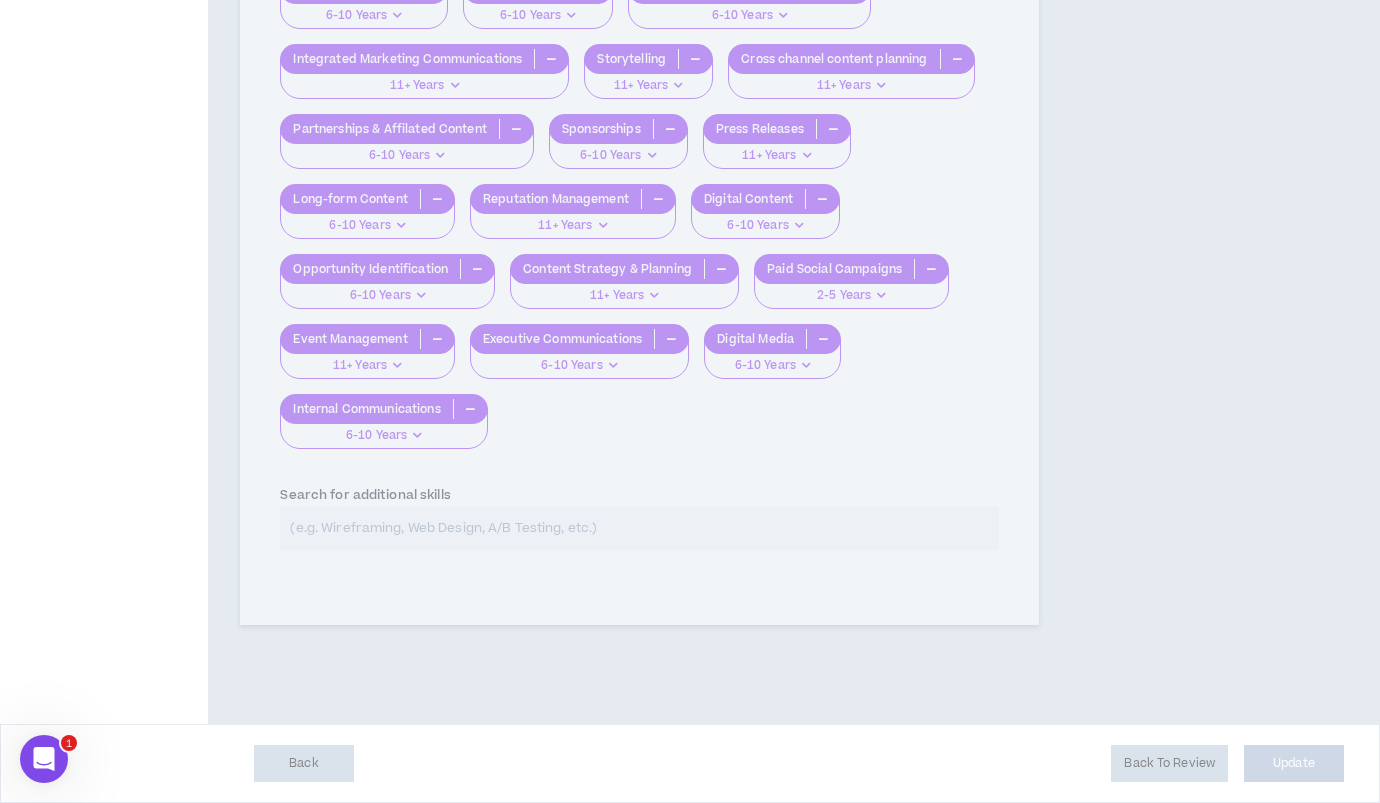 click on "**********" at bounding box center (725, -529) 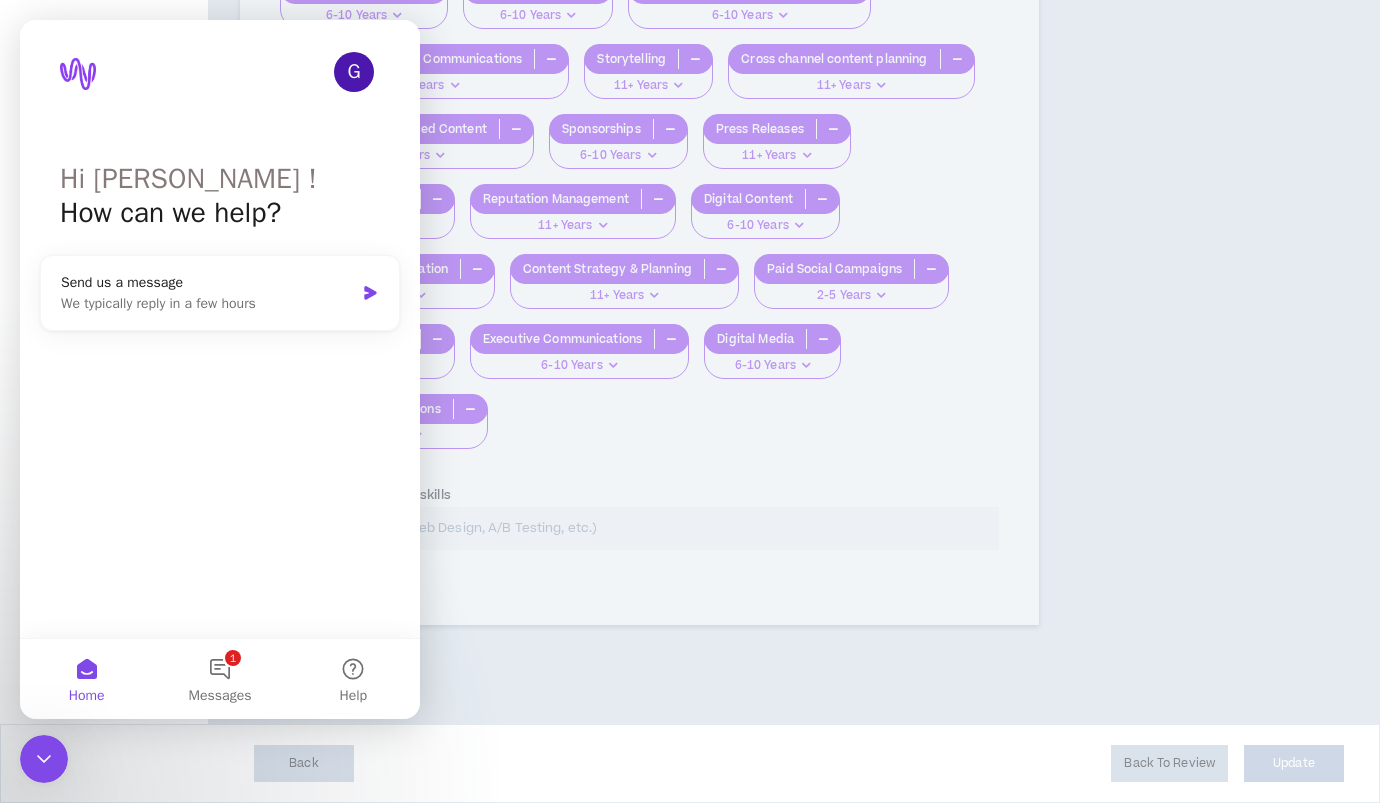 scroll, scrollTop: 0, scrollLeft: 0, axis: both 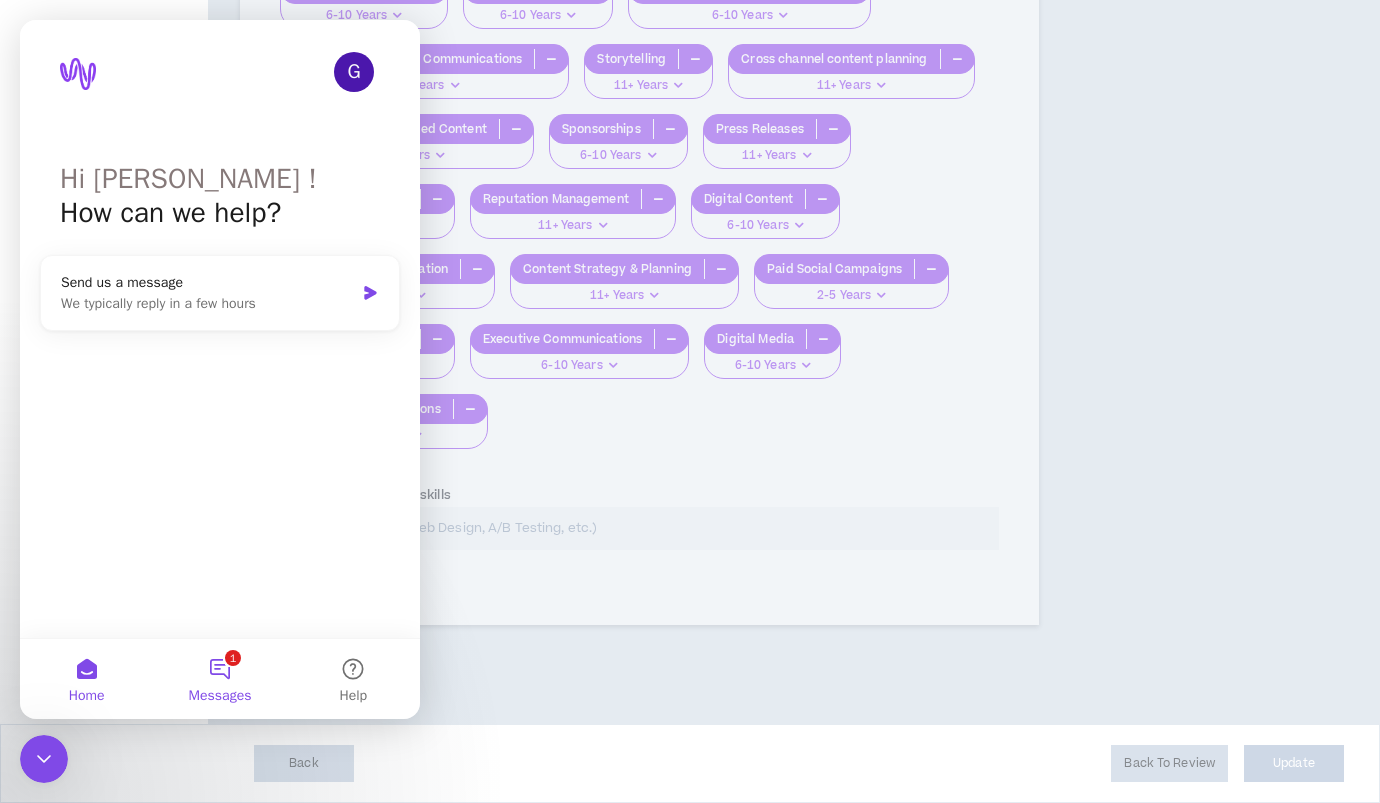 click on "1 Messages" at bounding box center (219, 679) 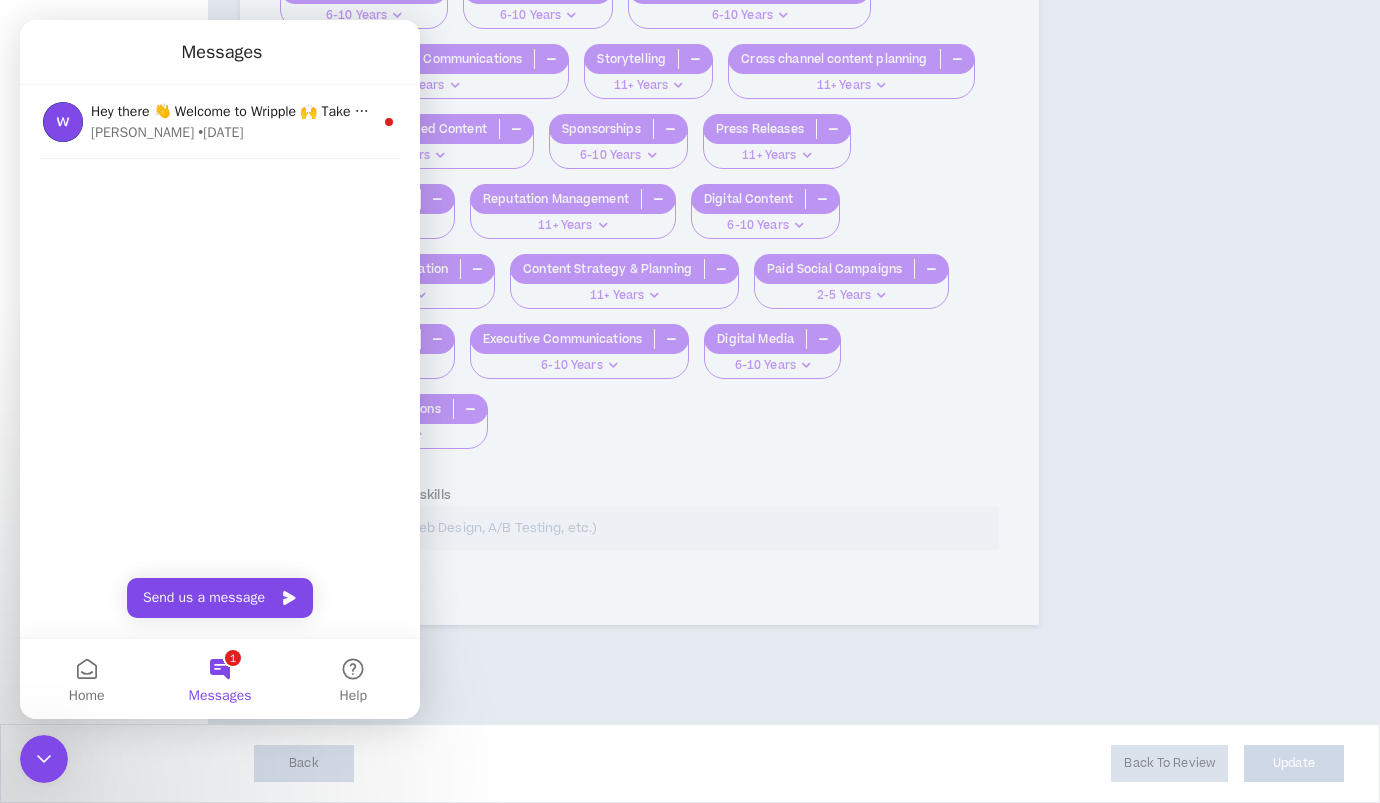 click on "Hey there 👋 Welcome to Wripple 🙌 Take a look around! If you have any questions, just reply to this message. [PERSON_NAME] •  [DATE]" at bounding box center (220, 162) 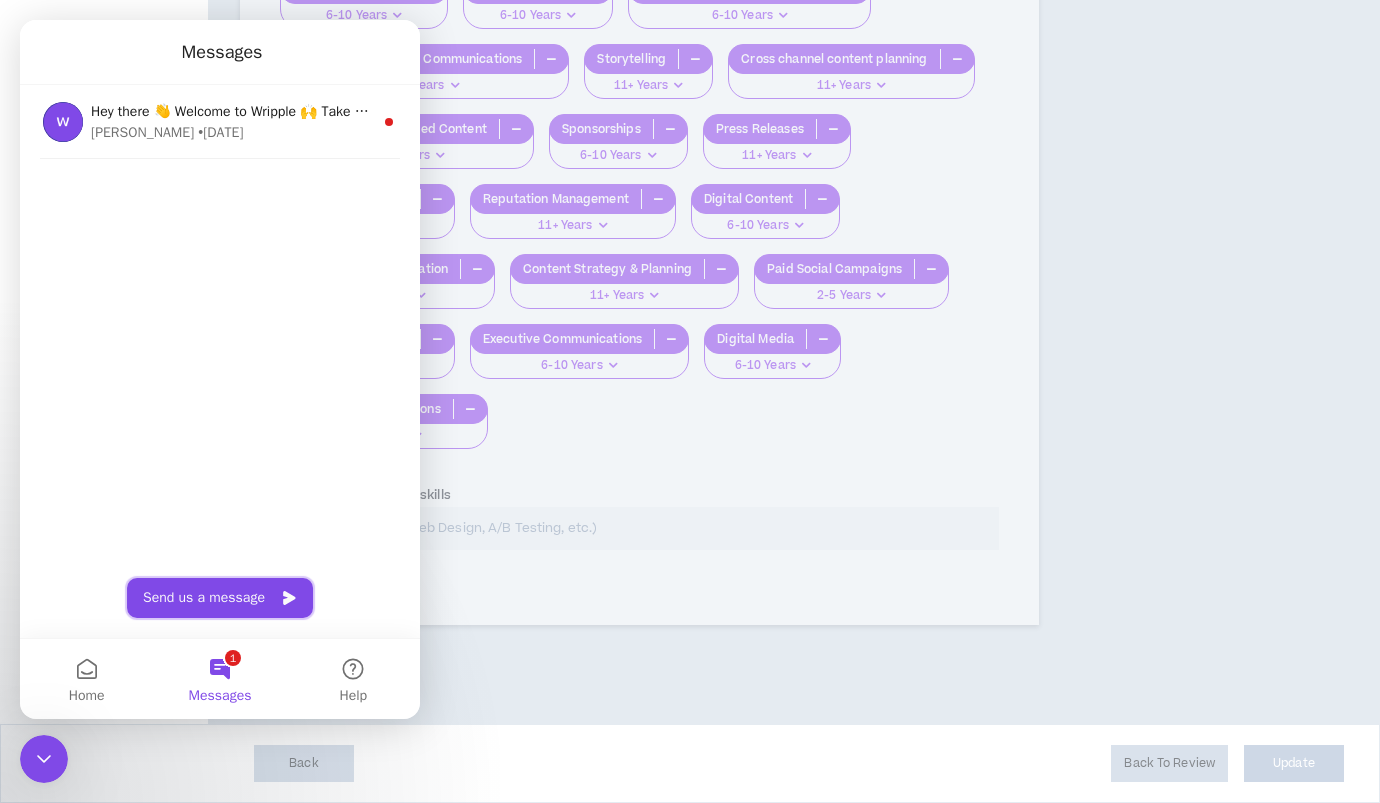click on "Send us a message" at bounding box center (220, 598) 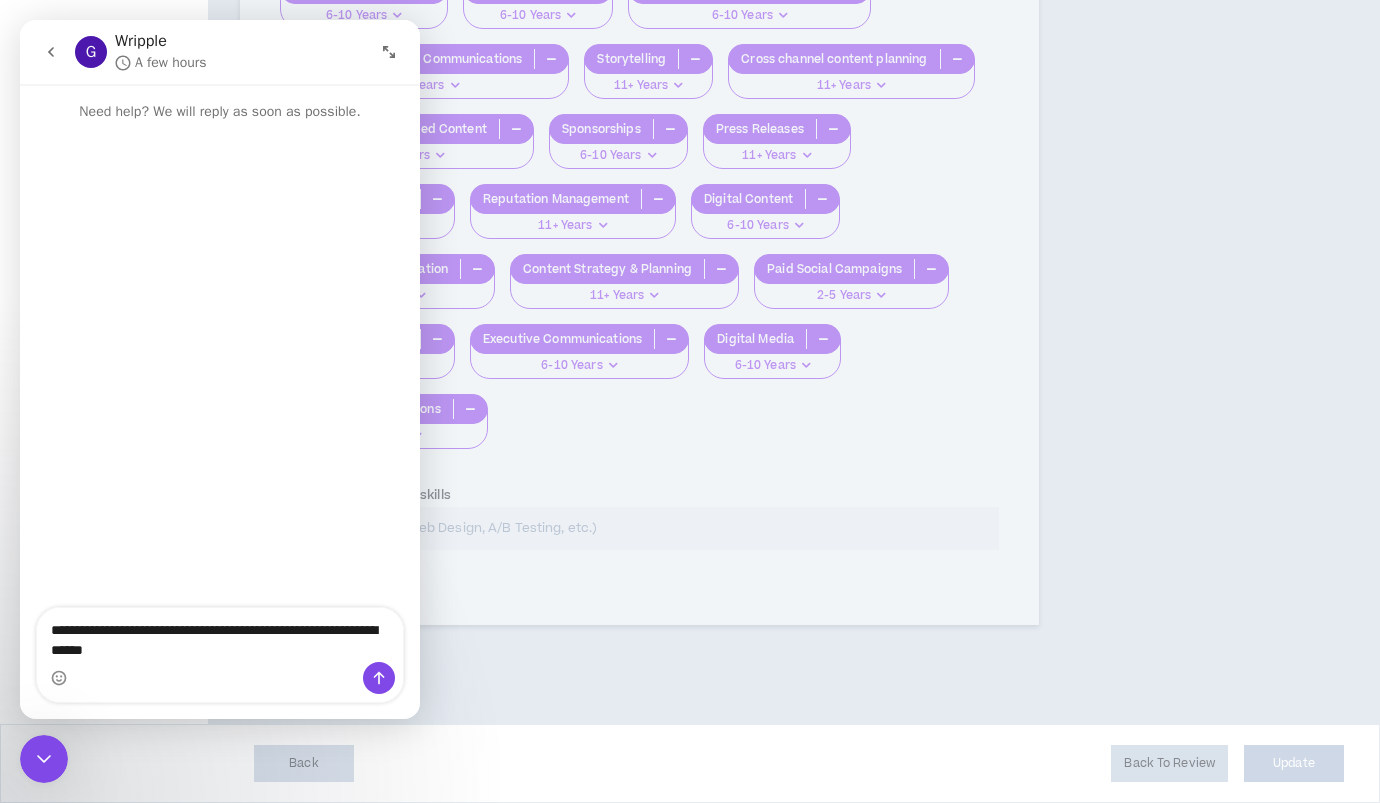 drag, startPoint x: 193, startPoint y: 645, endPoint x: 58, endPoint y: 626, distance: 136.33047 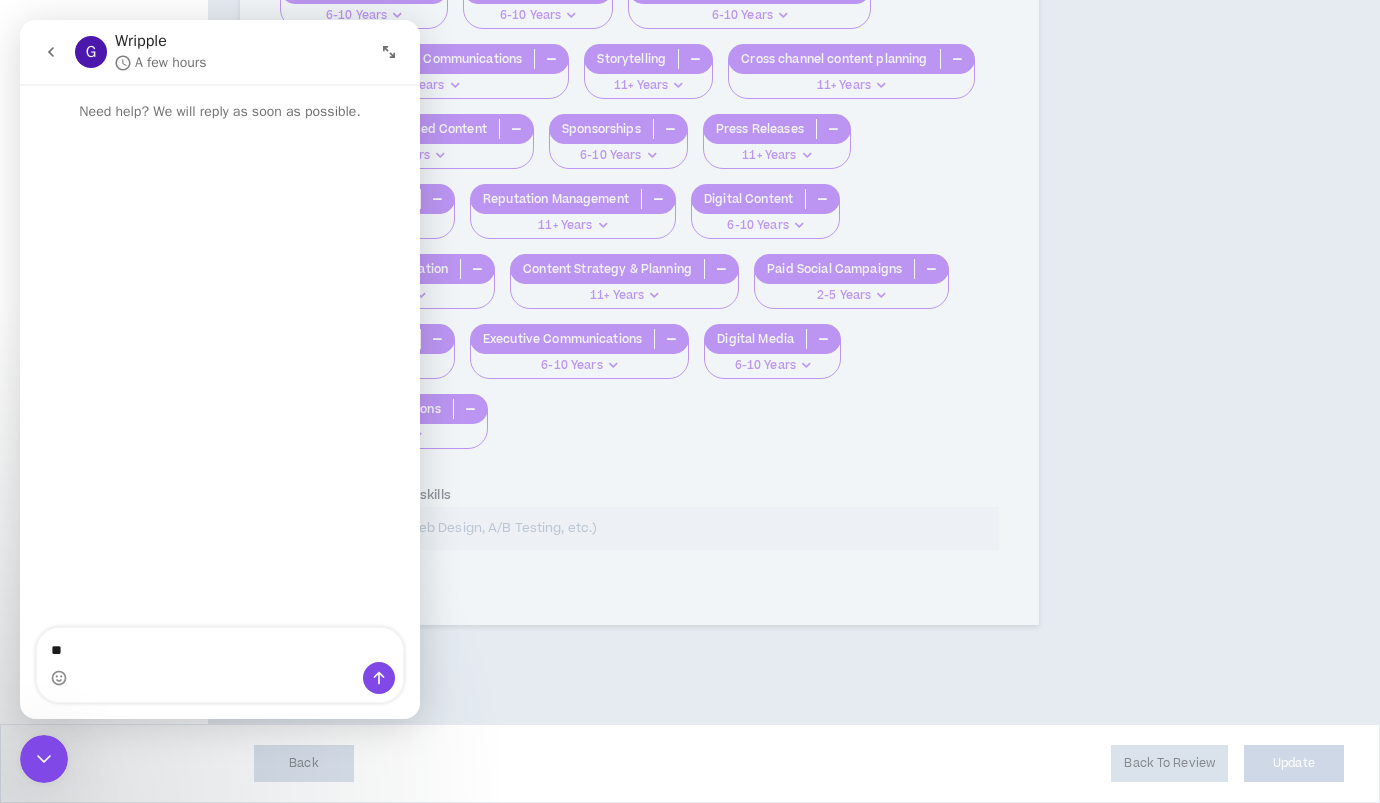 type on "*" 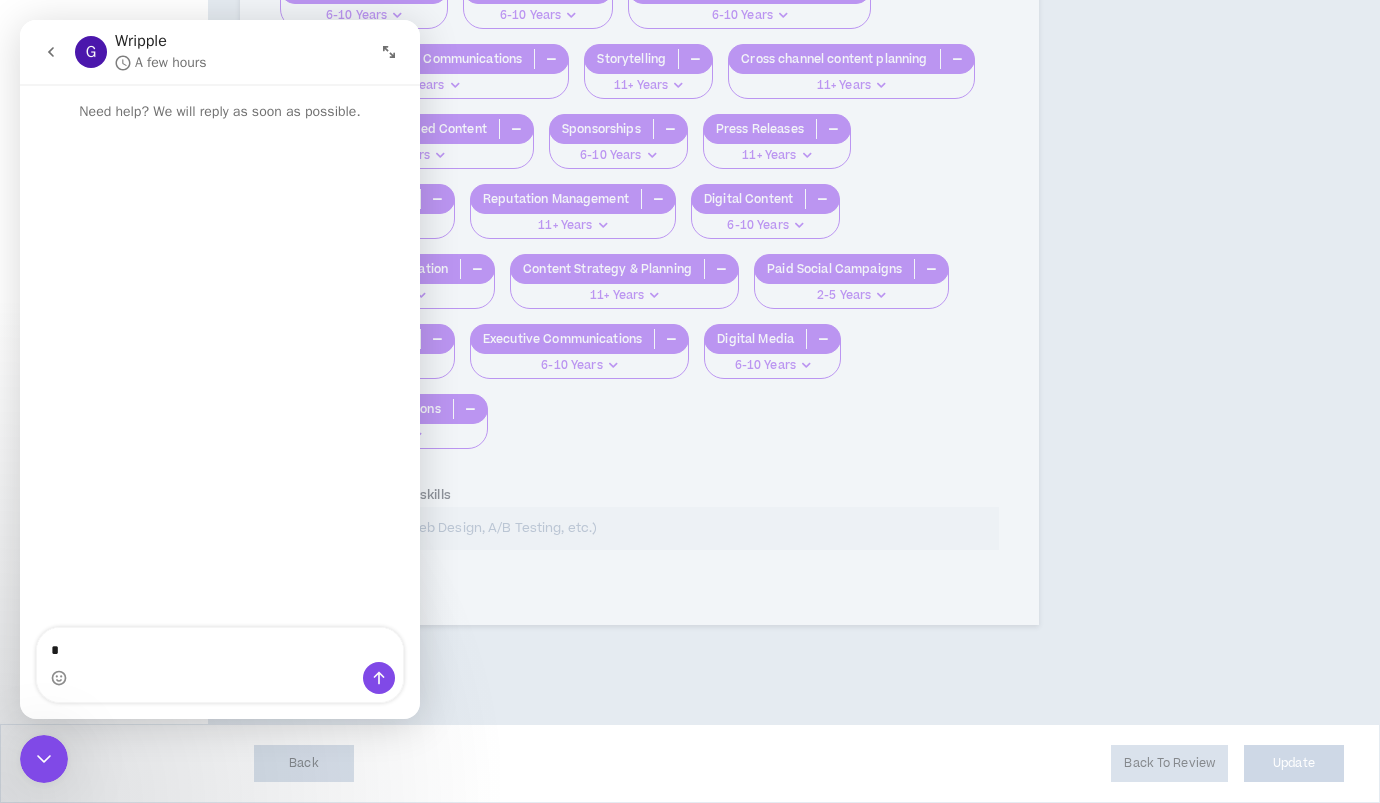 type 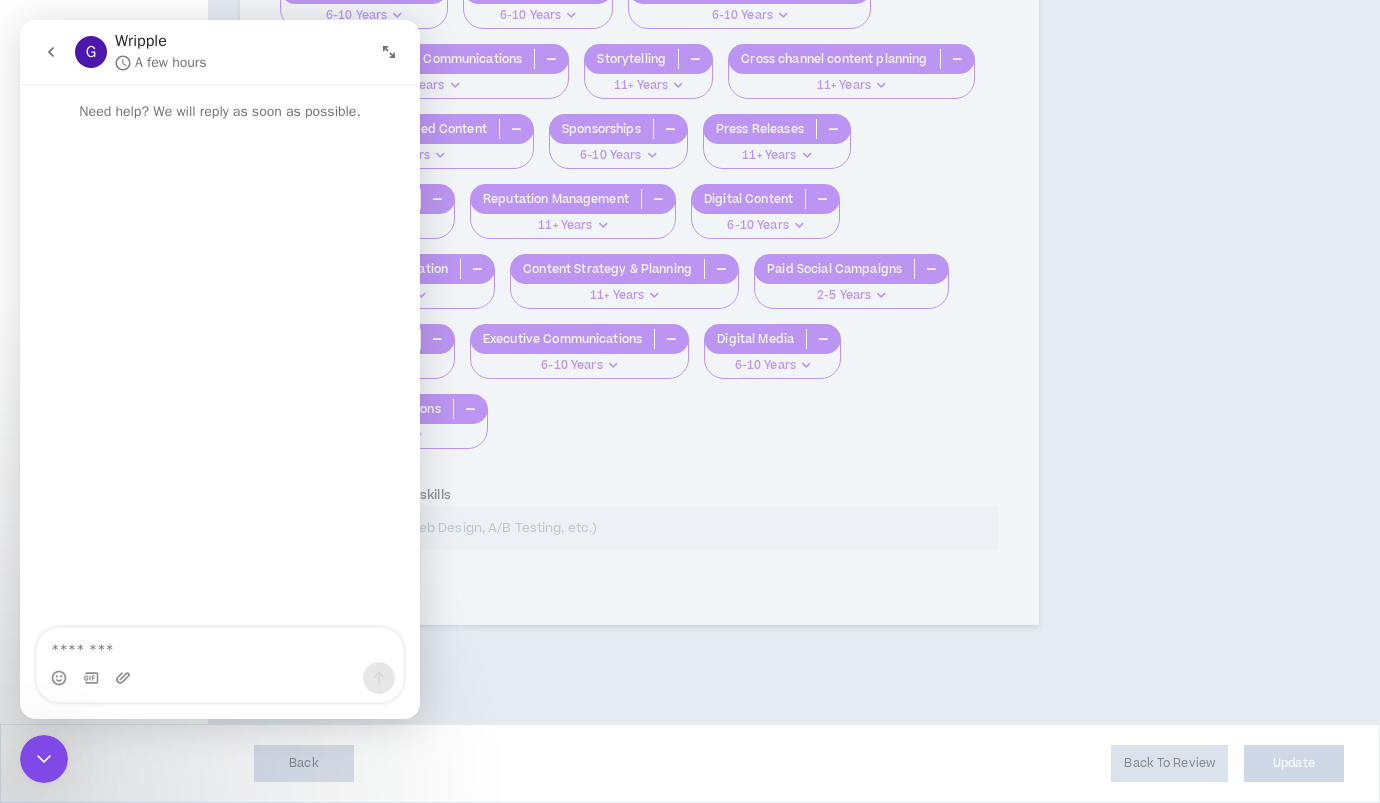 scroll, scrollTop: 1686, scrollLeft: 0, axis: vertical 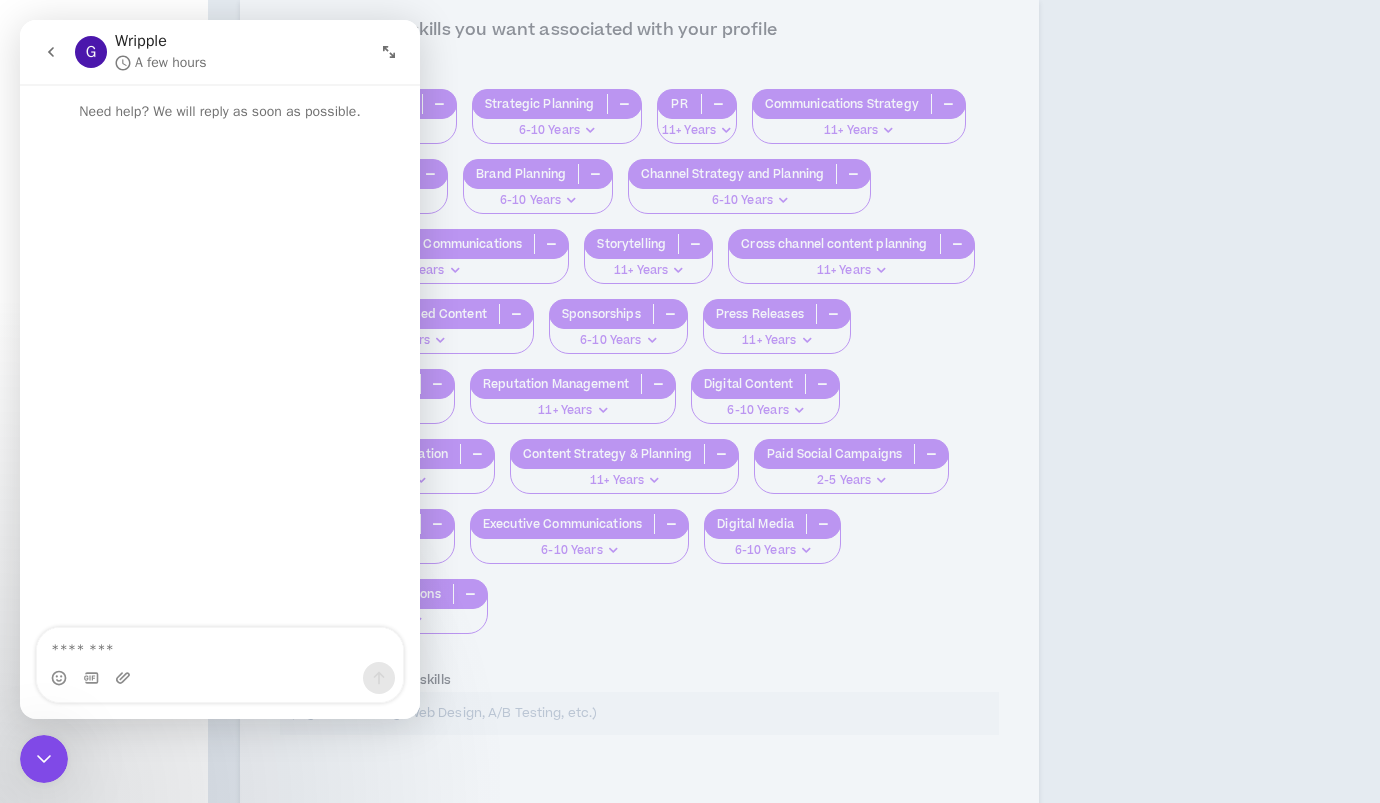 click 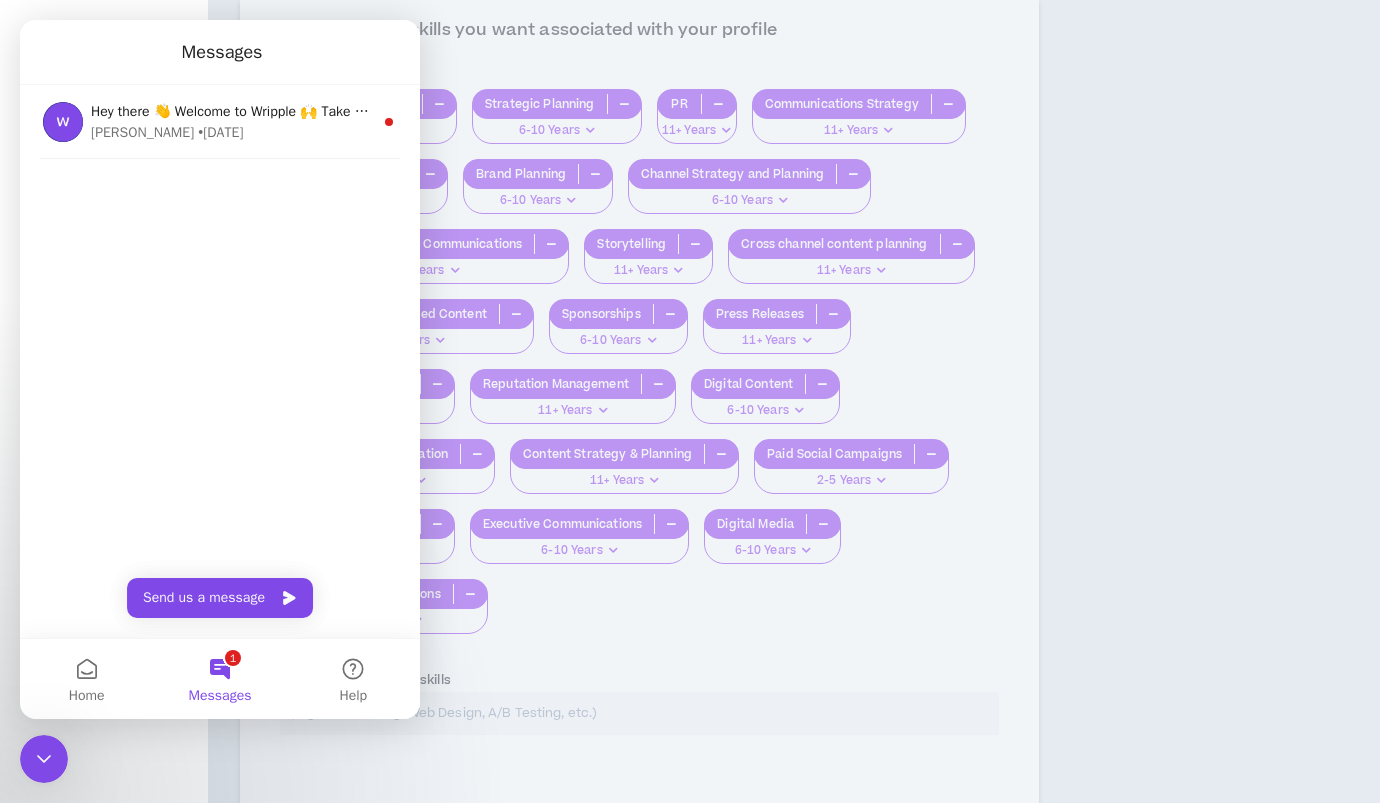 click on "**********" at bounding box center (639, -279) 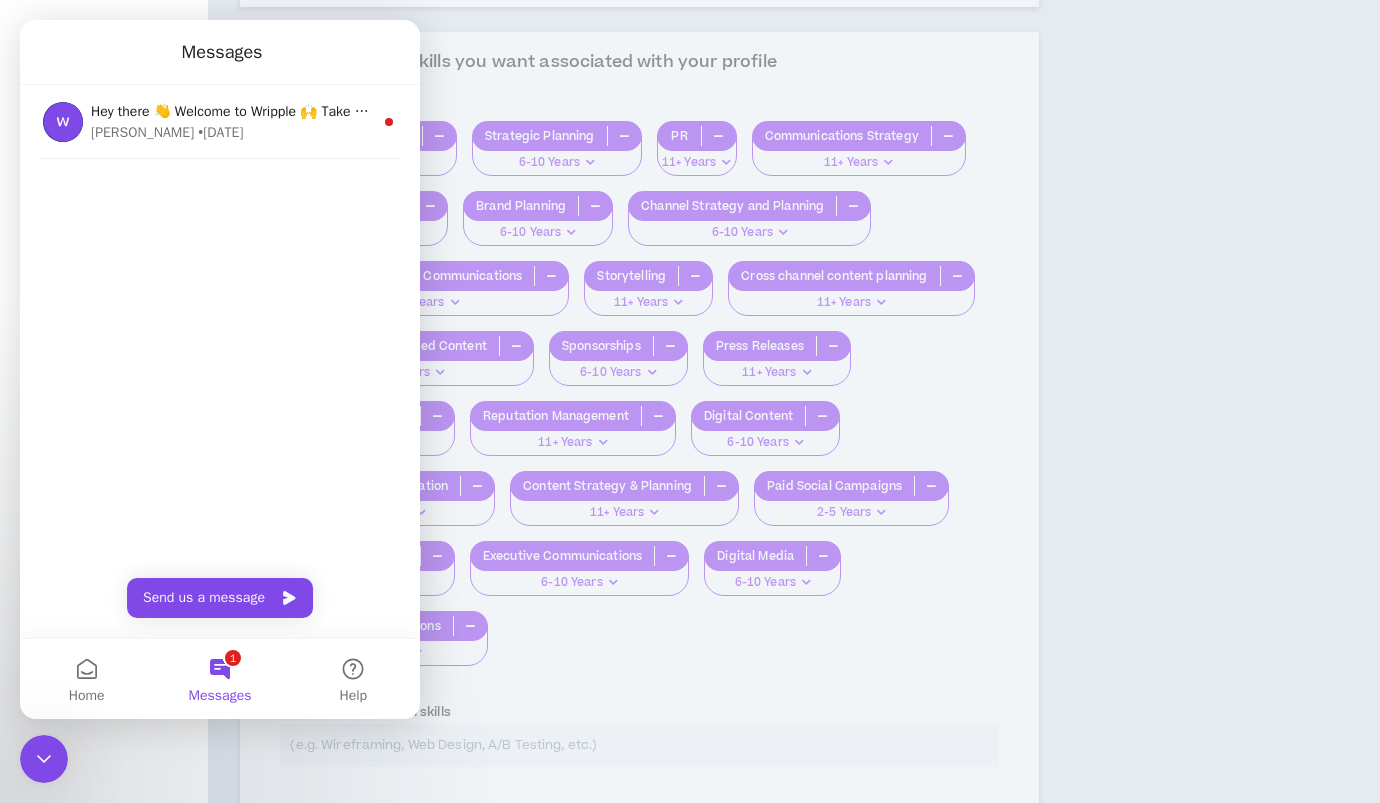 click 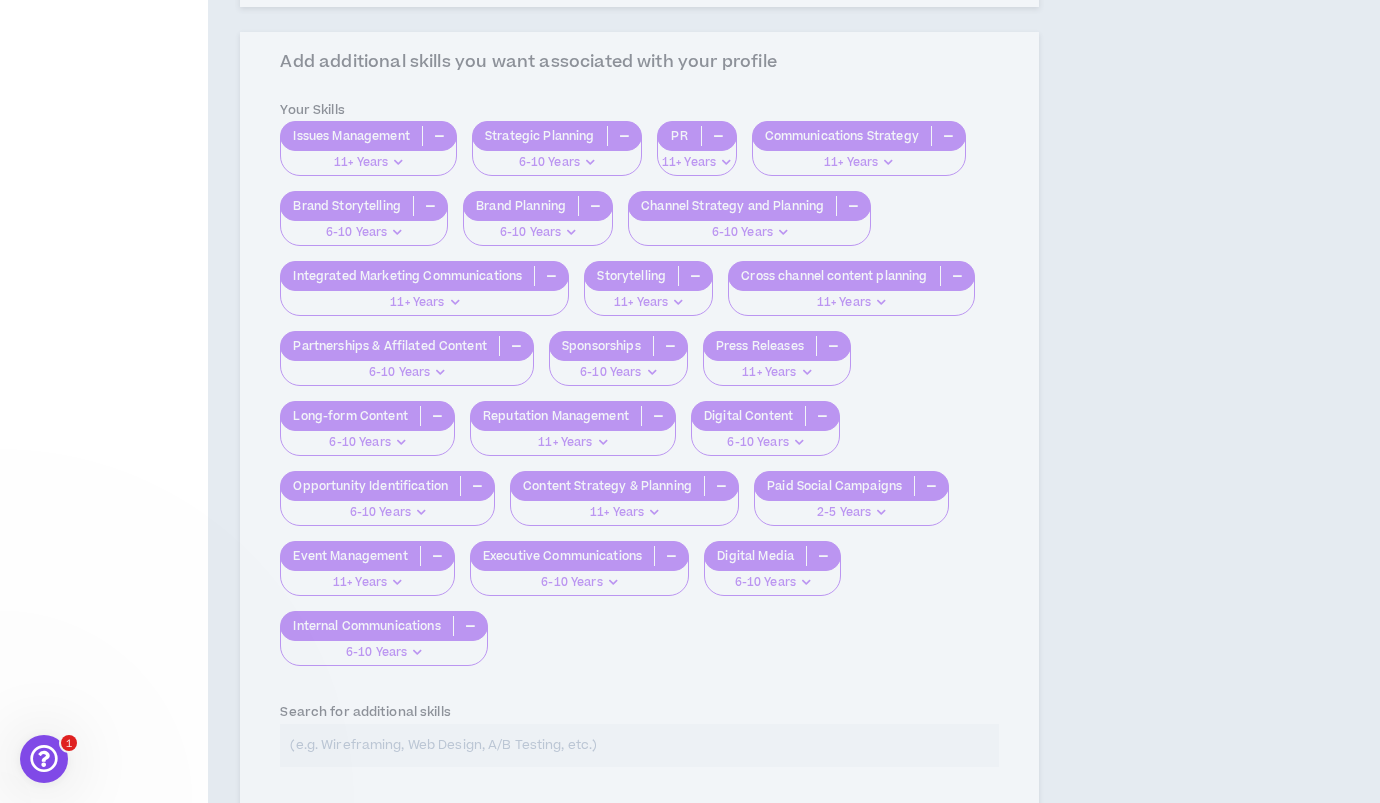 scroll, scrollTop: 1659, scrollLeft: 0, axis: vertical 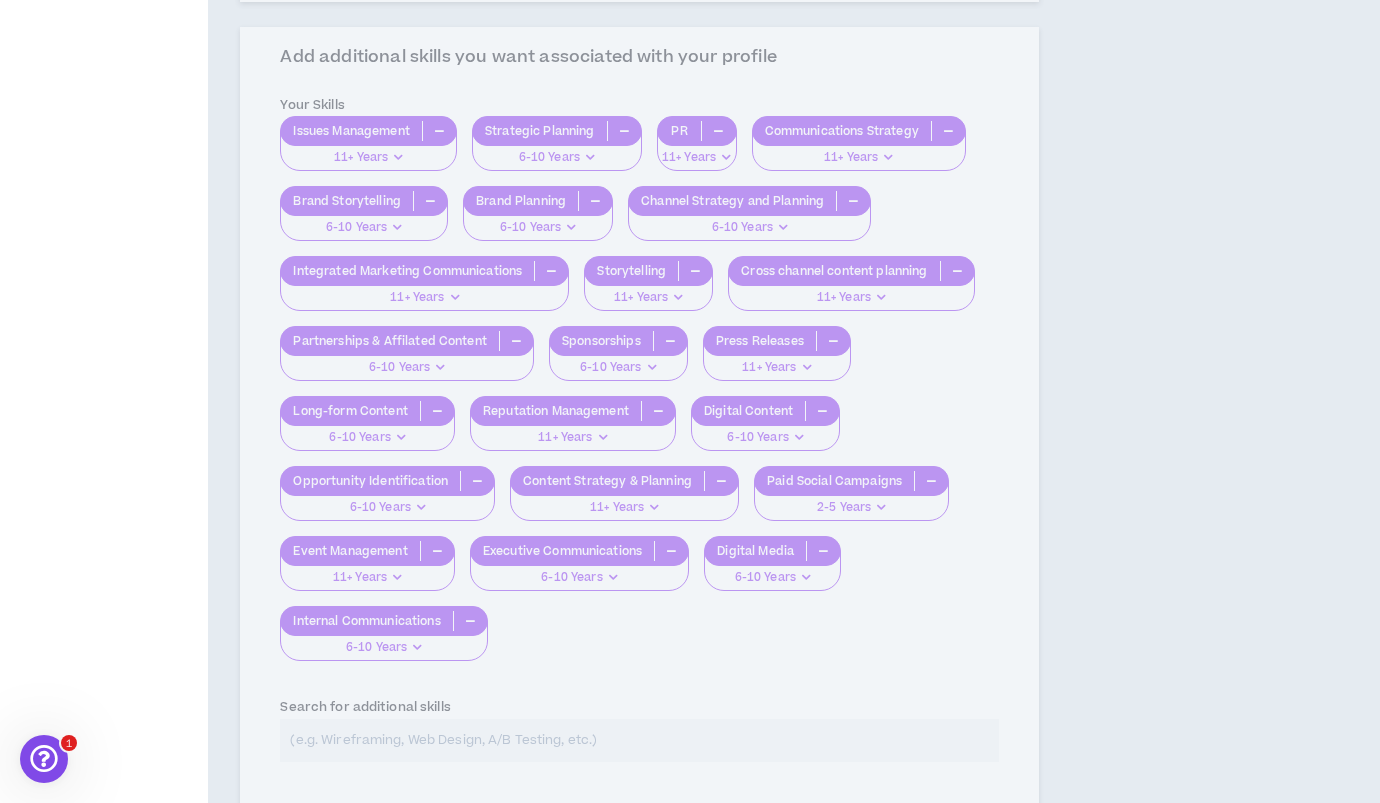 click on "**********" at bounding box center [639, -252] 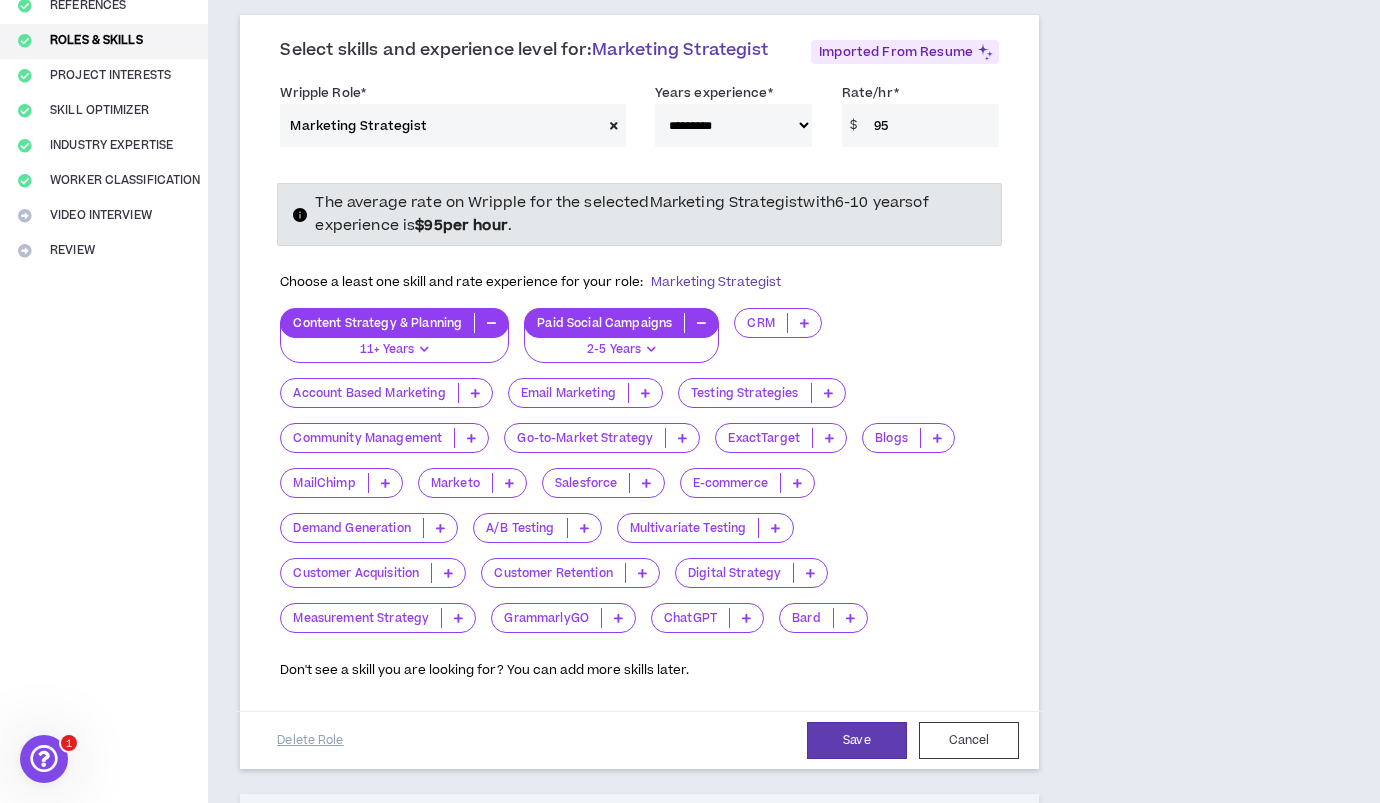 scroll, scrollTop: 0, scrollLeft: 0, axis: both 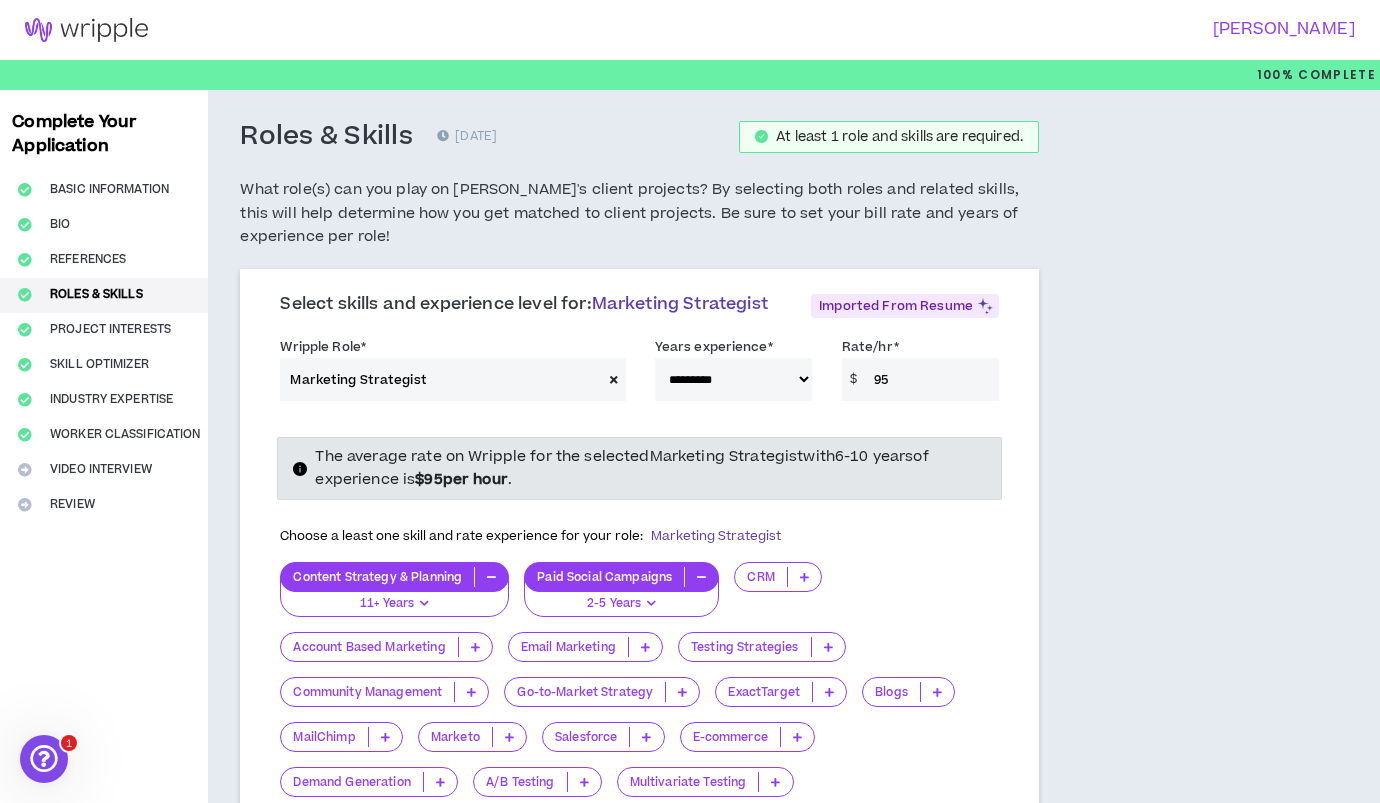 drag, startPoint x: 79, startPoint y: 467, endPoint x: 36, endPoint y: 475, distance: 43.737854 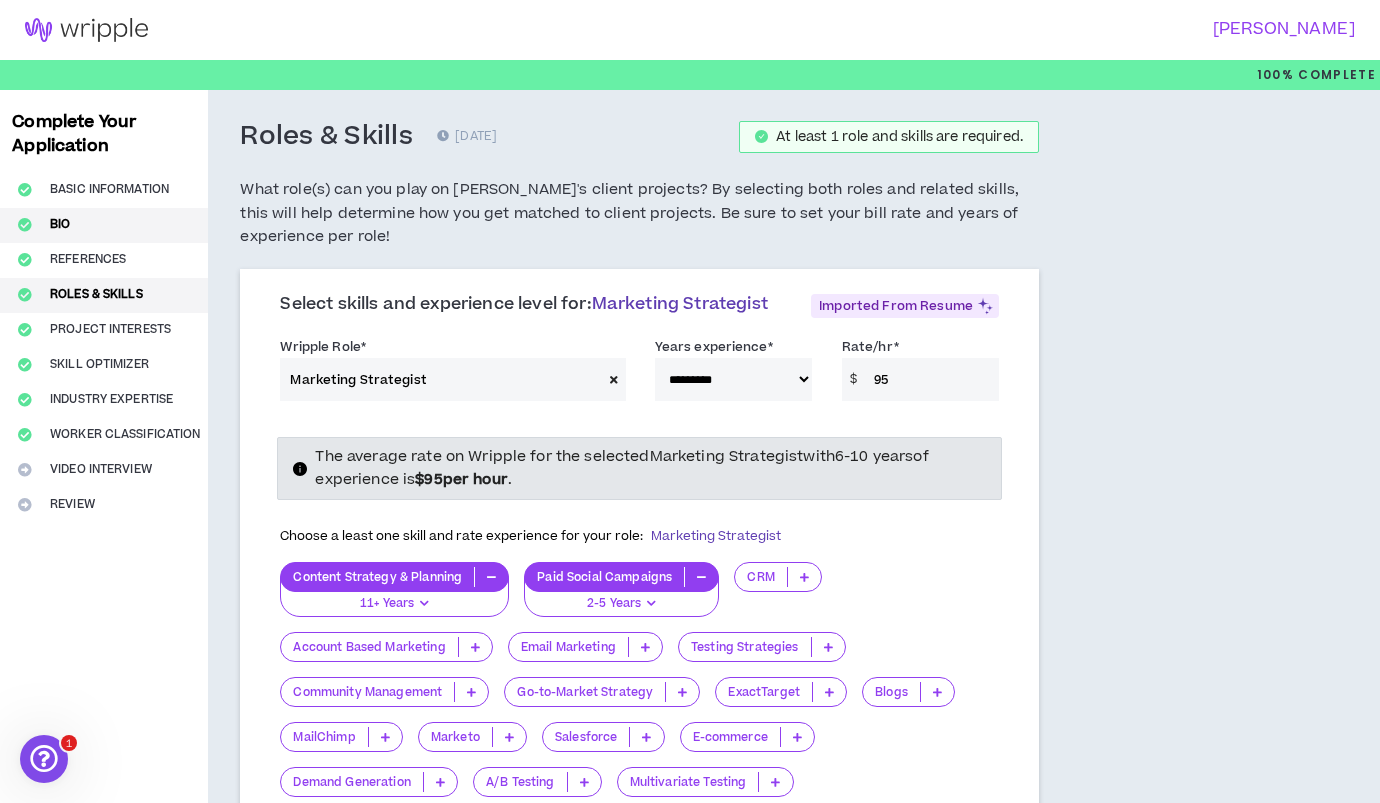 click at bounding box center (25, 225) 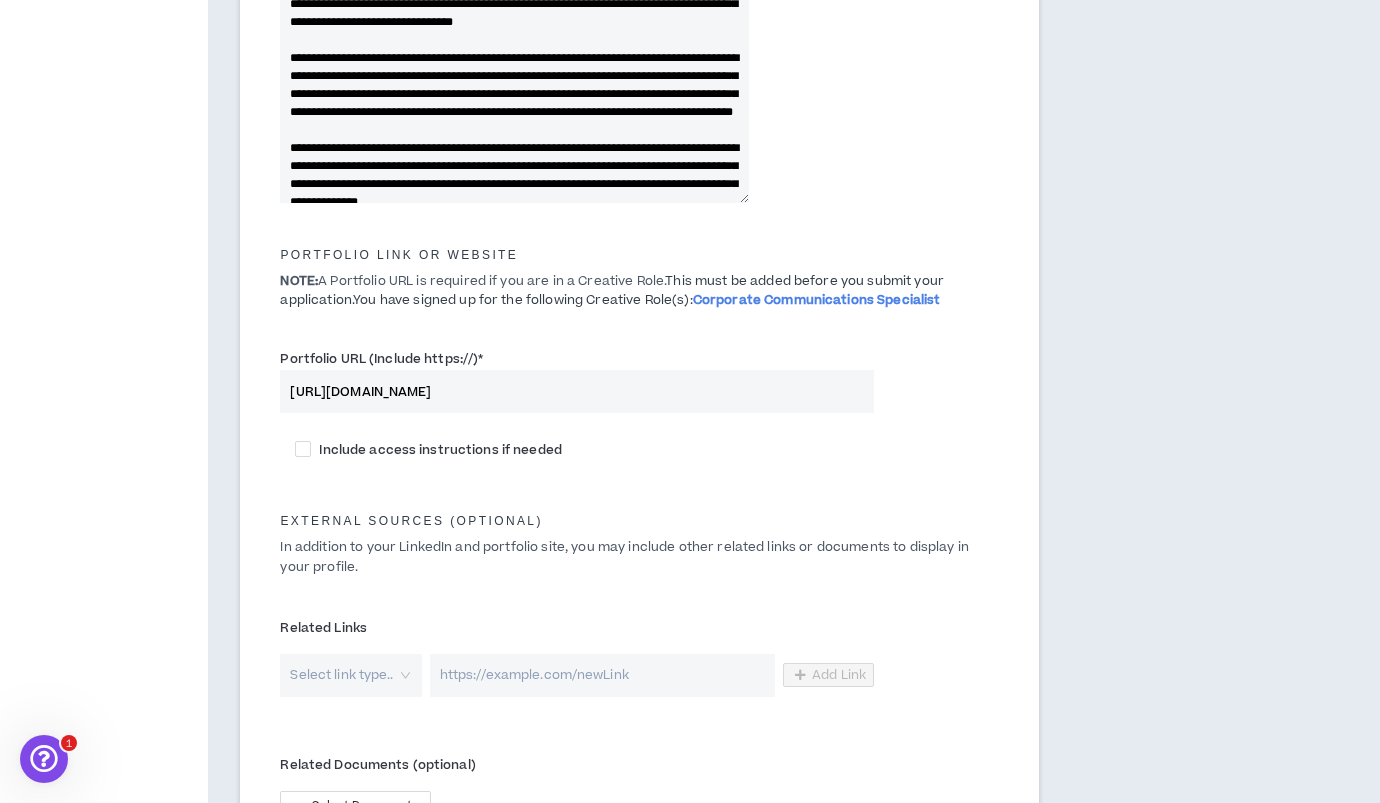 scroll, scrollTop: 694, scrollLeft: 0, axis: vertical 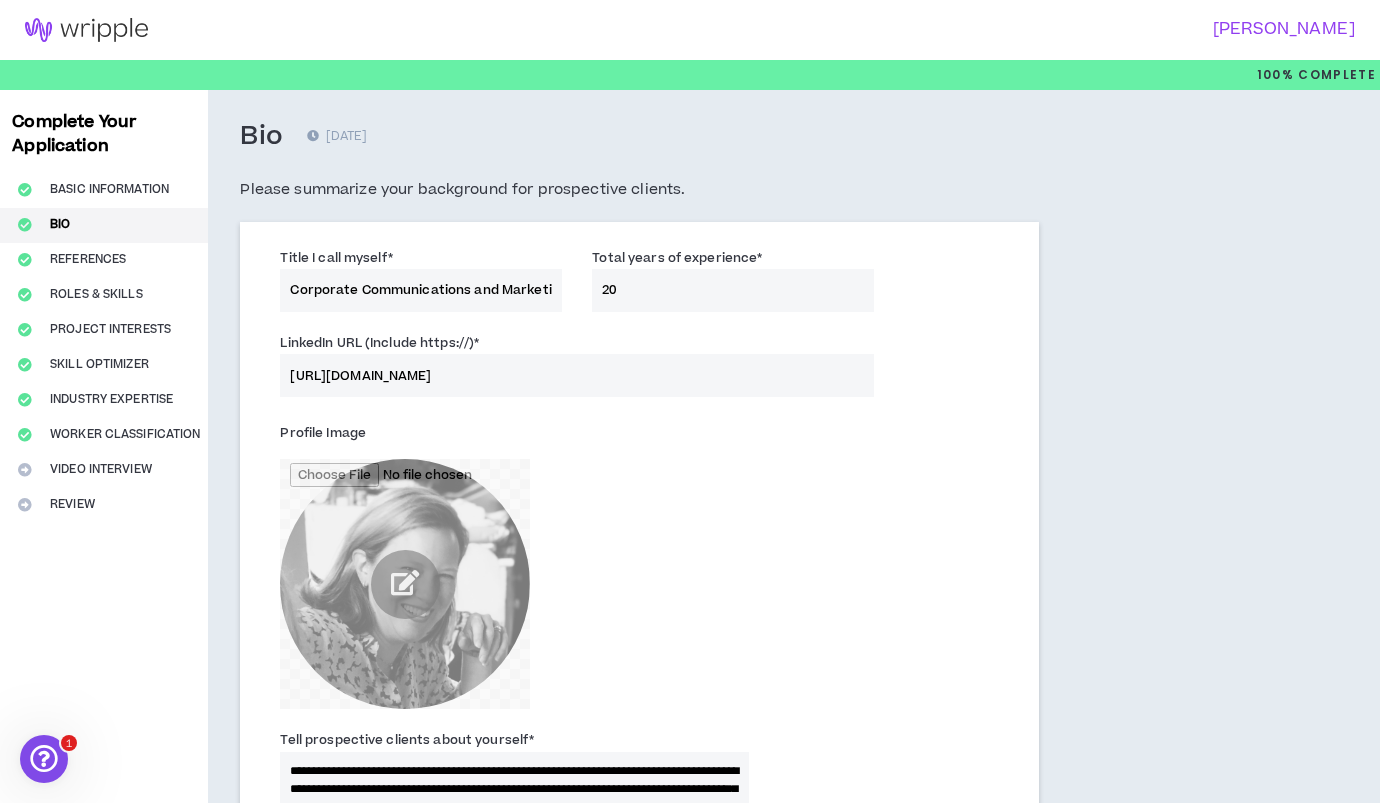 click on "Complete Your Application Basic Information Bio References Roles & Skills Project Interests Skill Optimizer Industry Expertise Worker Classification Video Interview Review" at bounding box center (104, 925) 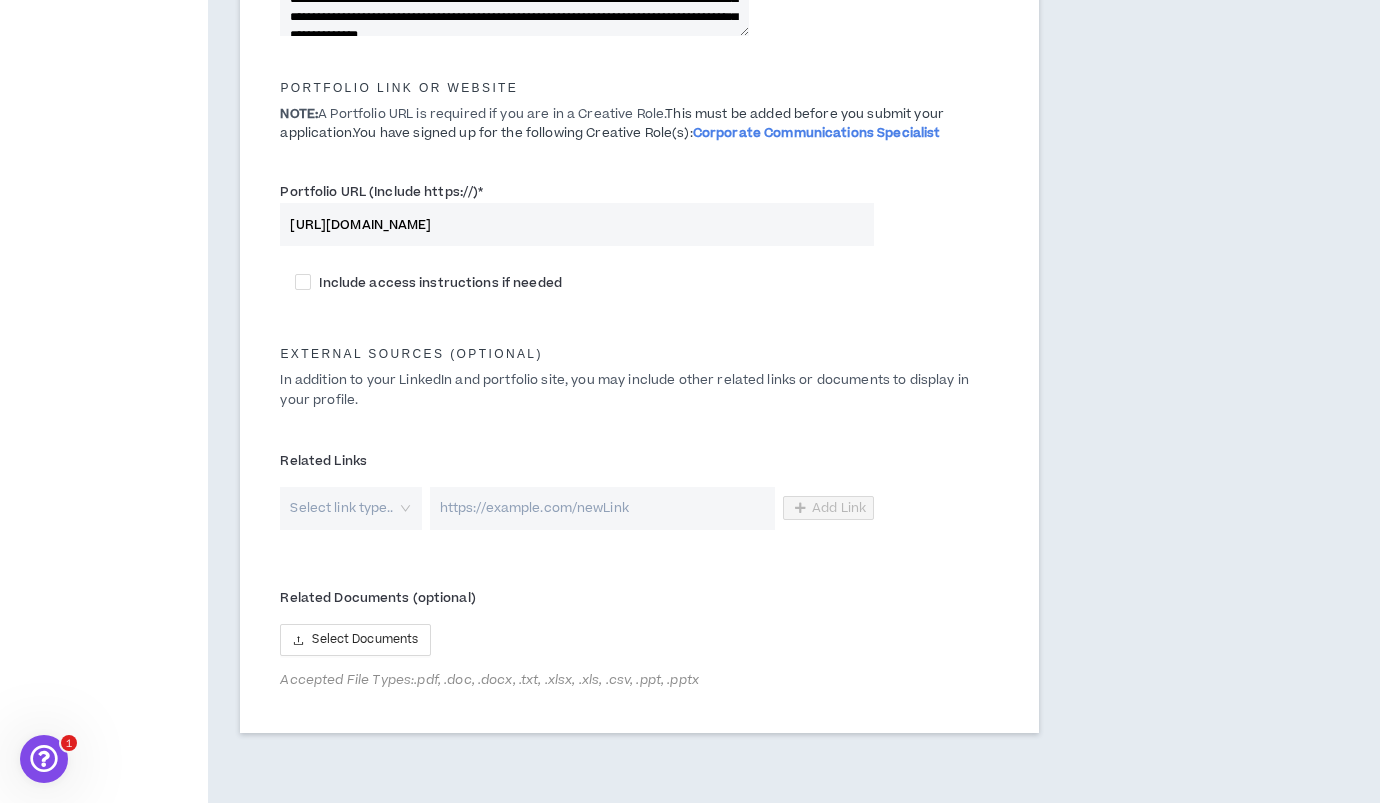scroll, scrollTop: 1036, scrollLeft: 0, axis: vertical 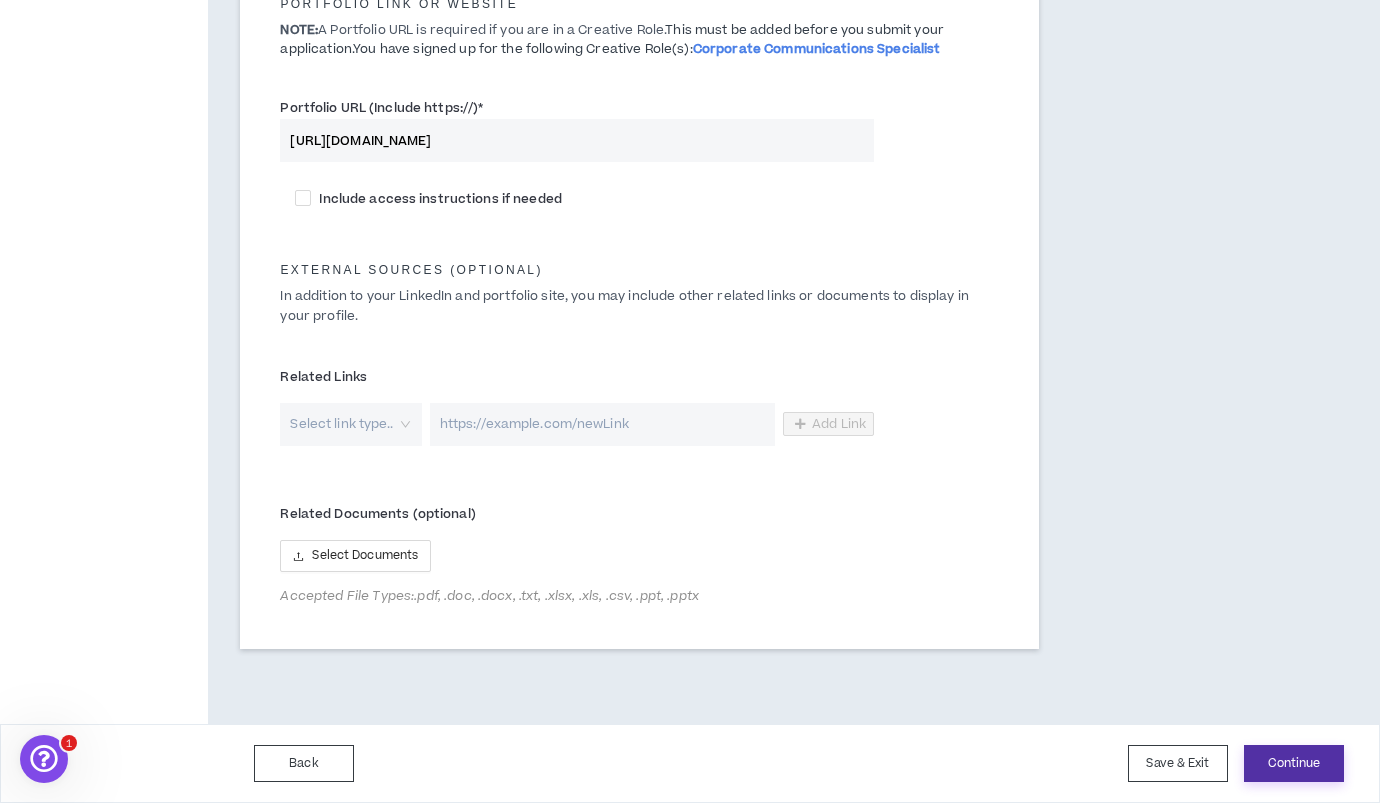 click on "Continue" at bounding box center (1294, 763) 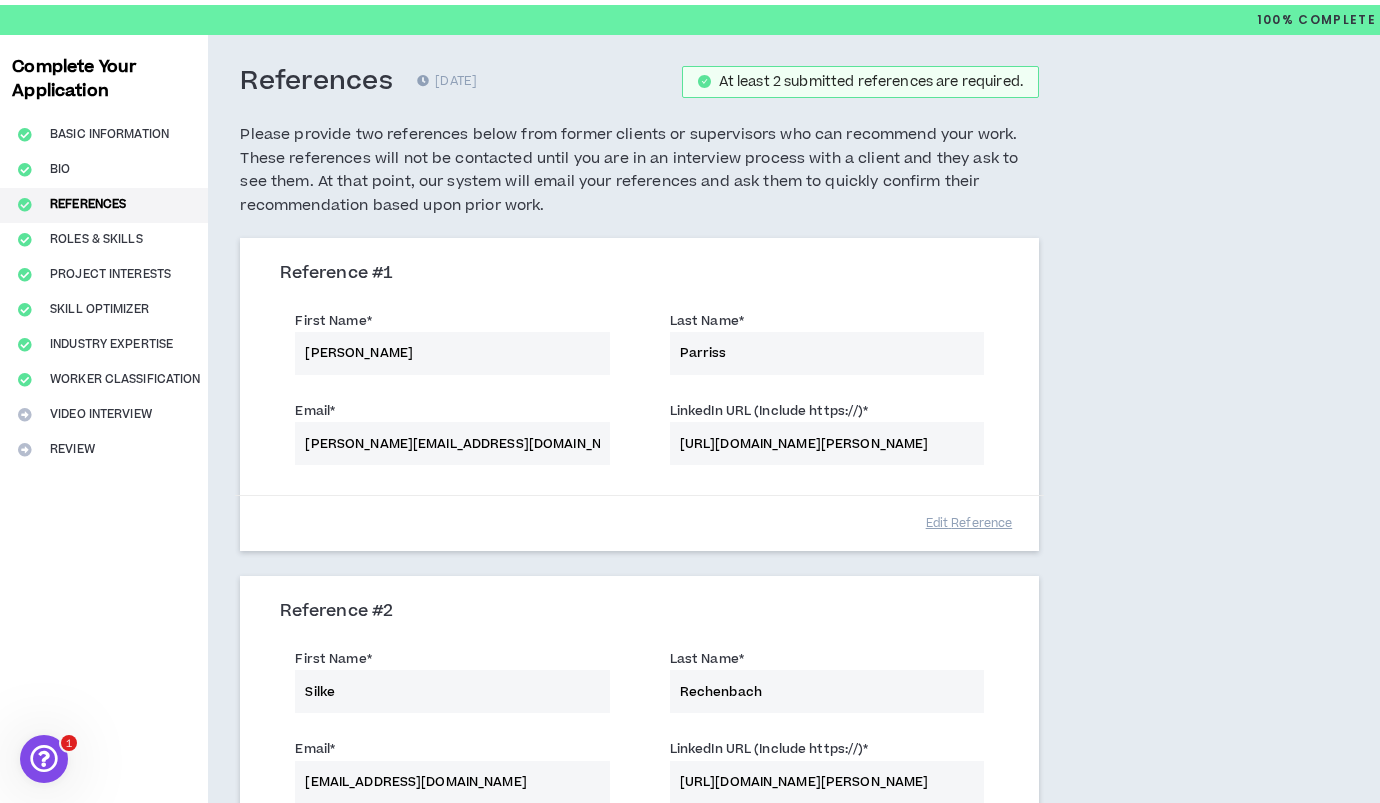 scroll, scrollTop: 0, scrollLeft: 0, axis: both 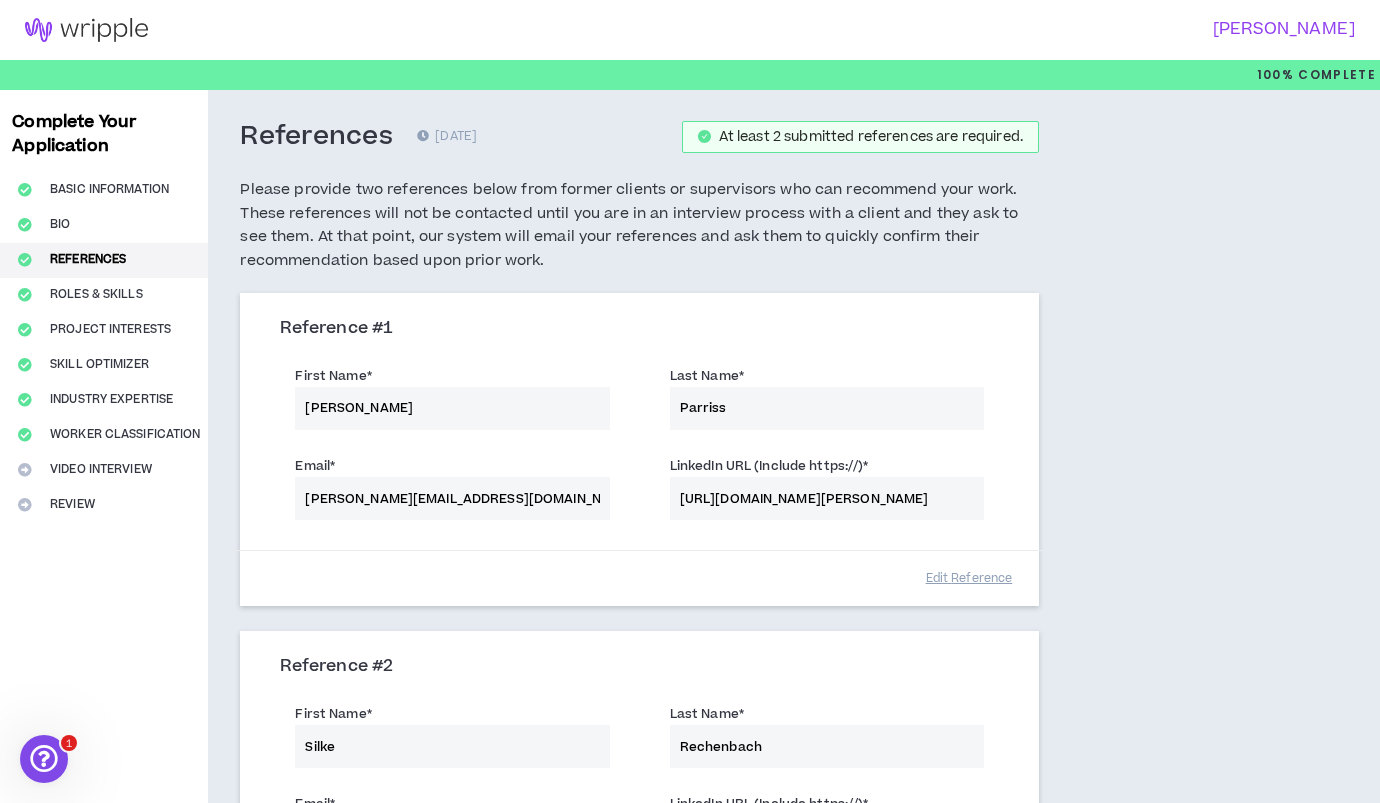 click on "Complete Your Application Basic Information Bio References Roles & Skills Project Interests Skill Optimizer Industry Expertise Worker Classification Video Interview Review" at bounding box center [104, 630] 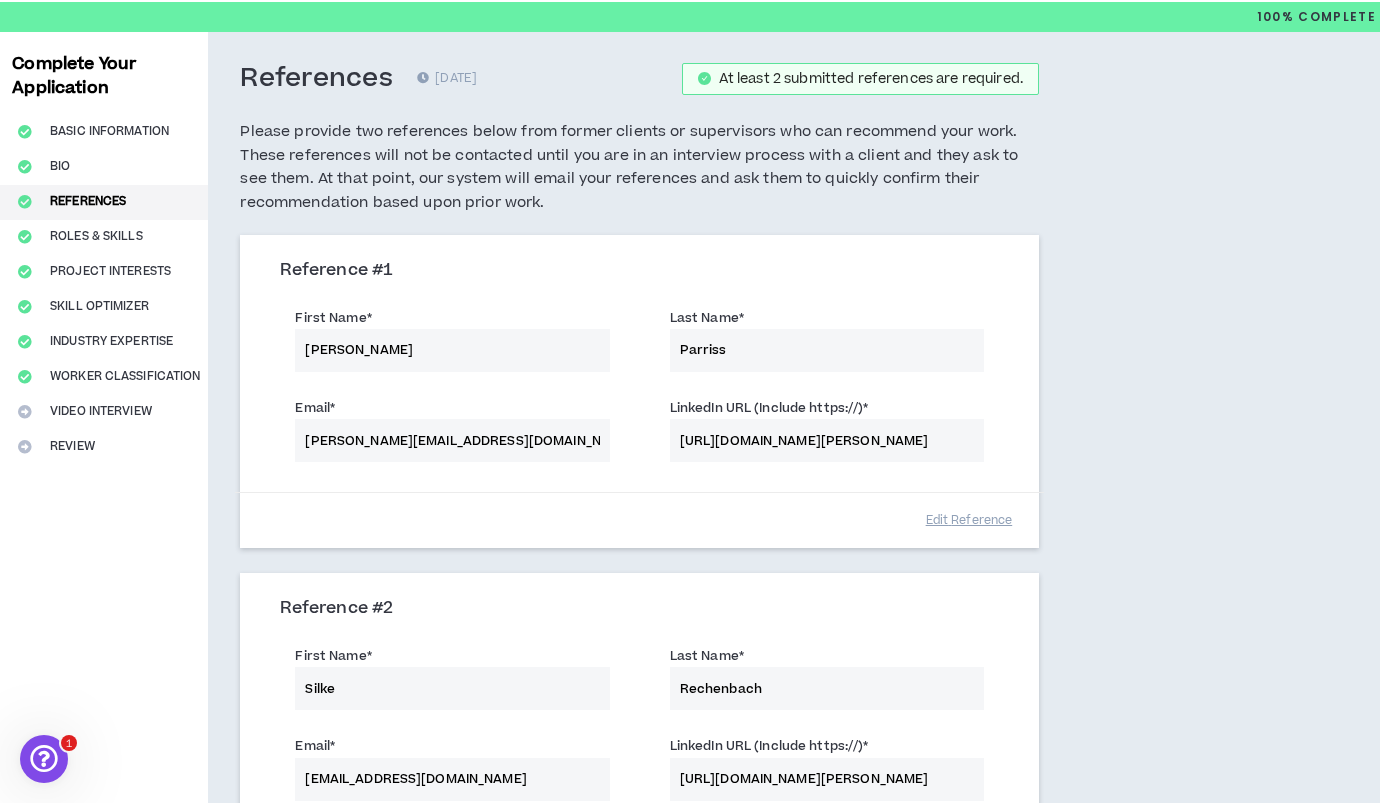 scroll, scrollTop: 59, scrollLeft: 0, axis: vertical 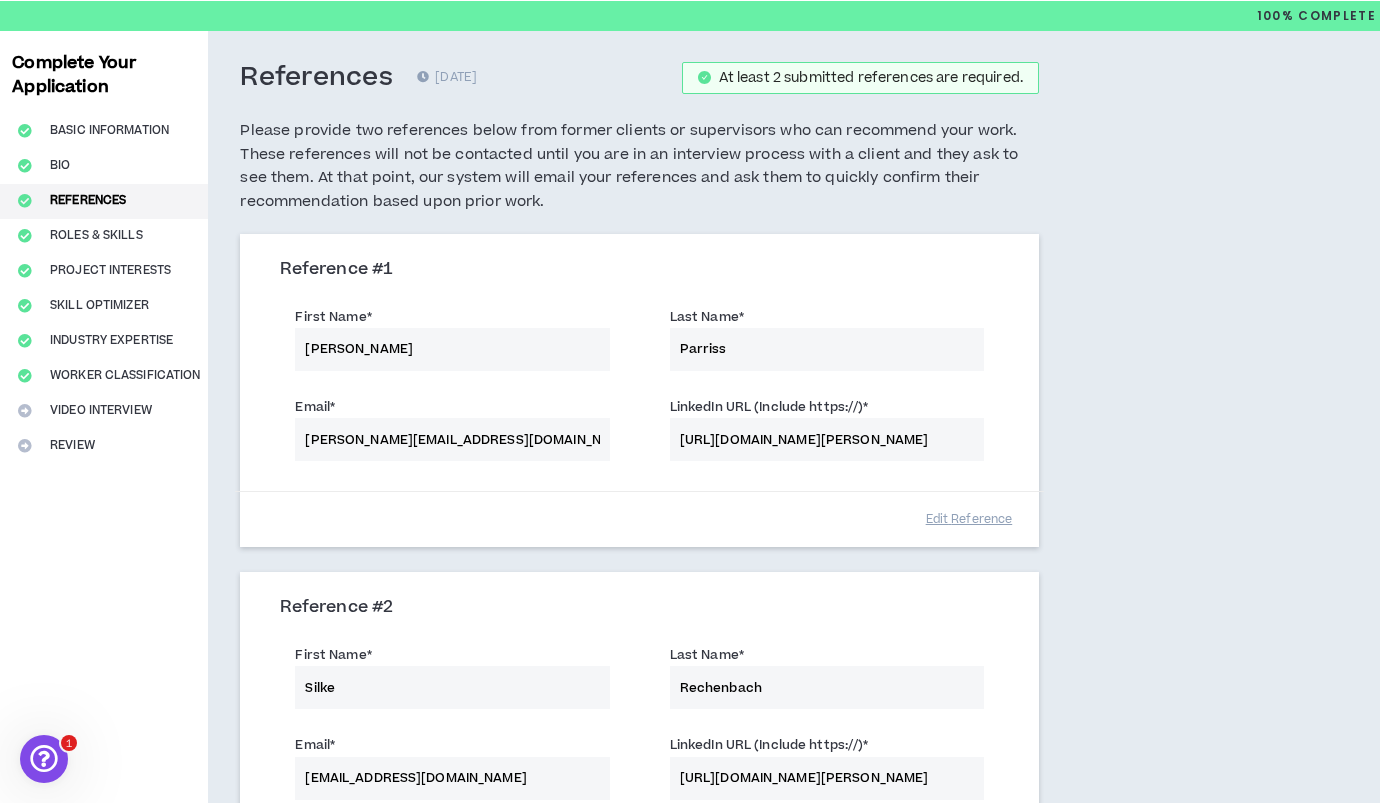 click on "Complete Your Application Basic Information Bio References Roles & Skills Project Interests Skill Optimizer Industry Expertise Worker Classification Video Interview Review" at bounding box center [104, 571] 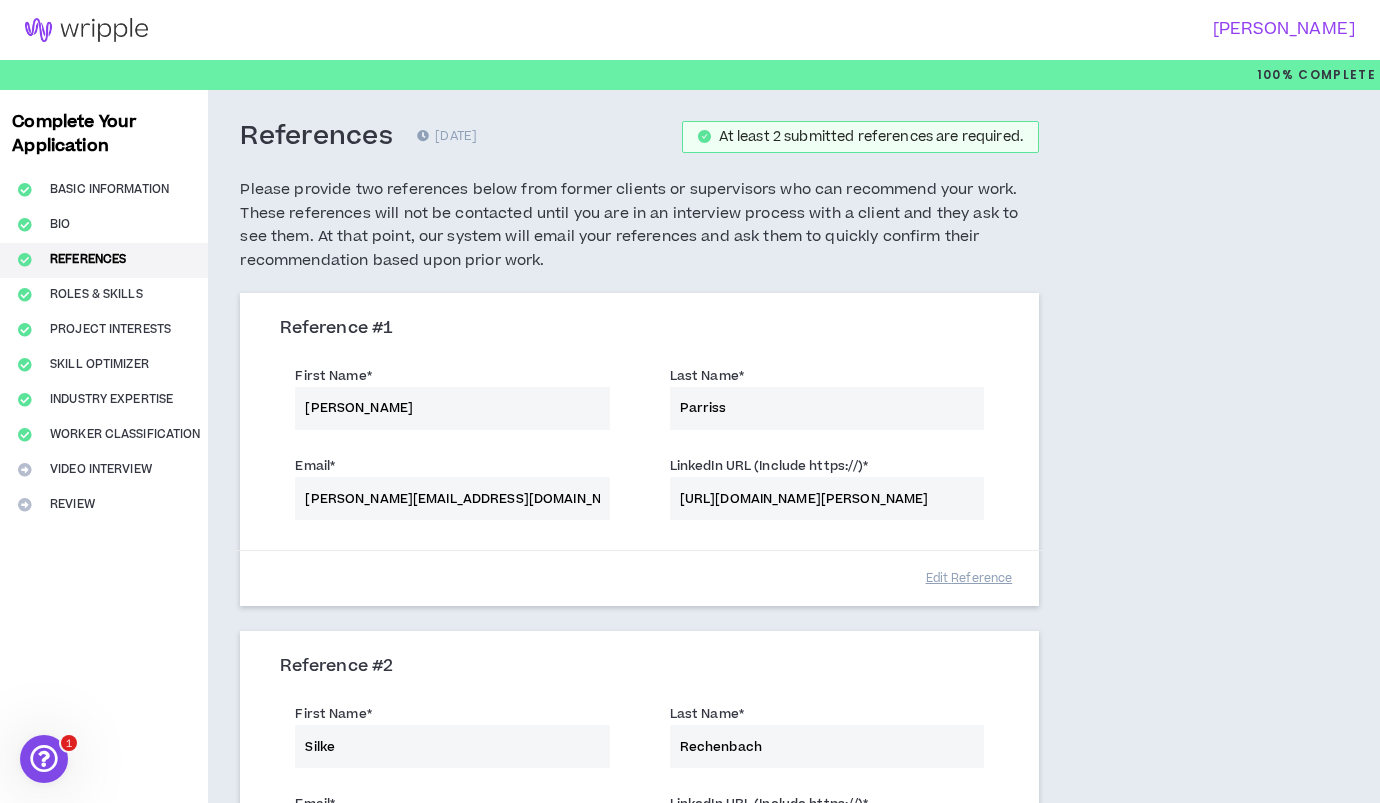 scroll, scrollTop: 6, scrollLeft: 0, axis: vertical 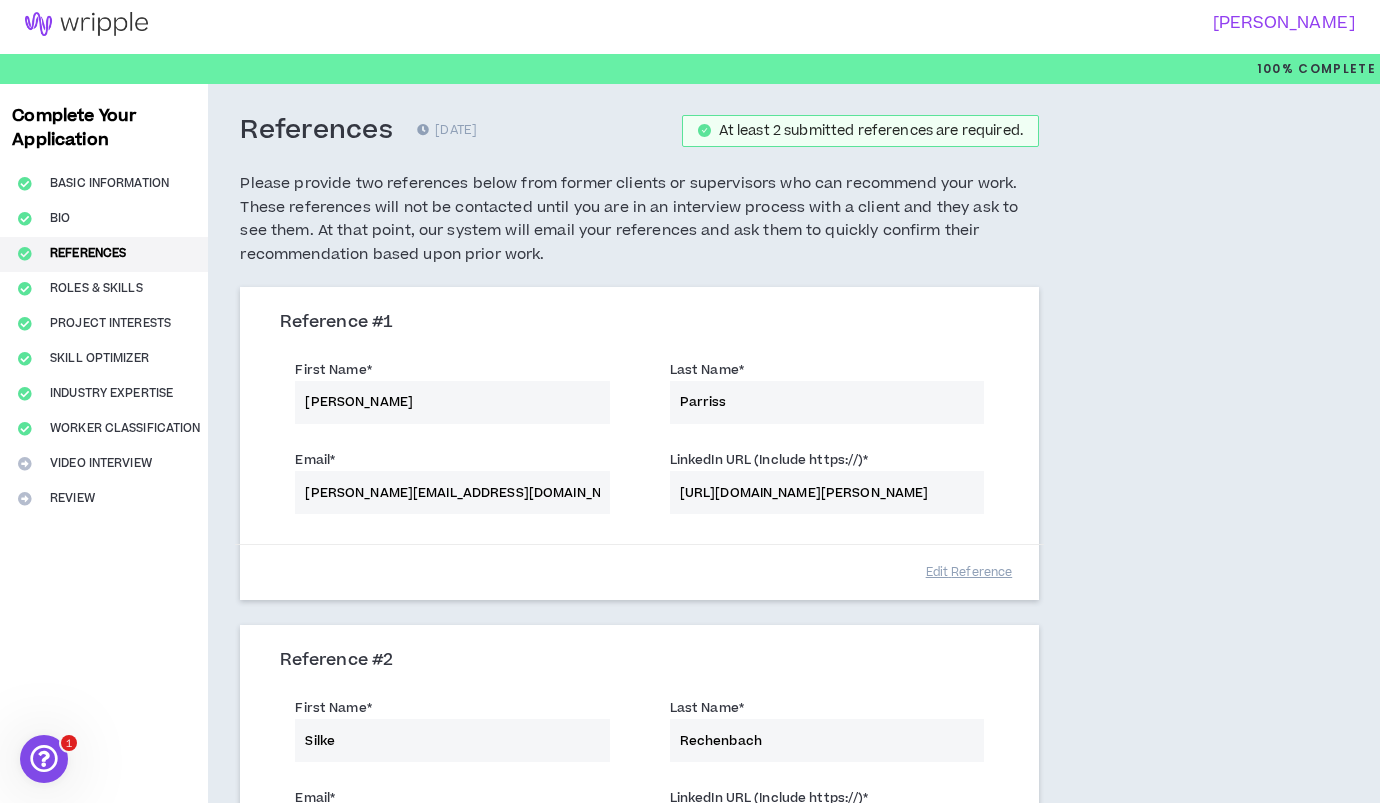 drag, startPoint x: 122, startPoint y: 569, endPoint x: 94, endPoint y: 544, distance: 37.536648 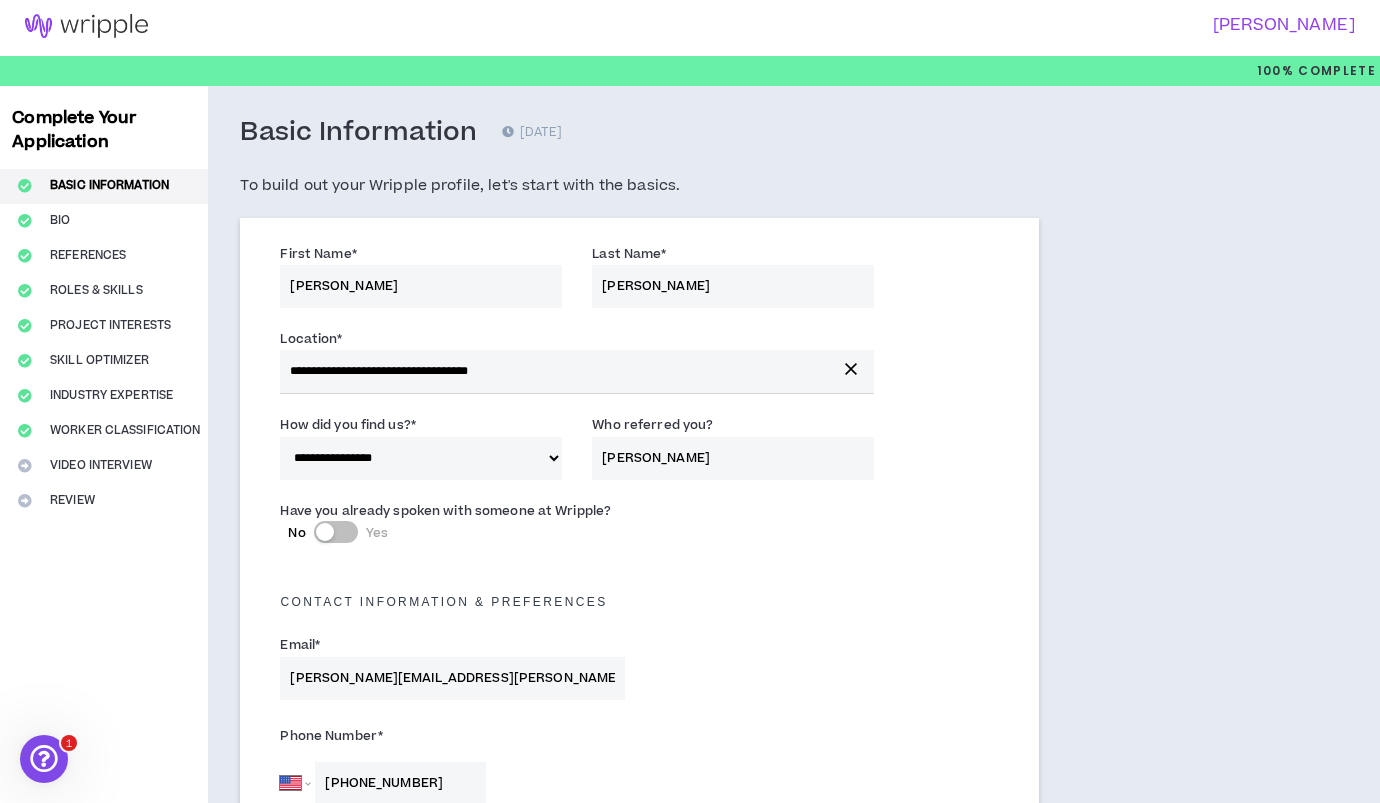 scroll, scrollTop: 0, scrollLeft: 0, axis: both 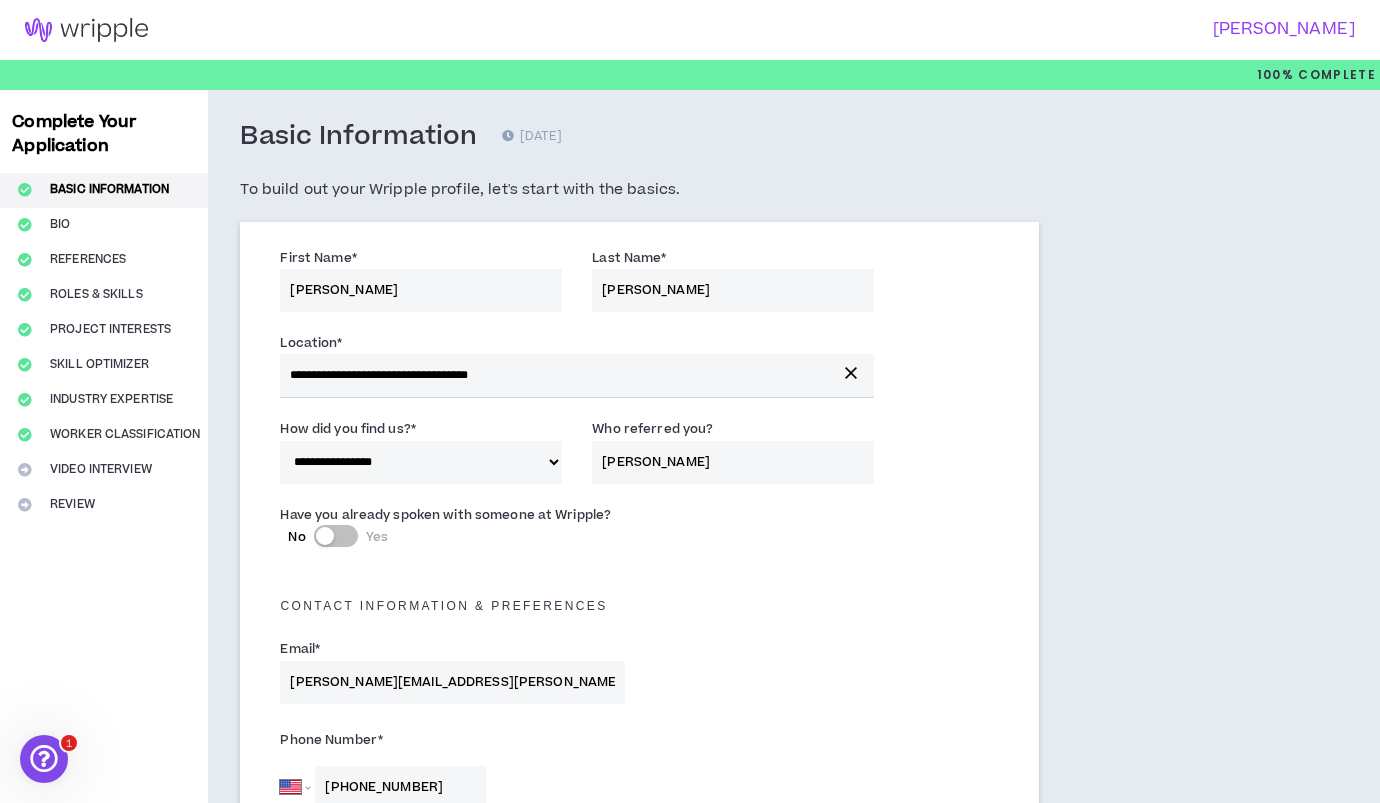 click on "Complete Your Application Basic Information Bio References Roles & Skills Project Interests Skill Optimizer Industry Expertise Worker Classification Video Interview Review" at bounding box center (104, 1110) 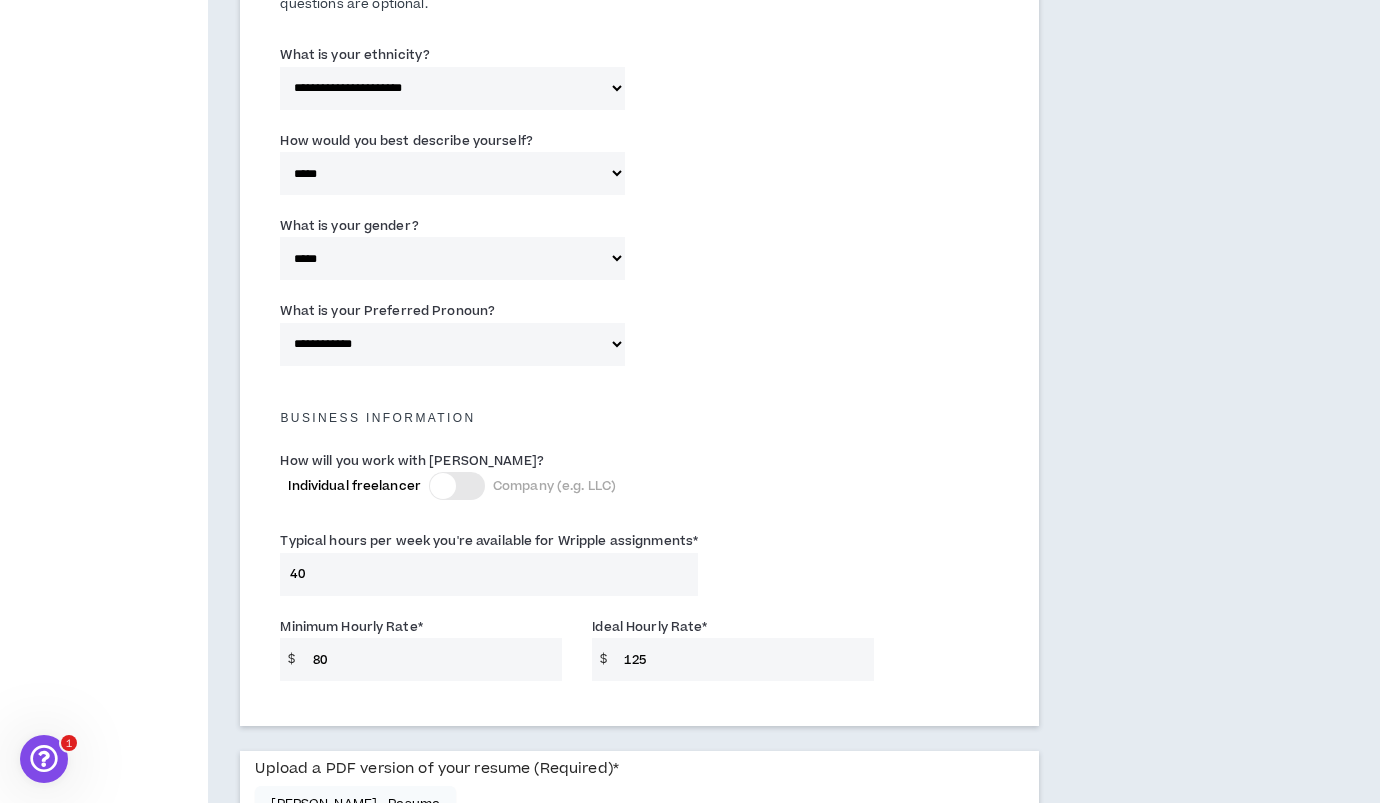 scroll, scrollTop: 1407, scrollLeft: 0, axis: vertical 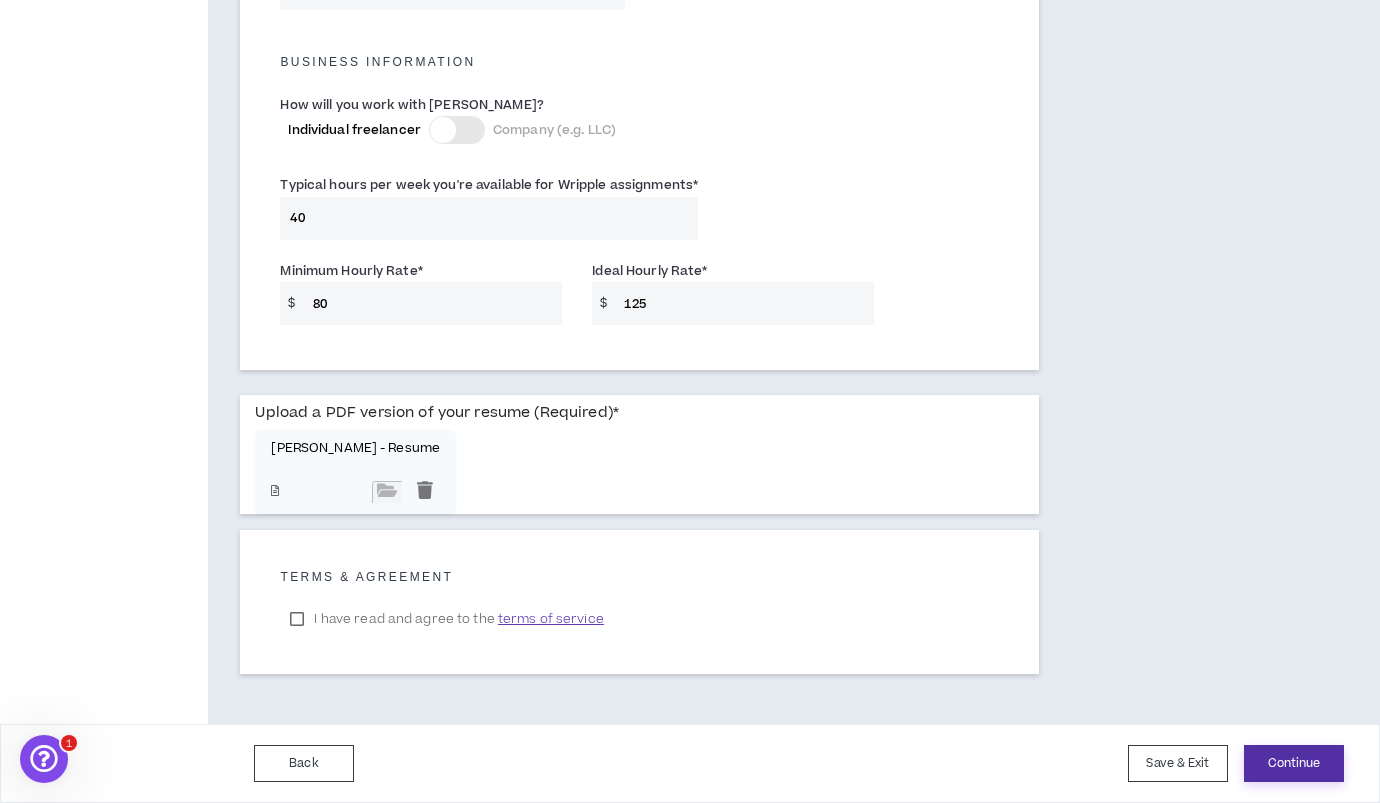 click on "Continue" at bounding box center (1294, 763) 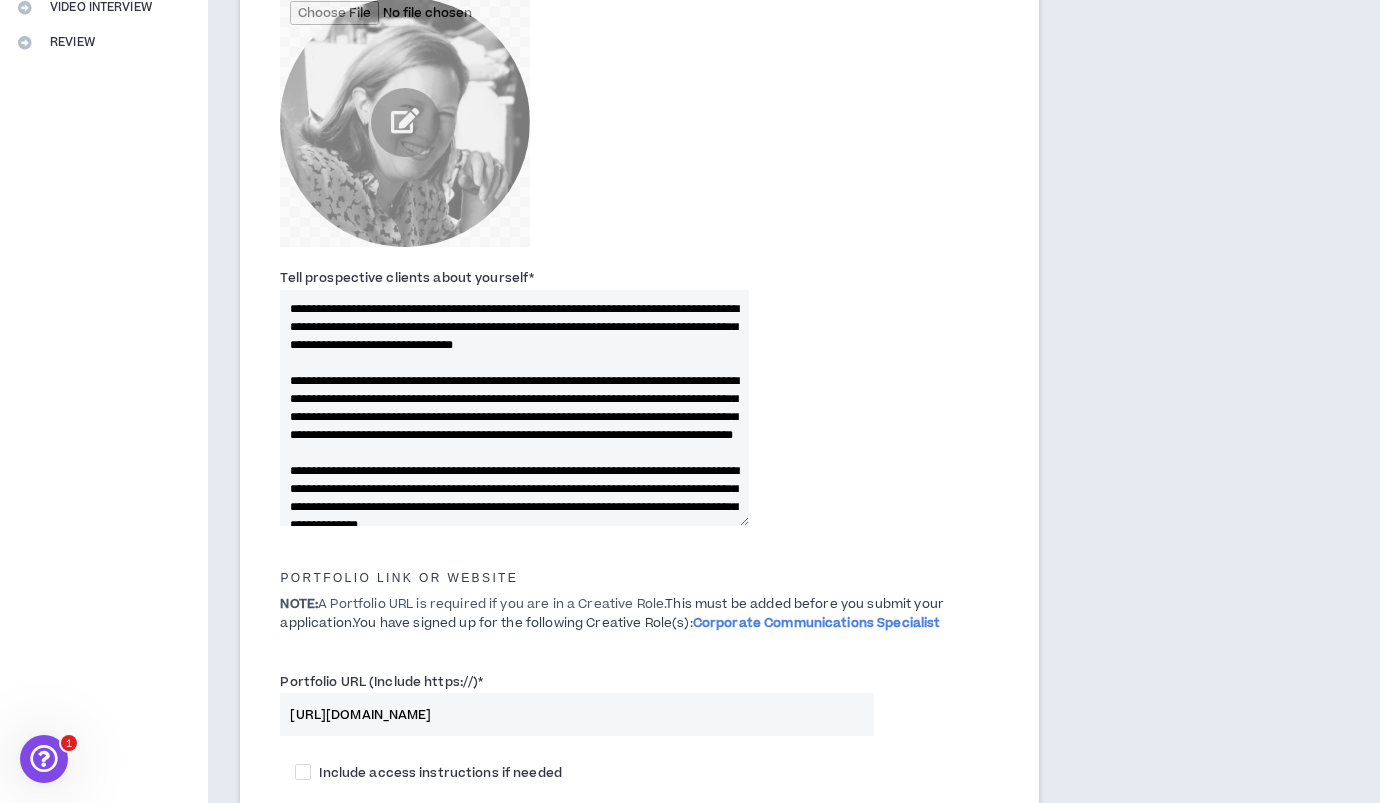 scroll, scrollTop: 1036, scrollLeft: 0, axis: vertical 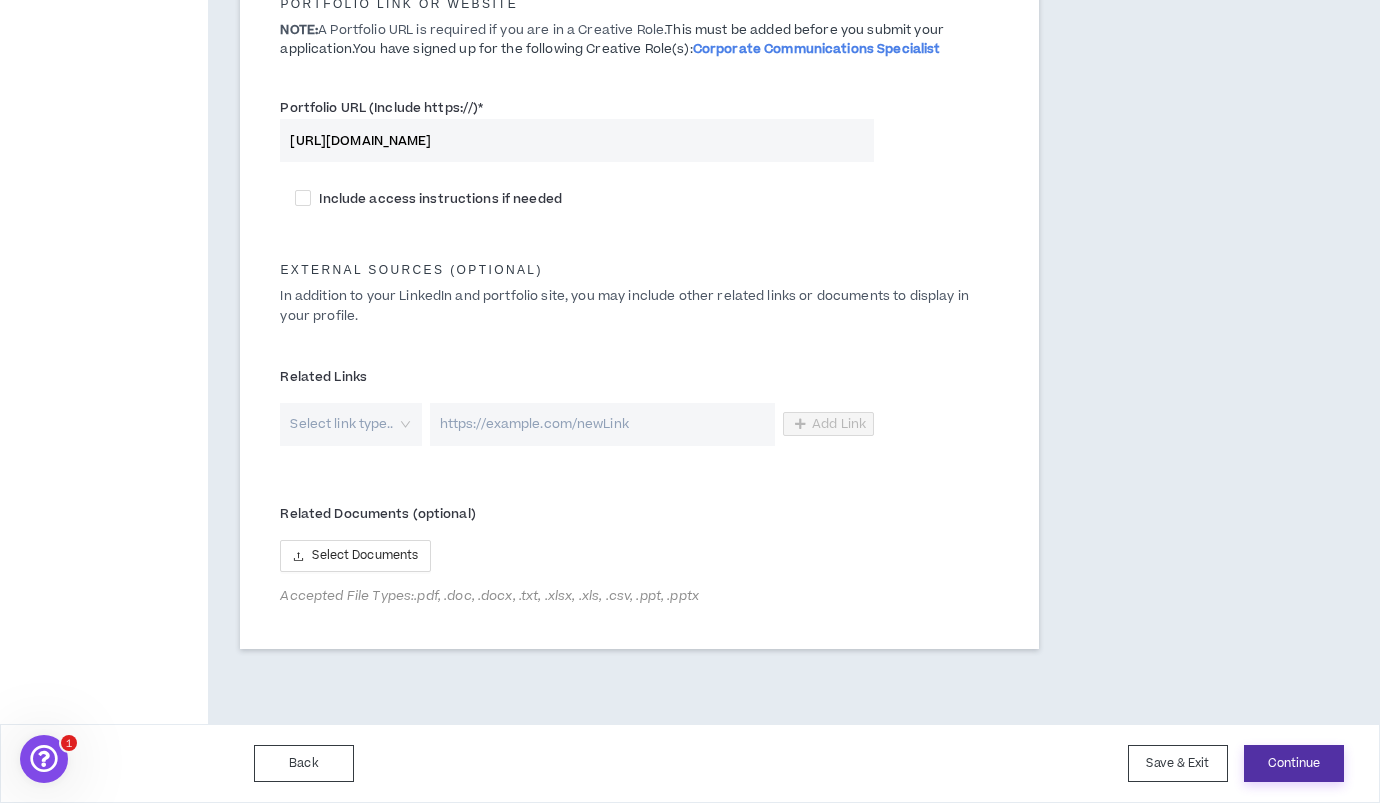 click on "Continue" at bounding box center [1294, 763] 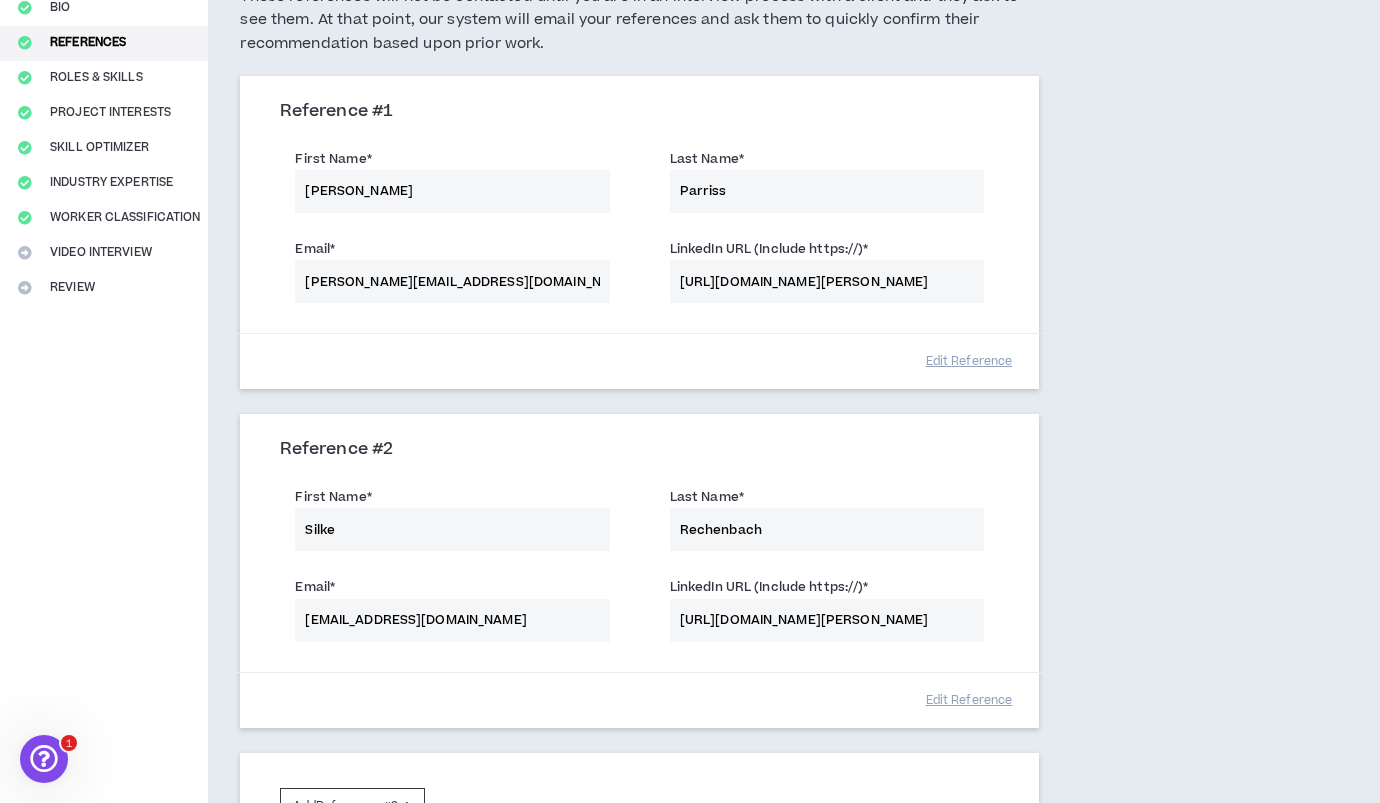 scroll, scrollTop: 447, scrollLeft: 0, axis: vertical 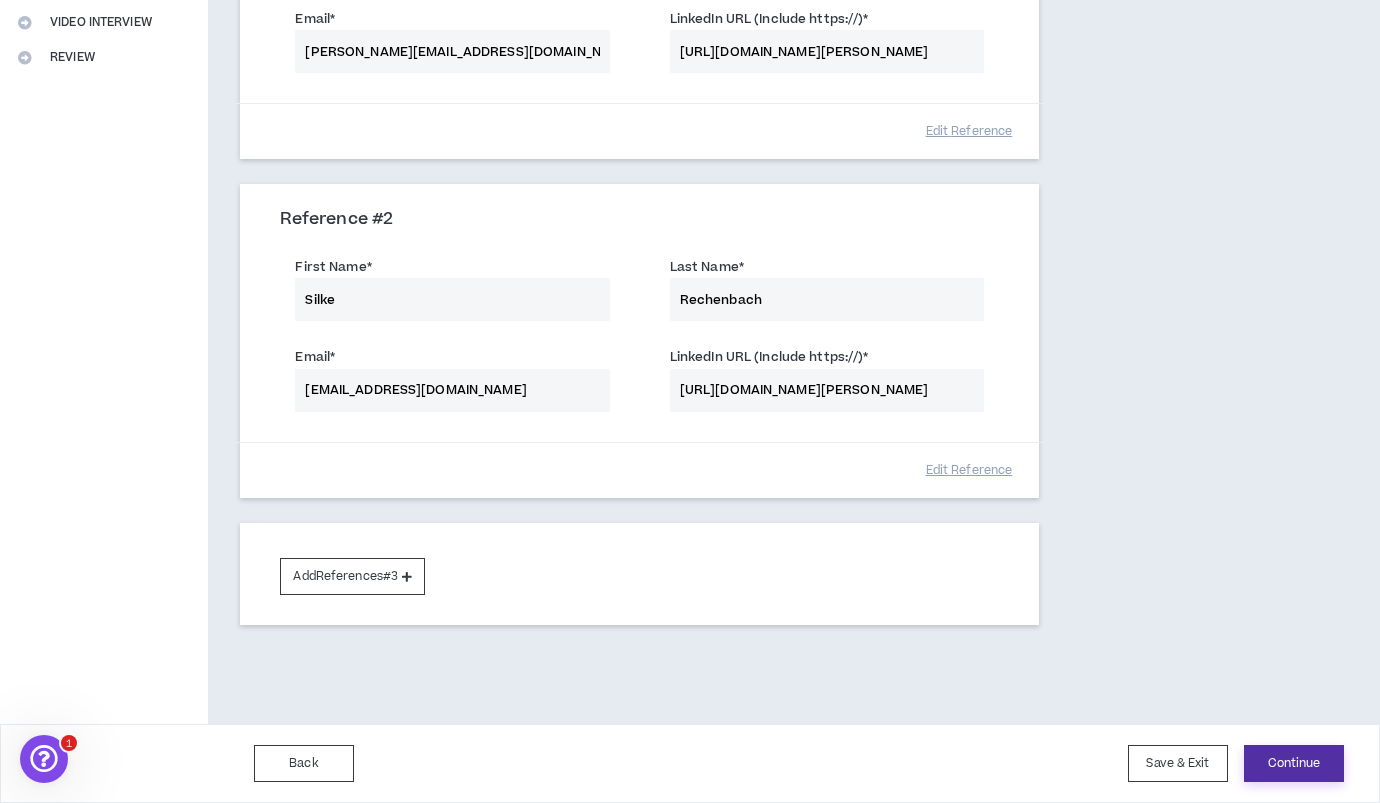 click on "Continue" at bounding box center (1294, 763) 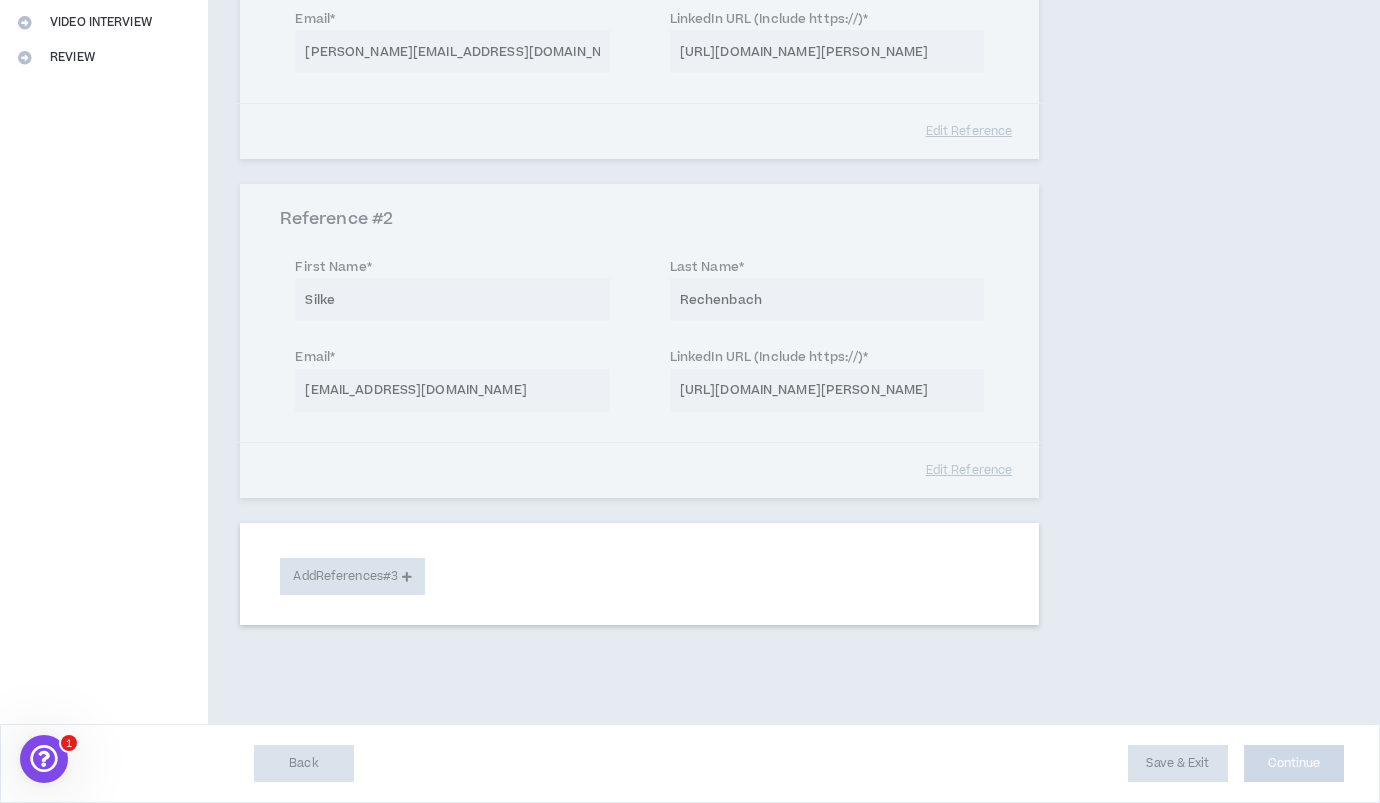 select on "***" 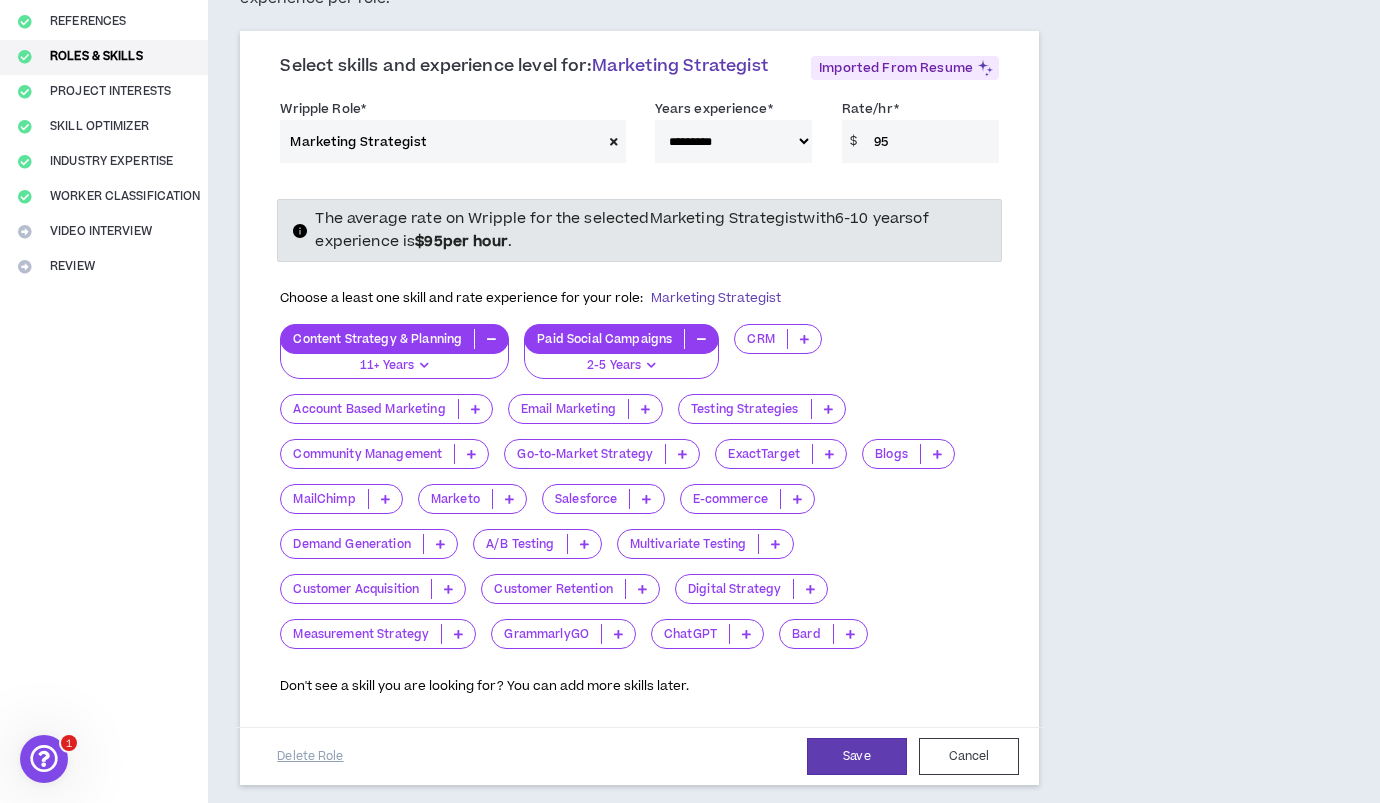 scroll, scrollTop: 241, scrollLeft: 0, axis: vertical 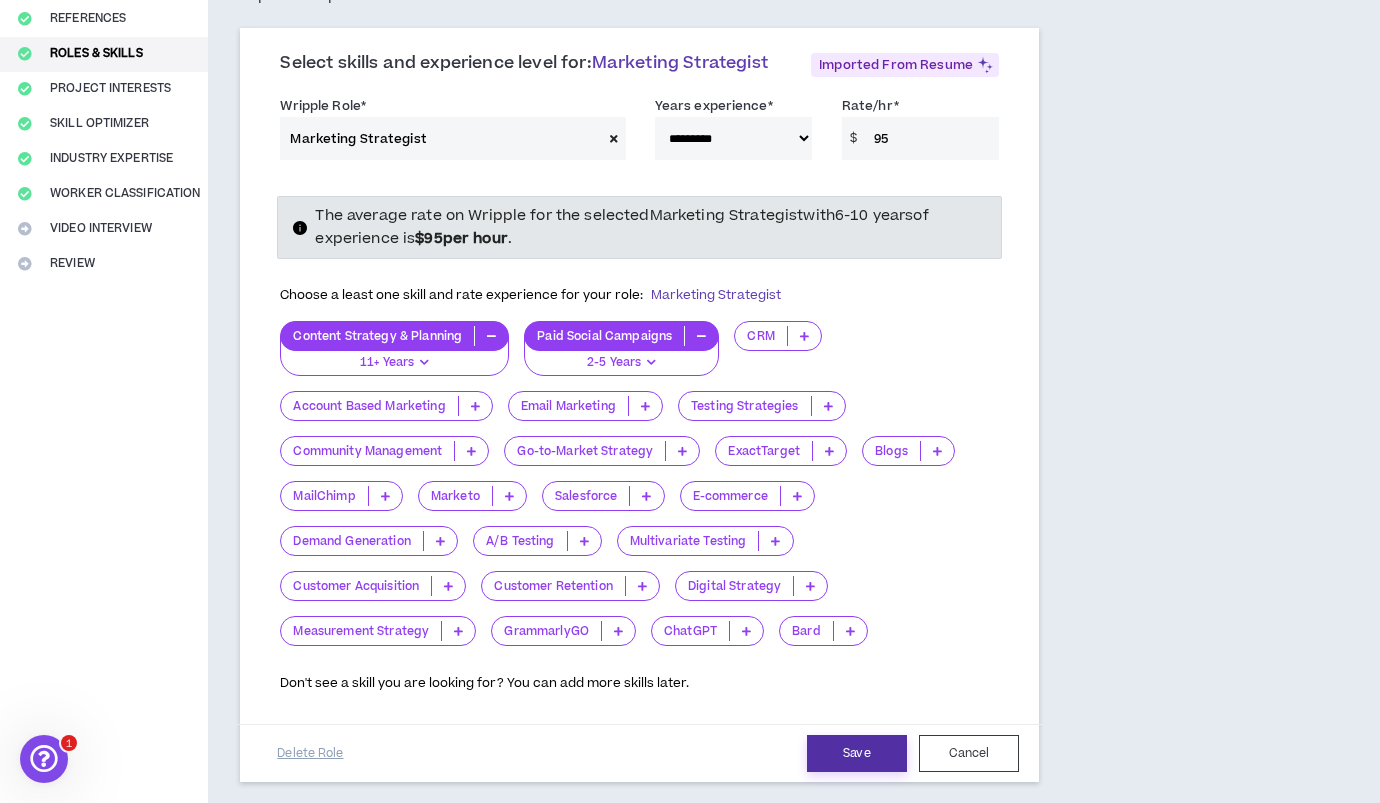 click on "Save" at bounding box center (857, 753) 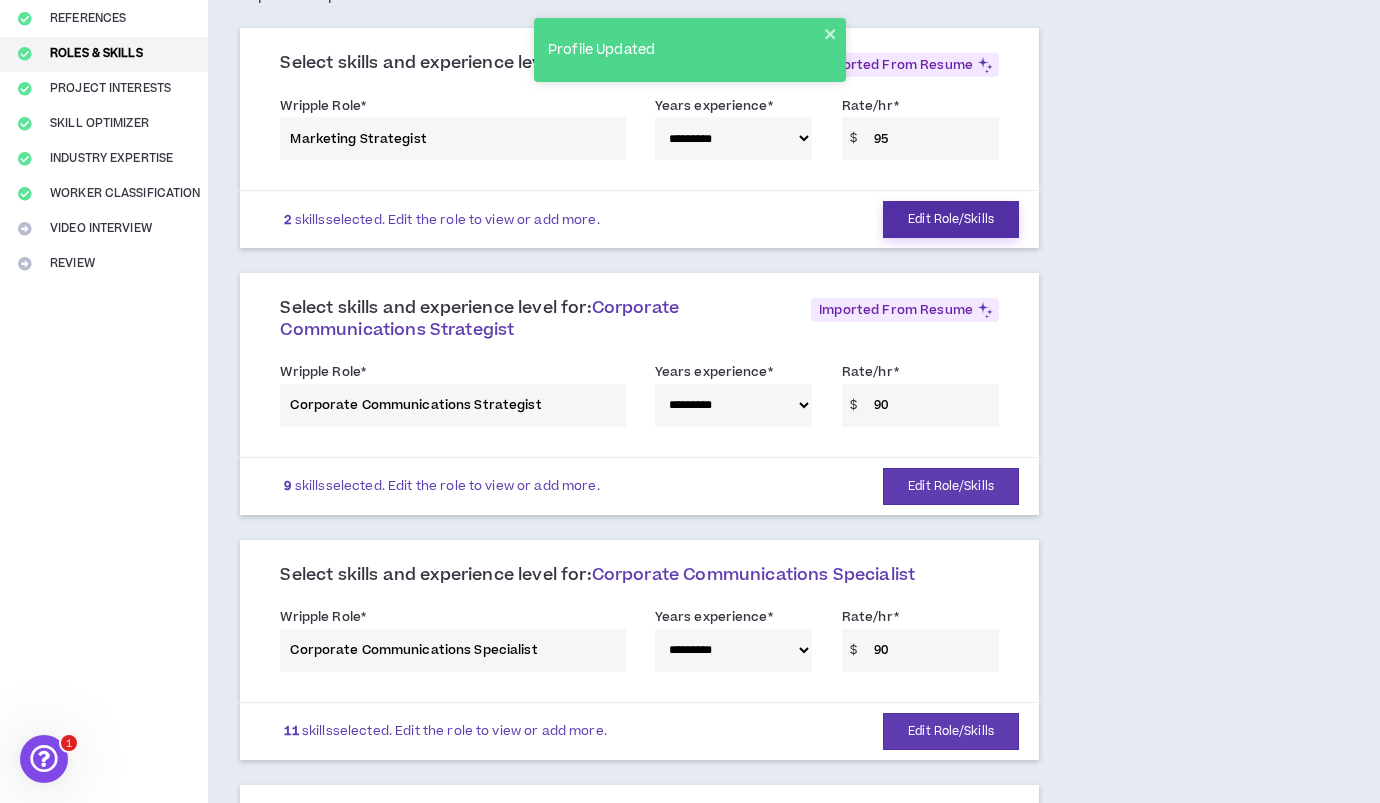 click on "Edit Role/Skills" at bounding box center (951, 219) 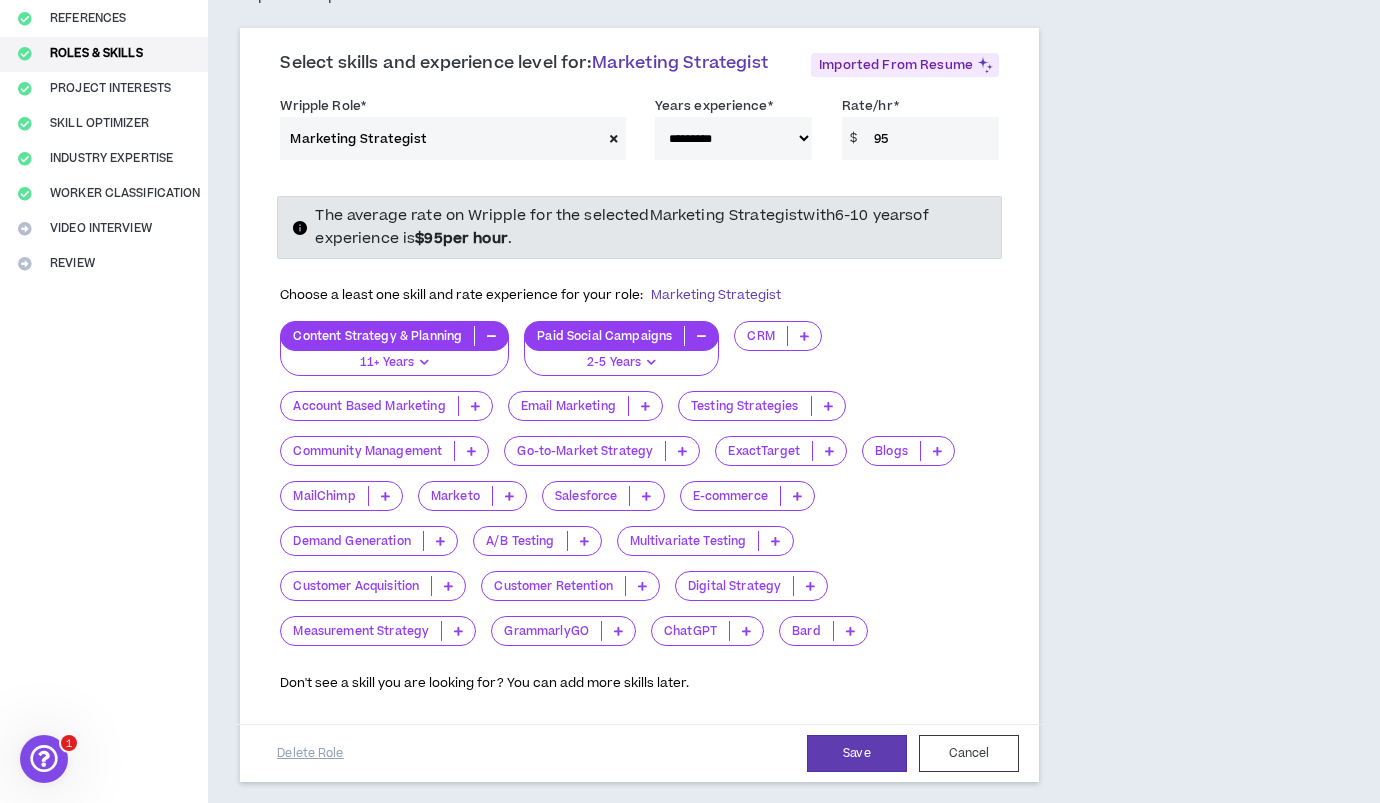 click on "Blogs" at bounding box center (891, 451) 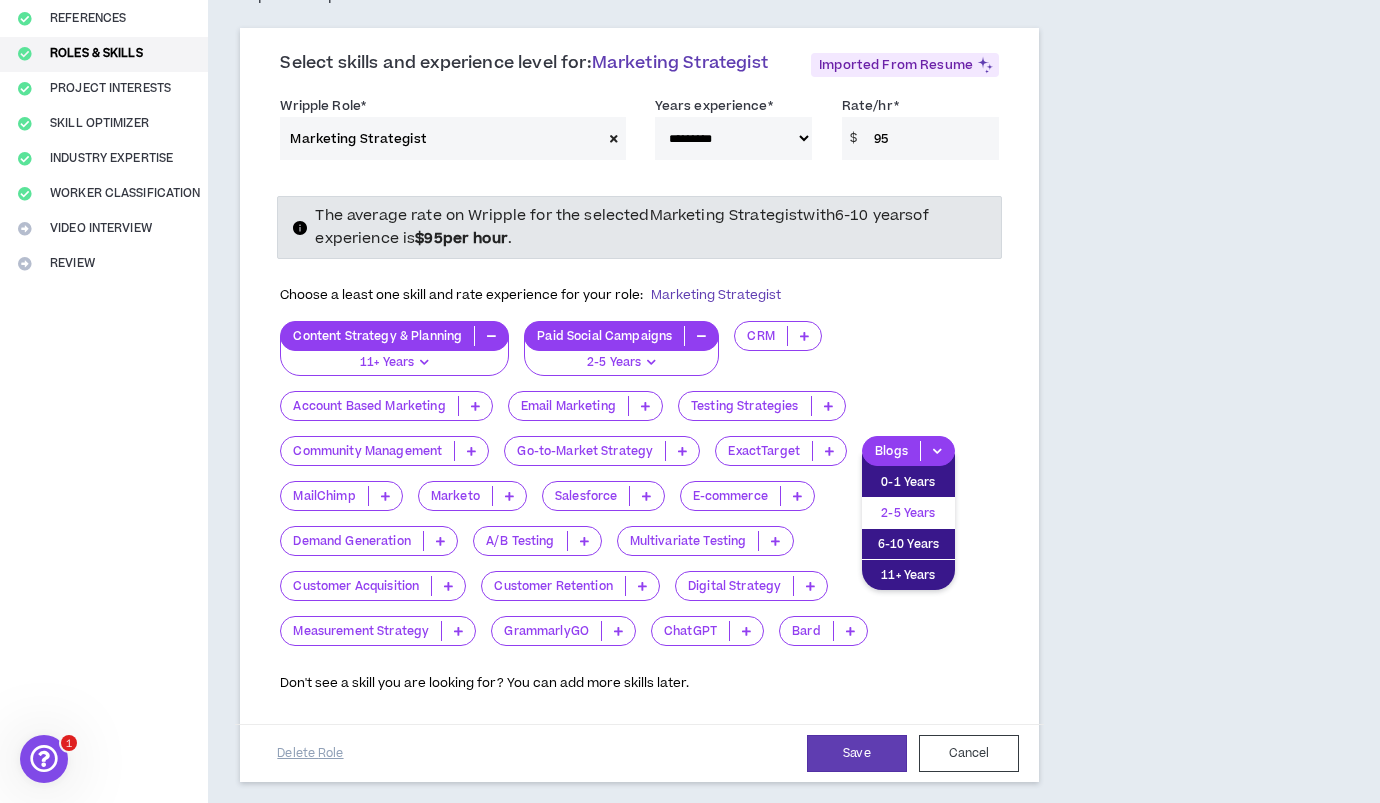 click on "2-5 Years" at bounding box center [908, 513] 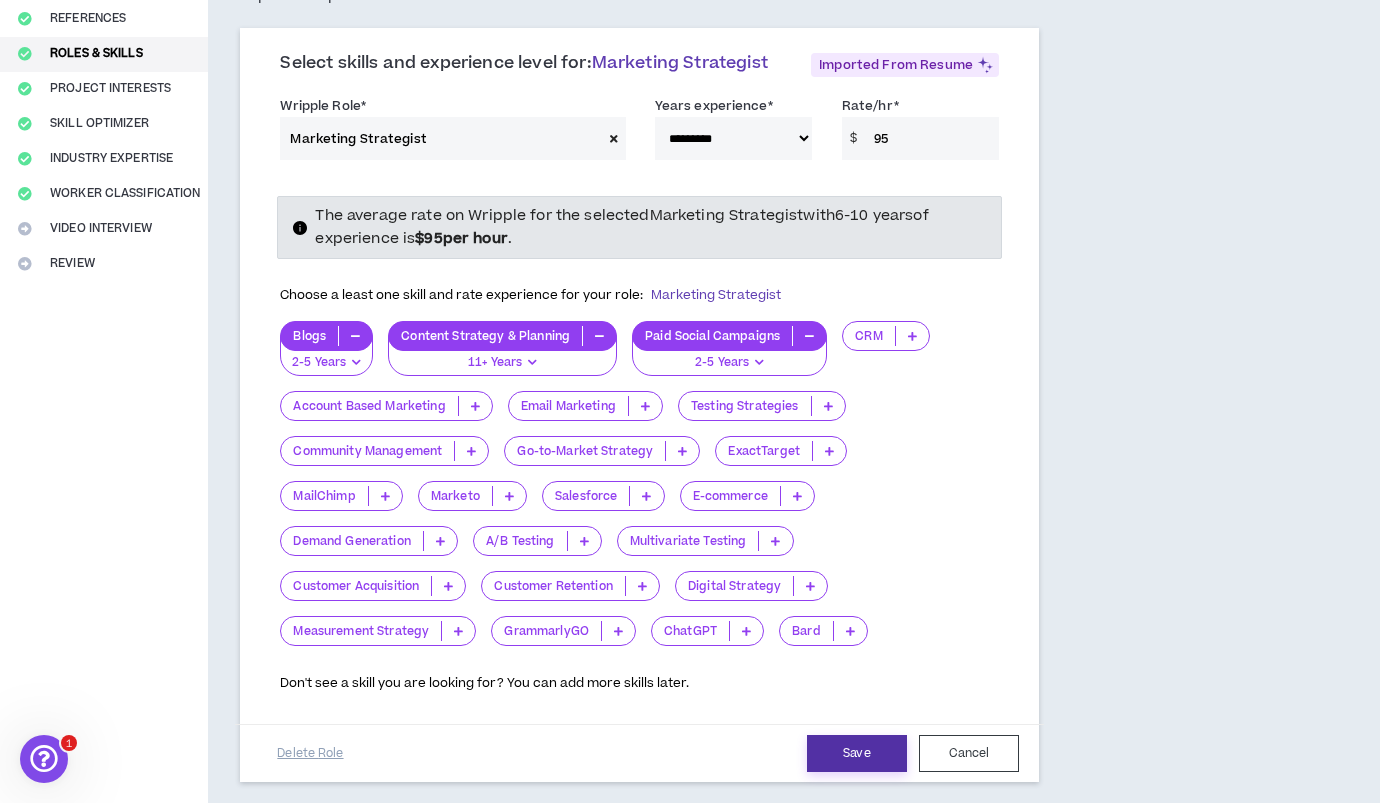 click on "Save" at bounding box center [857, 753] 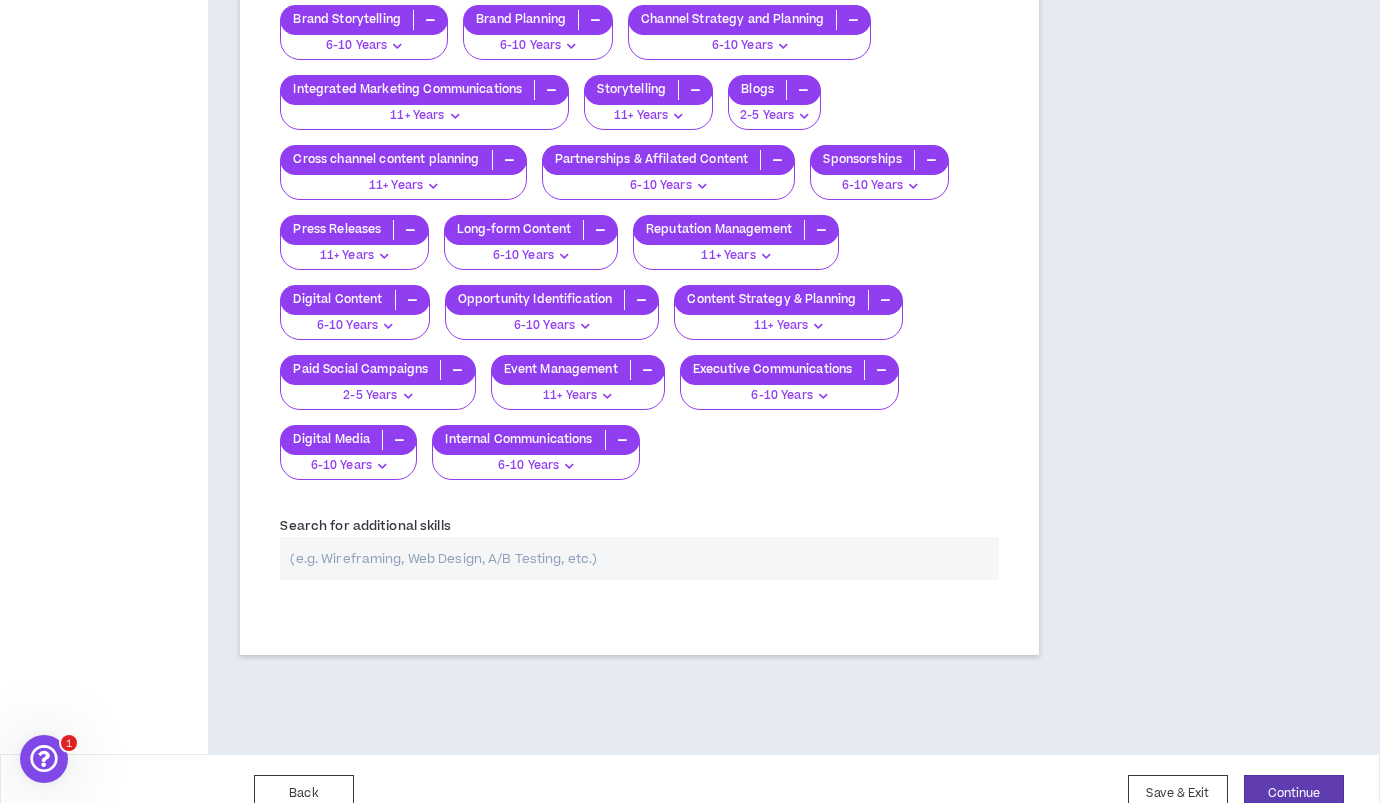 scroll, scrollTop: 1337, scrollLeft: 0, axis: vertical 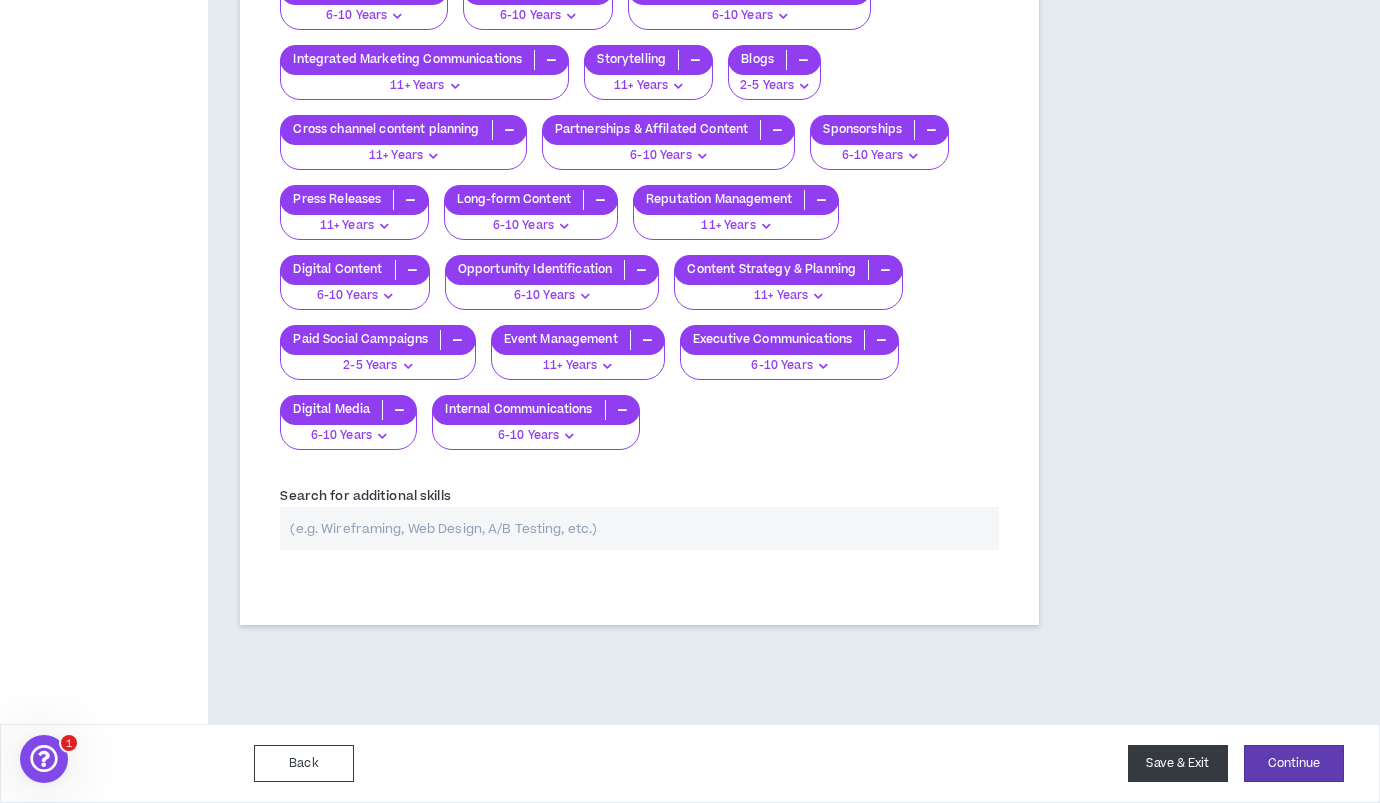 click on "Save & Exit" at bounding box center [1178, 763] 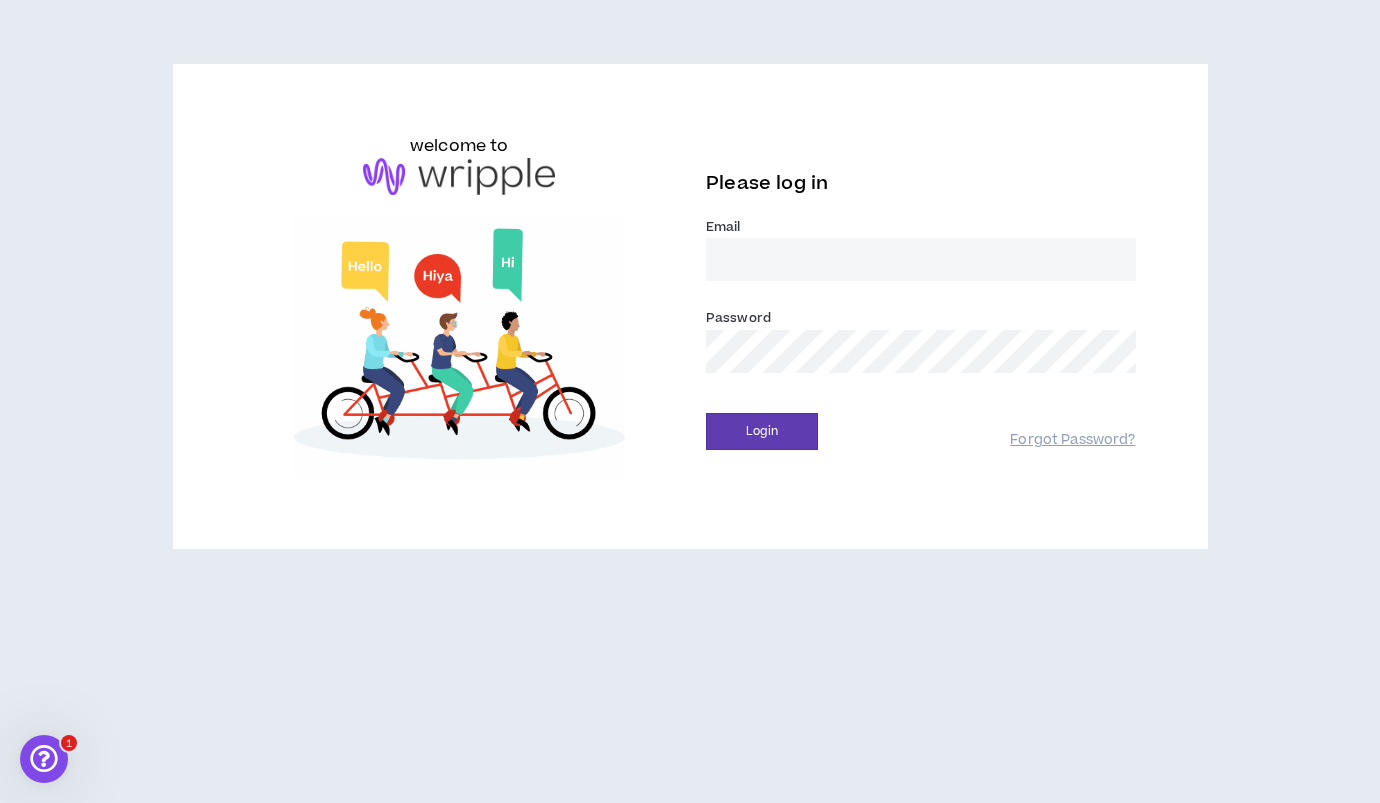 scroll, scrollTop: 0, scrollLeft: 0, axis: both 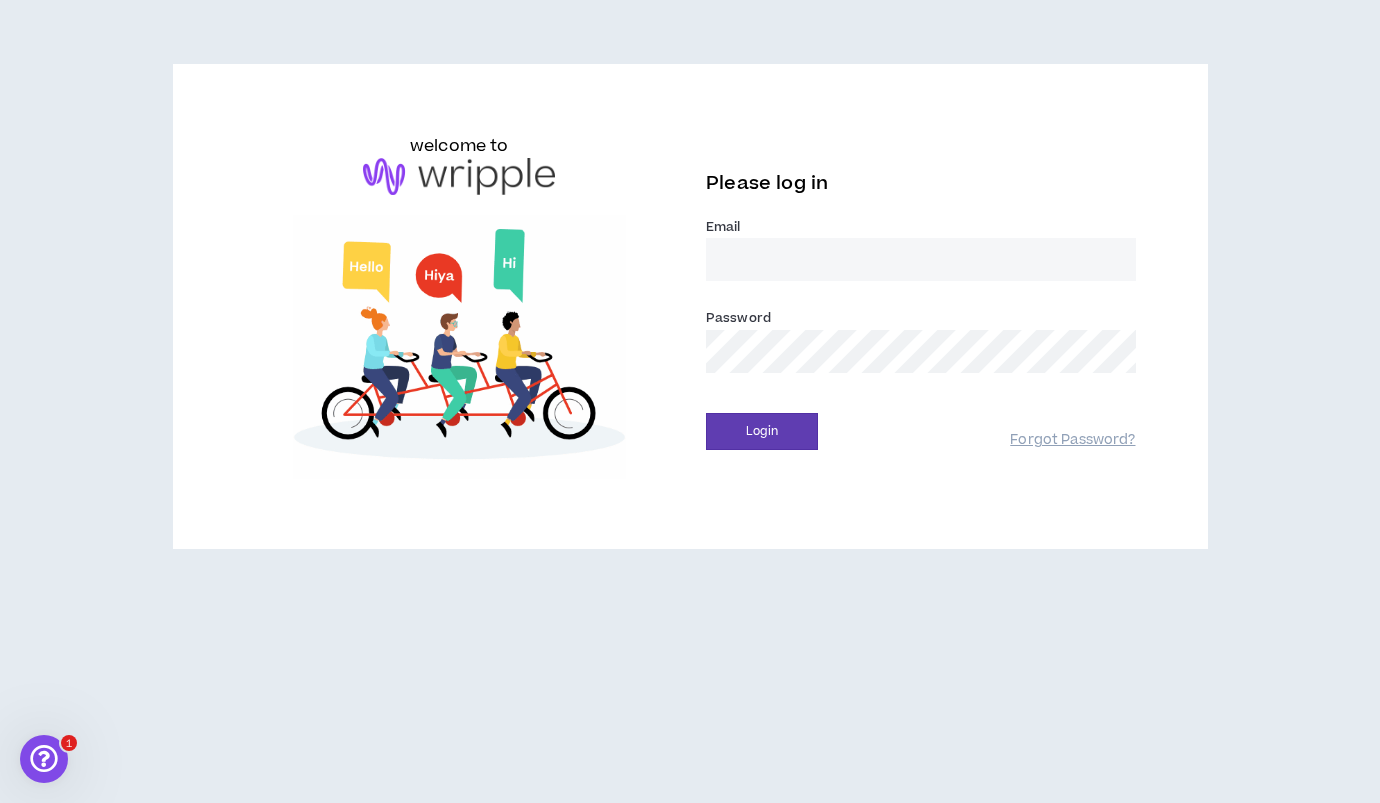 type on "[PERSON_NAME][EMAIL_ADDRESS][PERSON_NAME][DOMAIN_NAME]" 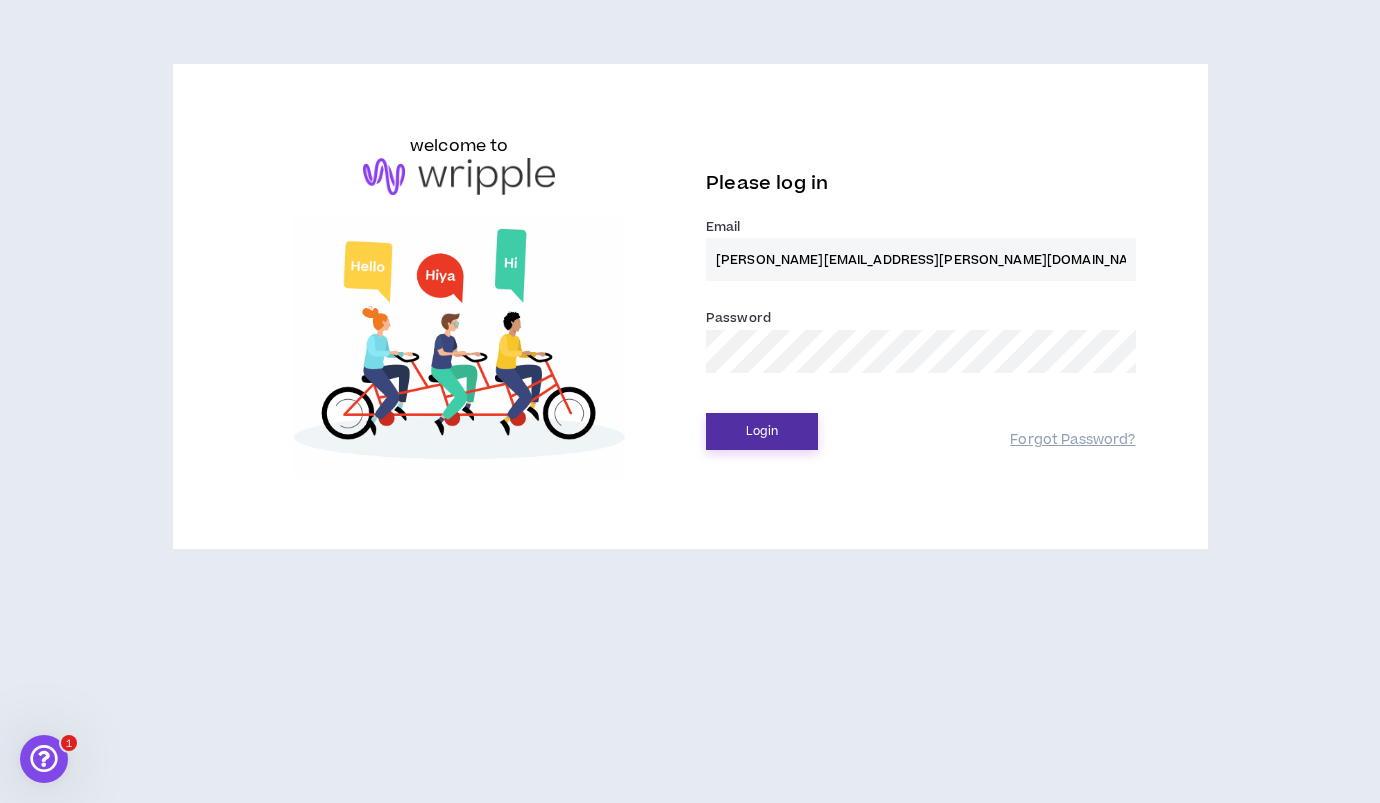 click on "Login" at bounding box center [762, 431] 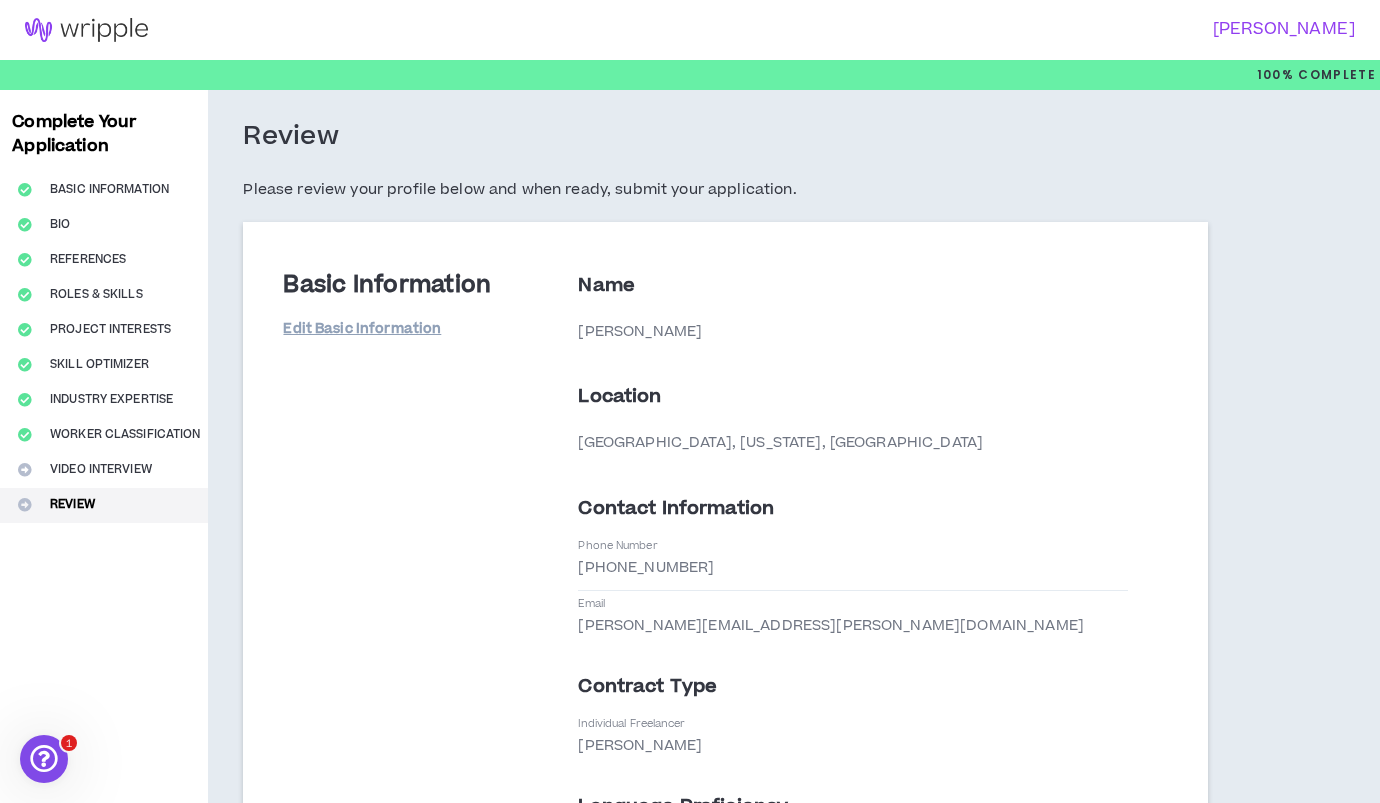 click on "Video Interview" at bounding box center (104, 470) 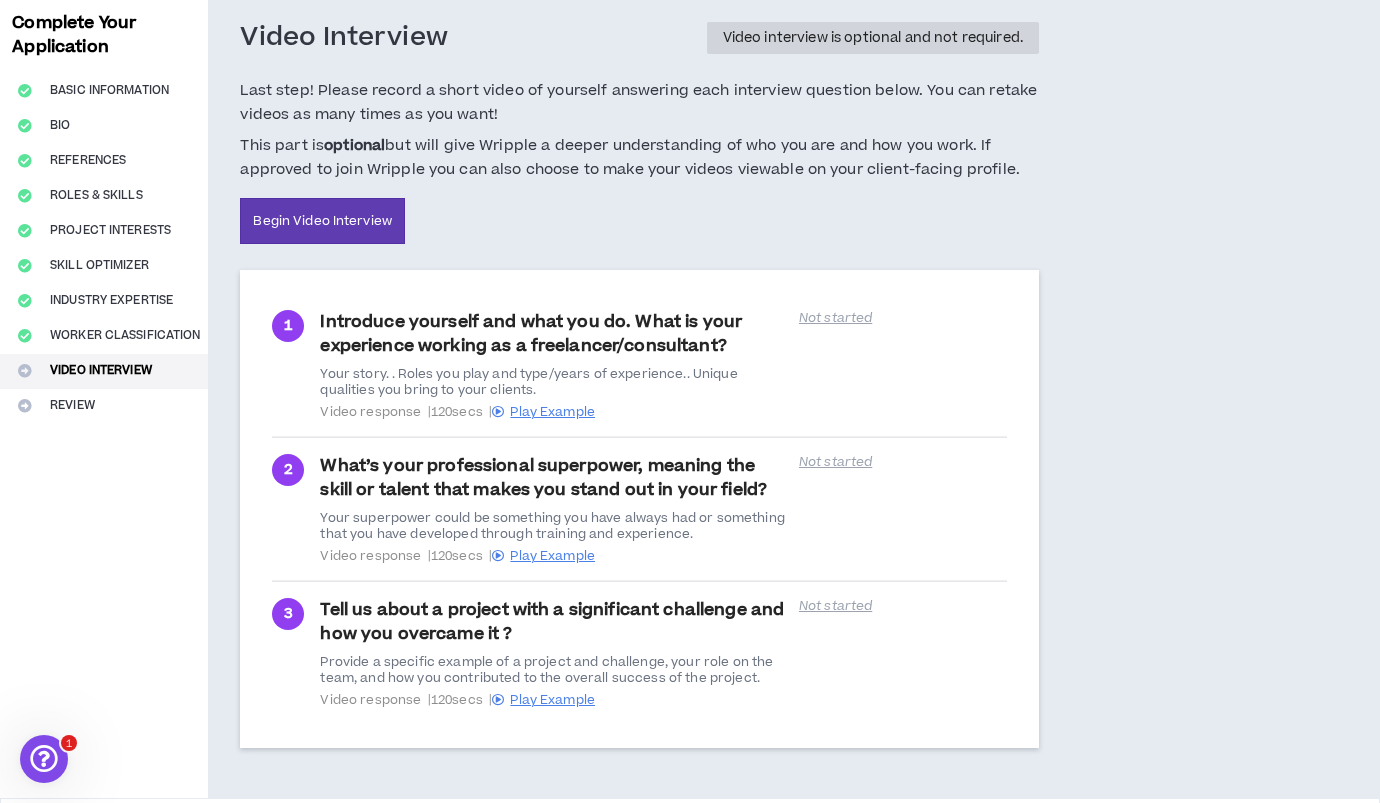 scroll, scrollTop: 102, scrollLeft: 0, axis: vertical 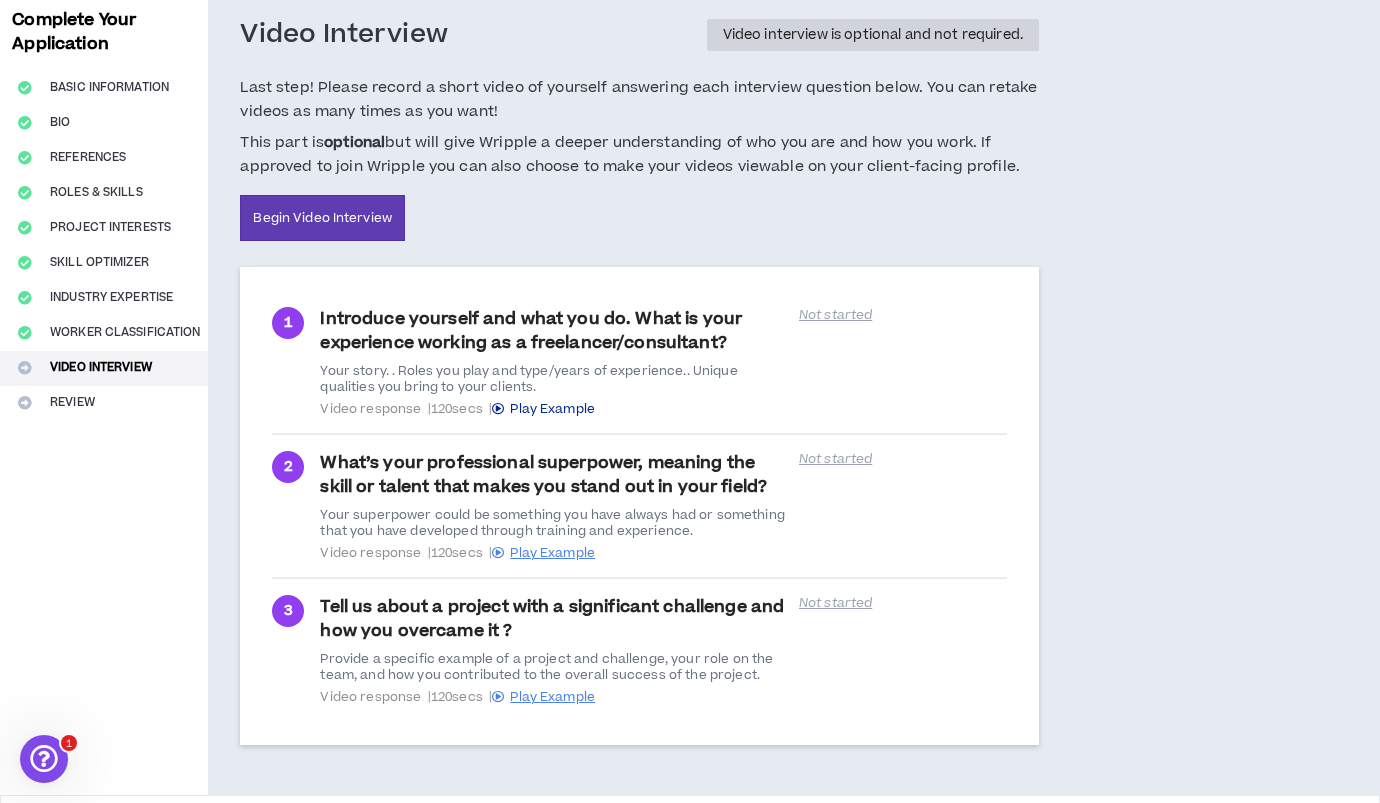 click on "Play Example" at bounding box center [552, 409] 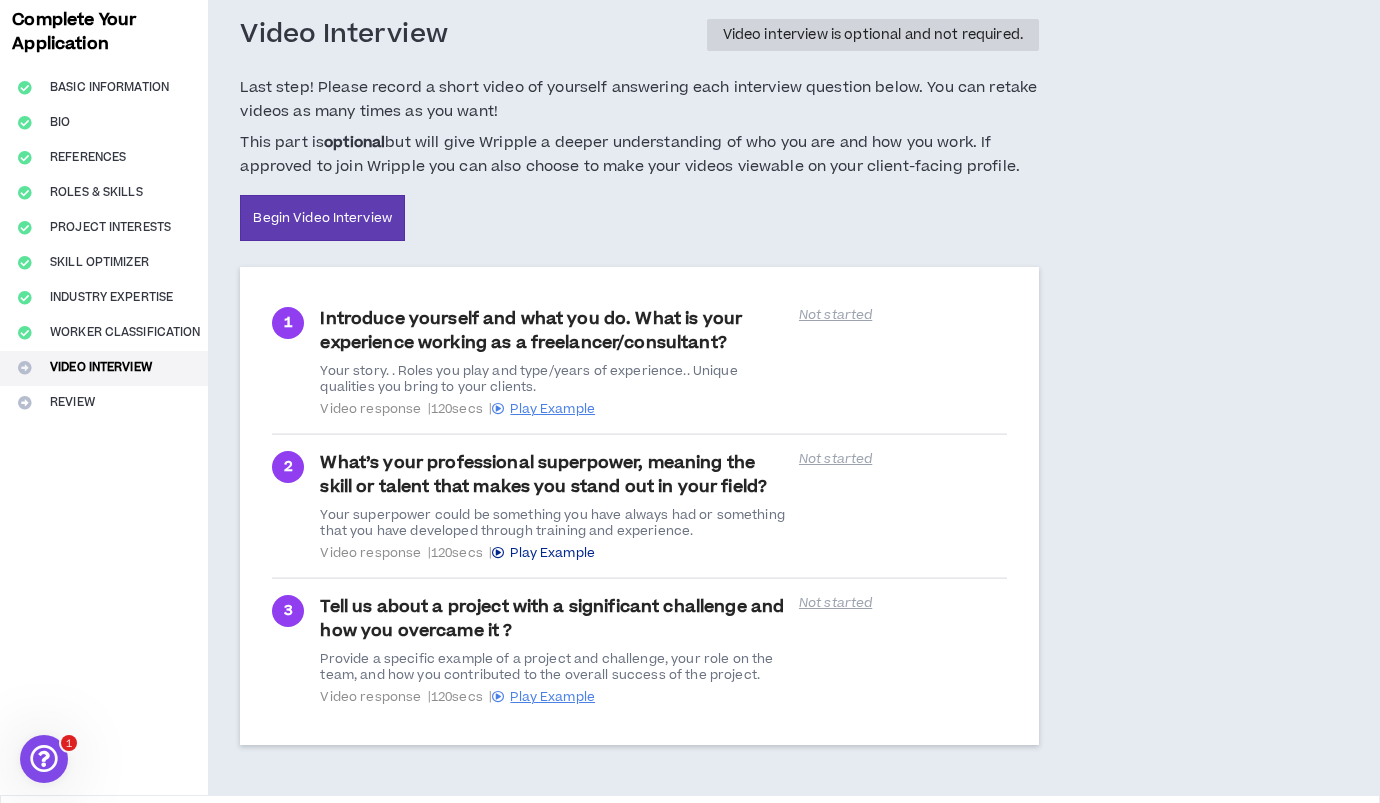 click on "Play Example" at bounding box center [552, 553] 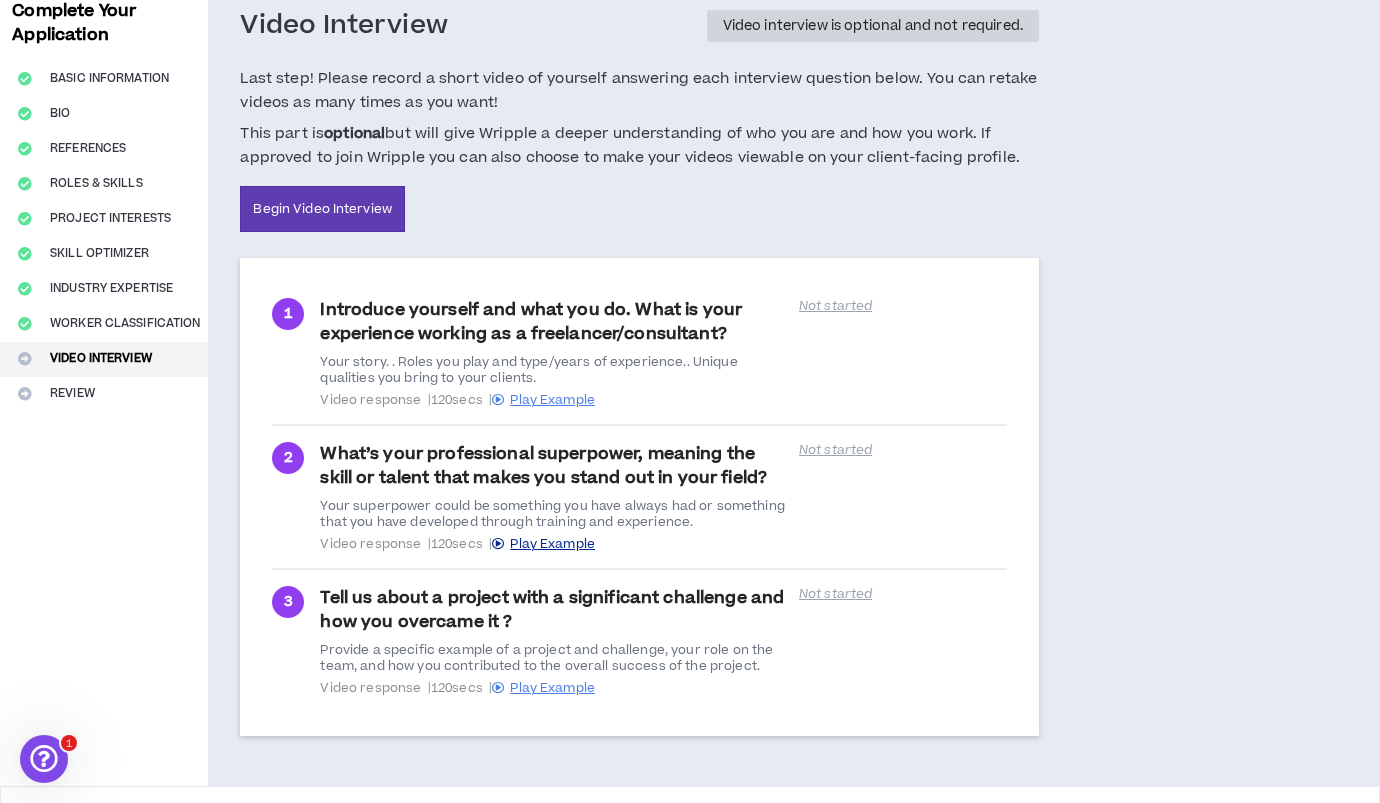 scroll, scrollTop: 113, scrollLeft: 0, axis: vertical 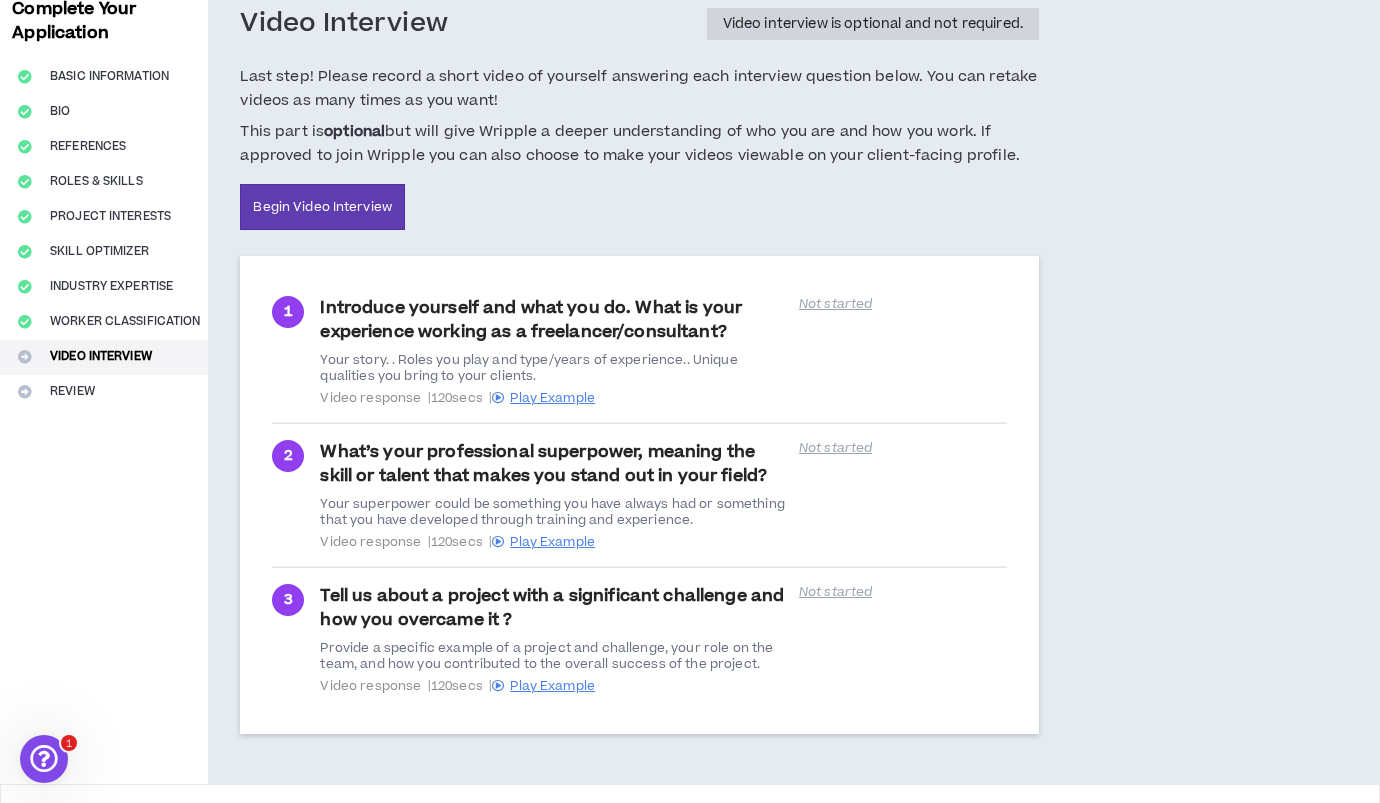 click on "Video Interview Video interview is optional and not required. Last step! Please record a short video of yourself answering each interview question below. You can retake videos as many times as you want! This part is  optional  but will give Wripple a deeper understanding of who you are and how you work. If approved to join Wripple you can also choose to make your videos viewable on your client-facing profile. Begin Video Interview 1 Introduce yourself and what you do. What is your experience working as a freelancer/consultant? Your story. . Roles you play and type/years of experience.. Unique qualities you bring to your clients. Video response  |   120  secs  |   Play Example Not started 2 What’s your professional superpower, meaning the skill or talent that makes you stand out in your field? Your superpower could be something you have always had or something that you have developed through training and experience. Video response  |   120  secs  |   Play Example Not started 3 Video response  |" at bounding box center [725, 380] 